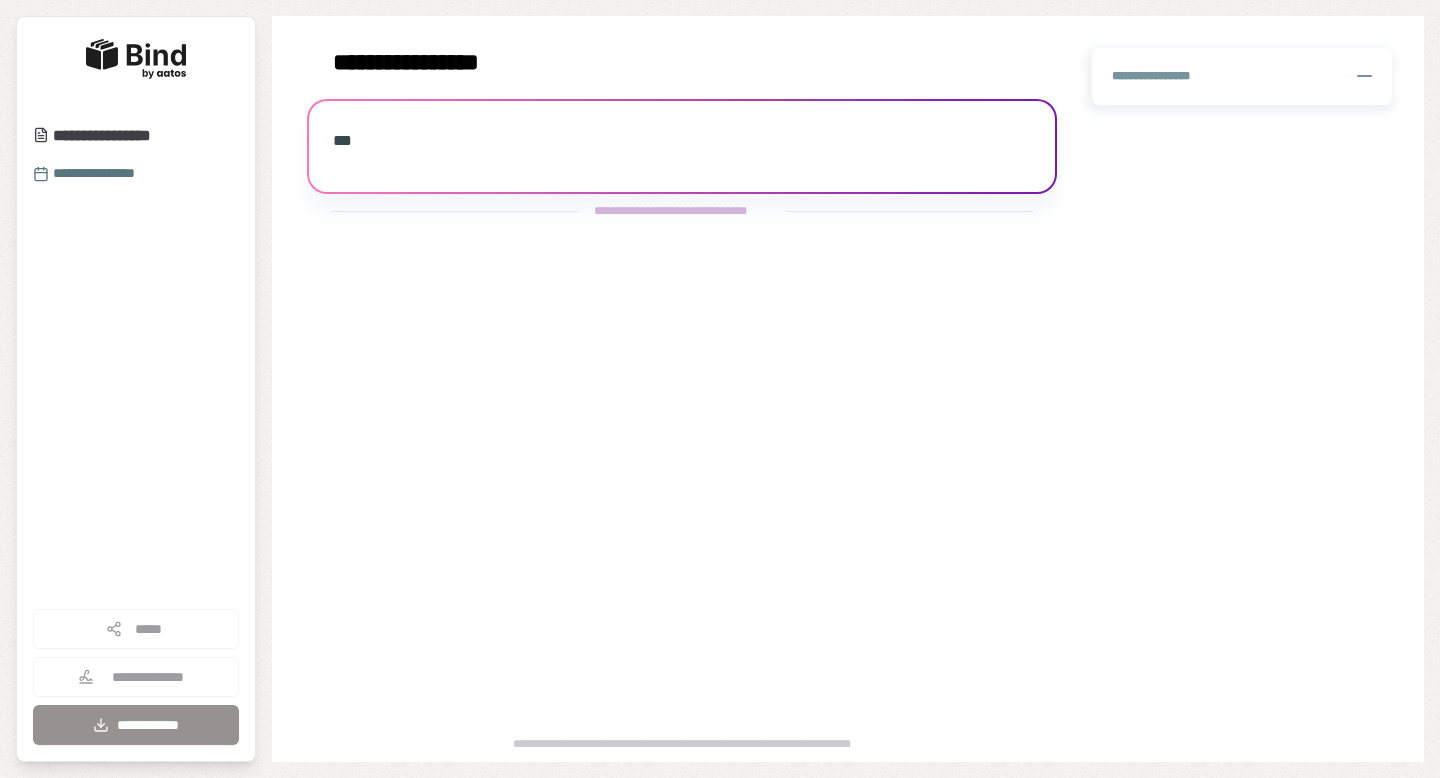 scroll, scrollTop: 0, scrollLeft: 0, axis: both 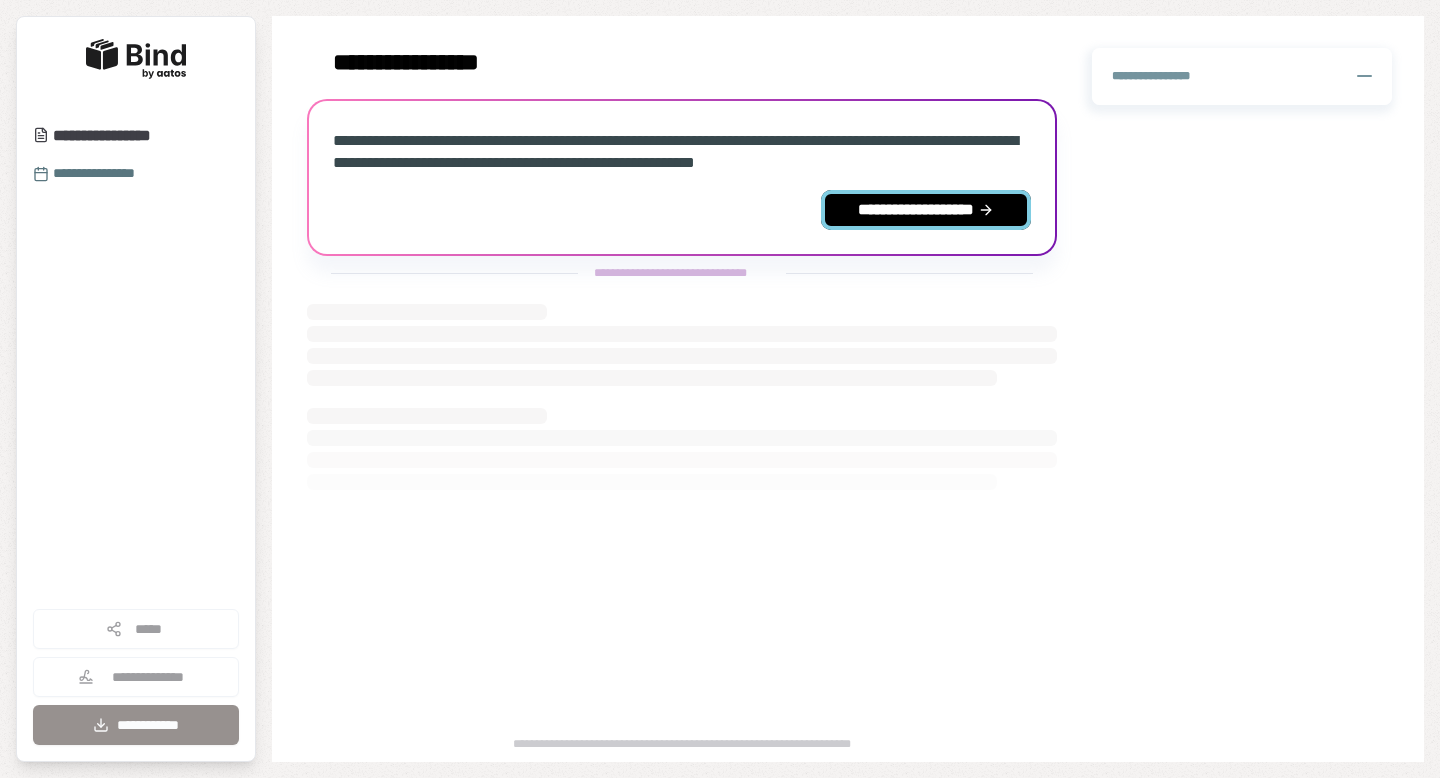 click on "**********" at bounding box center (926, 210) 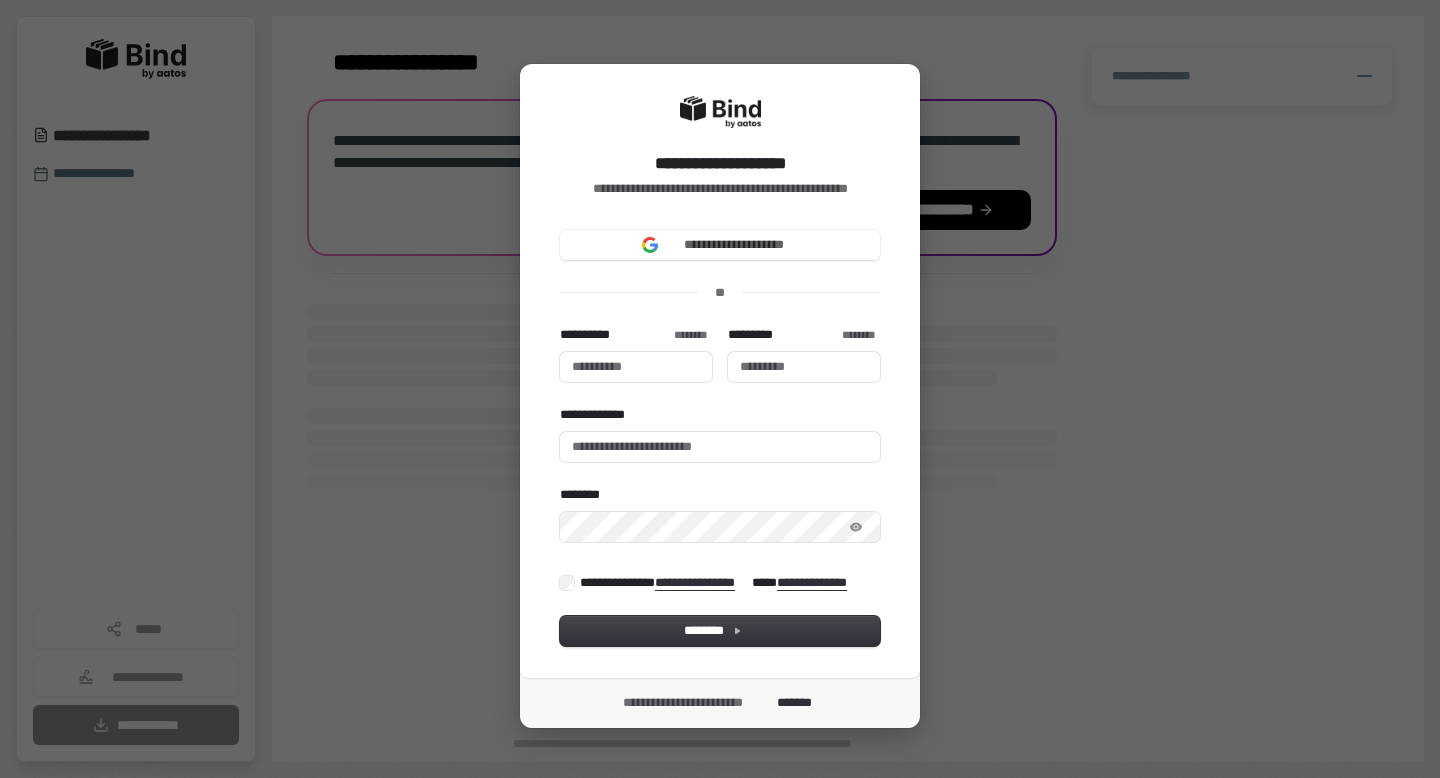 click on "**********" at bounding box center [720, 389] 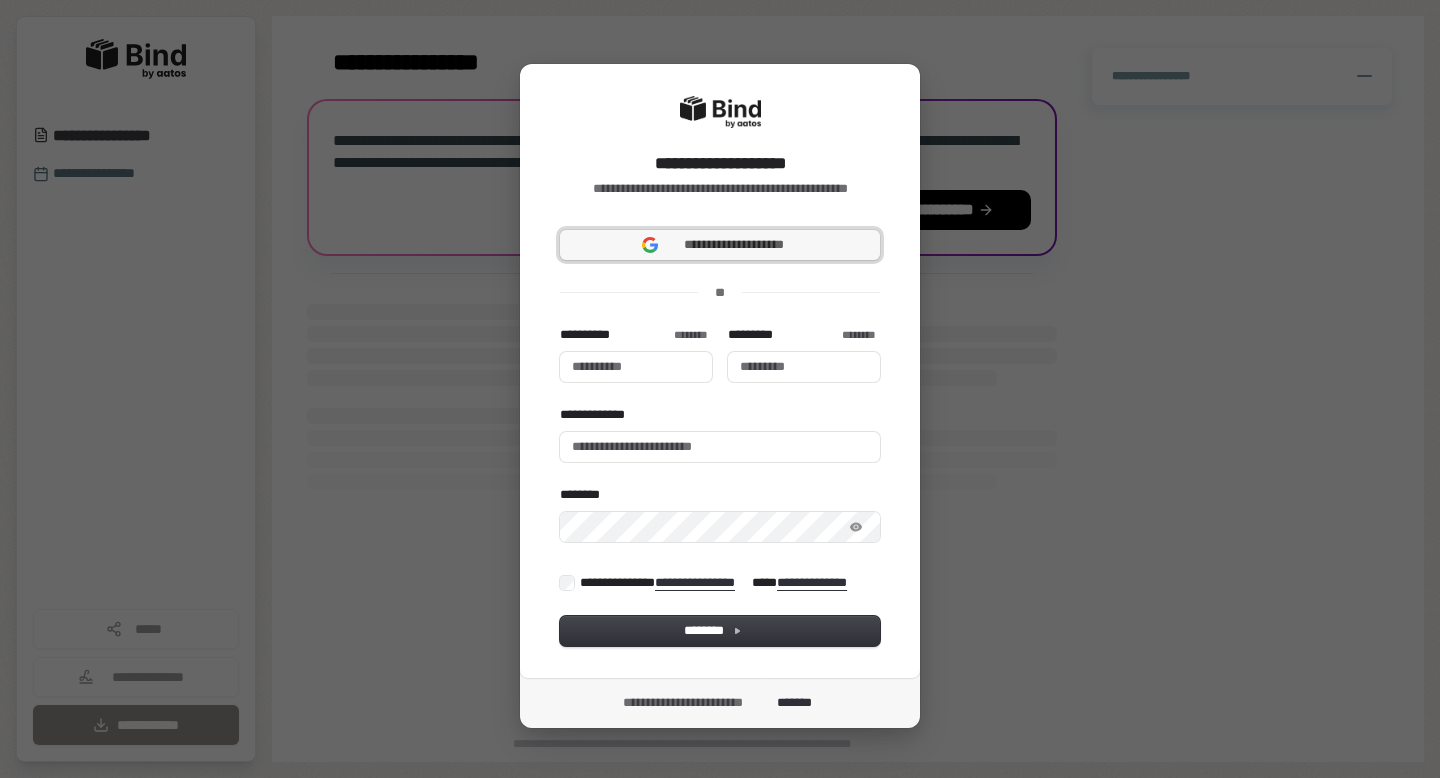 click at bounding box center [650, 245] 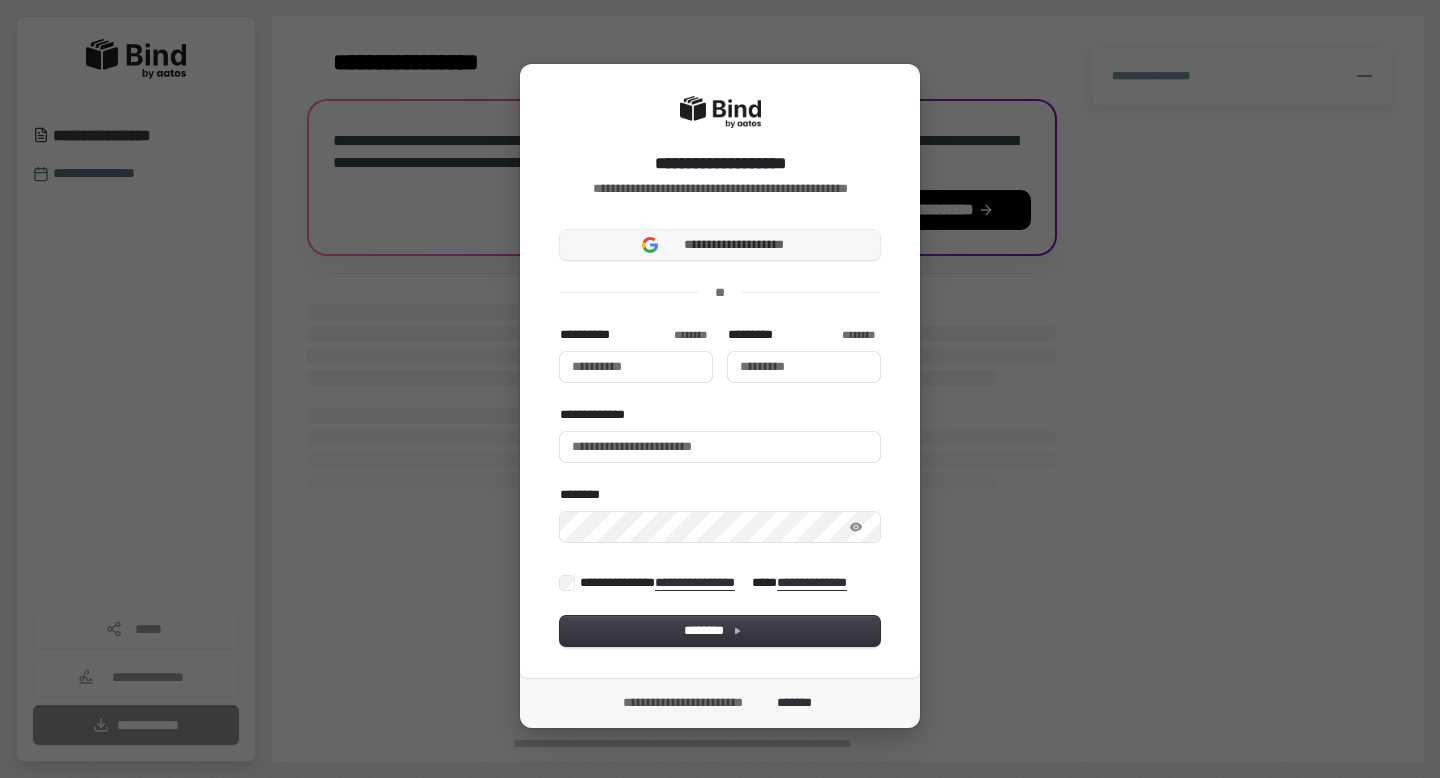 type 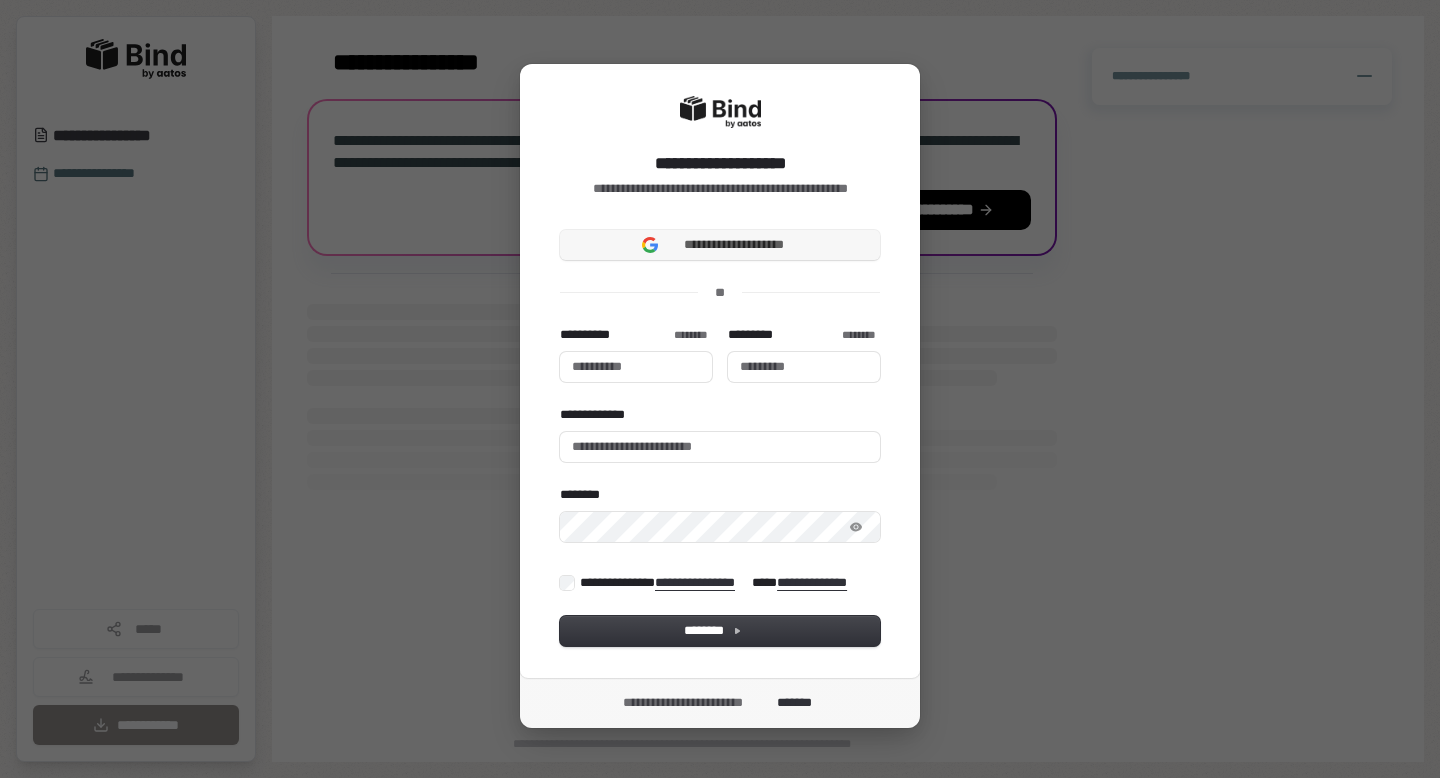 type 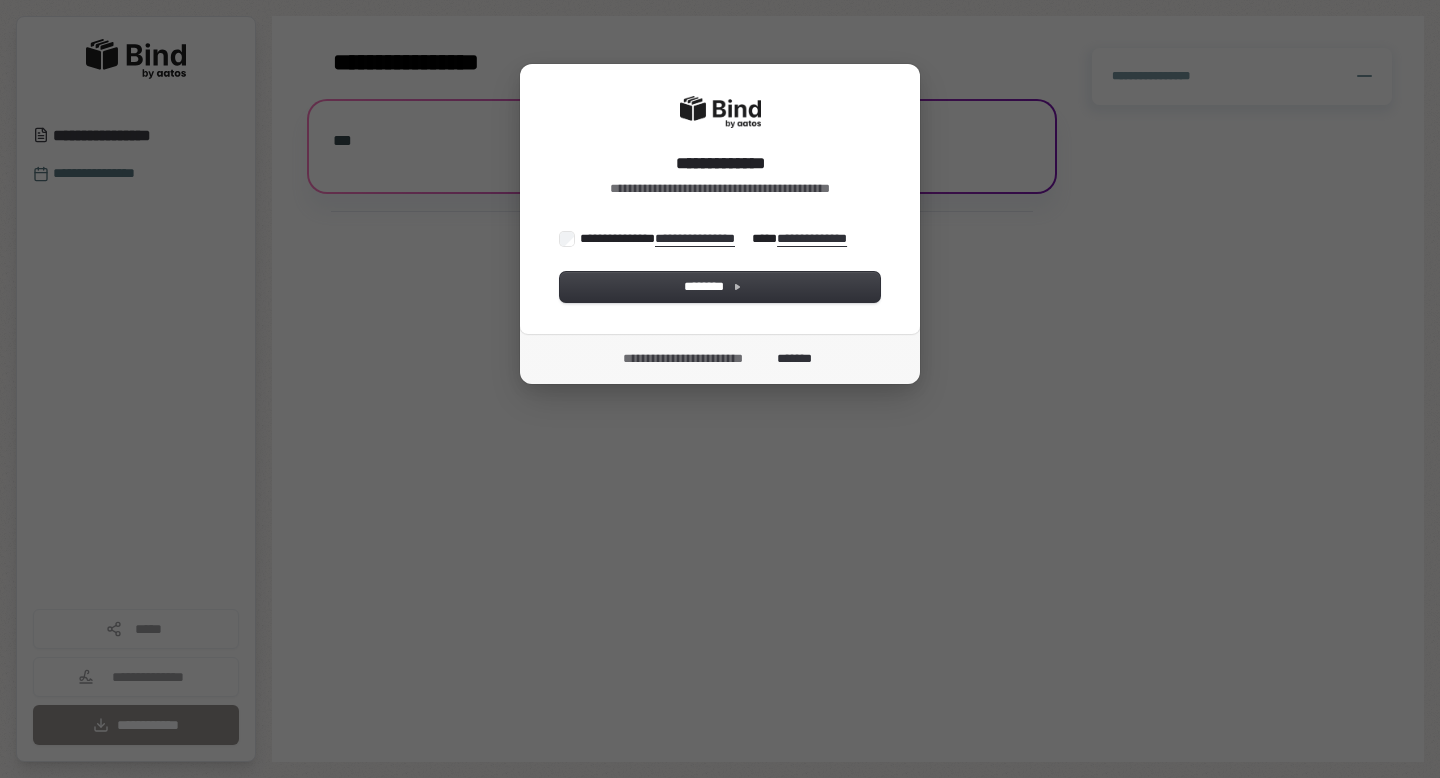 scroll, scrollTop: 0, scrollLeft: 0, axis: both 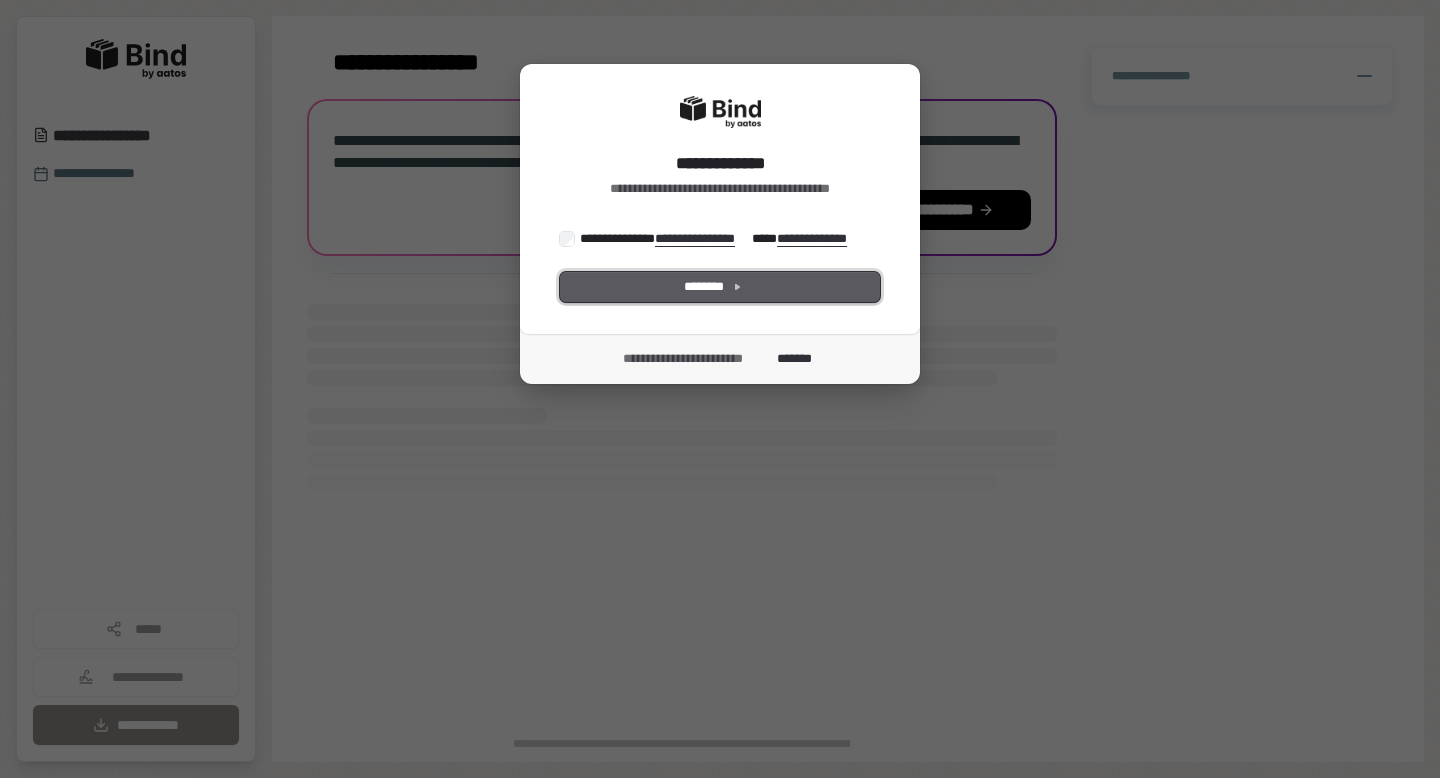 click on "********" at bounding box center [720, 287] 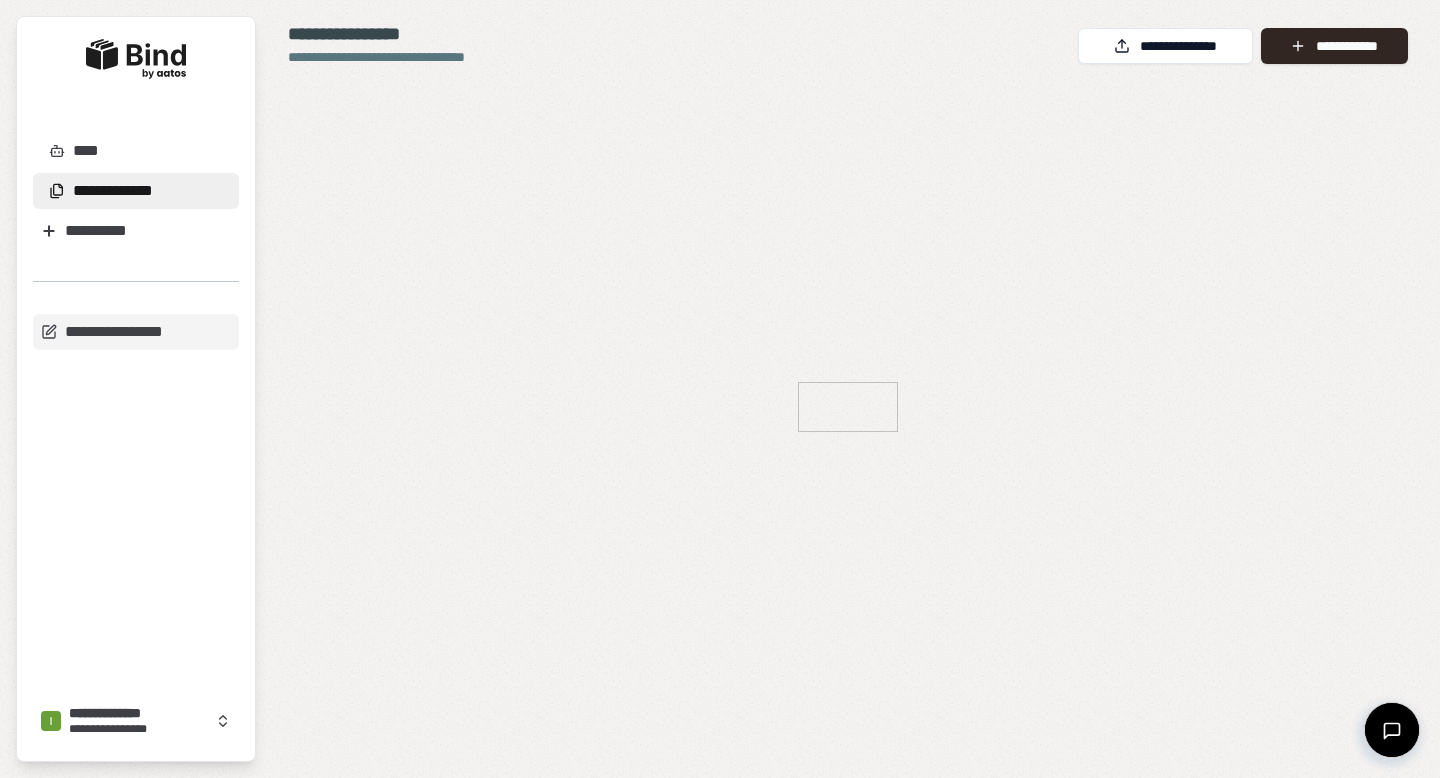 scroll, scrollTop: 0, scrollLeft: 0, axis: both 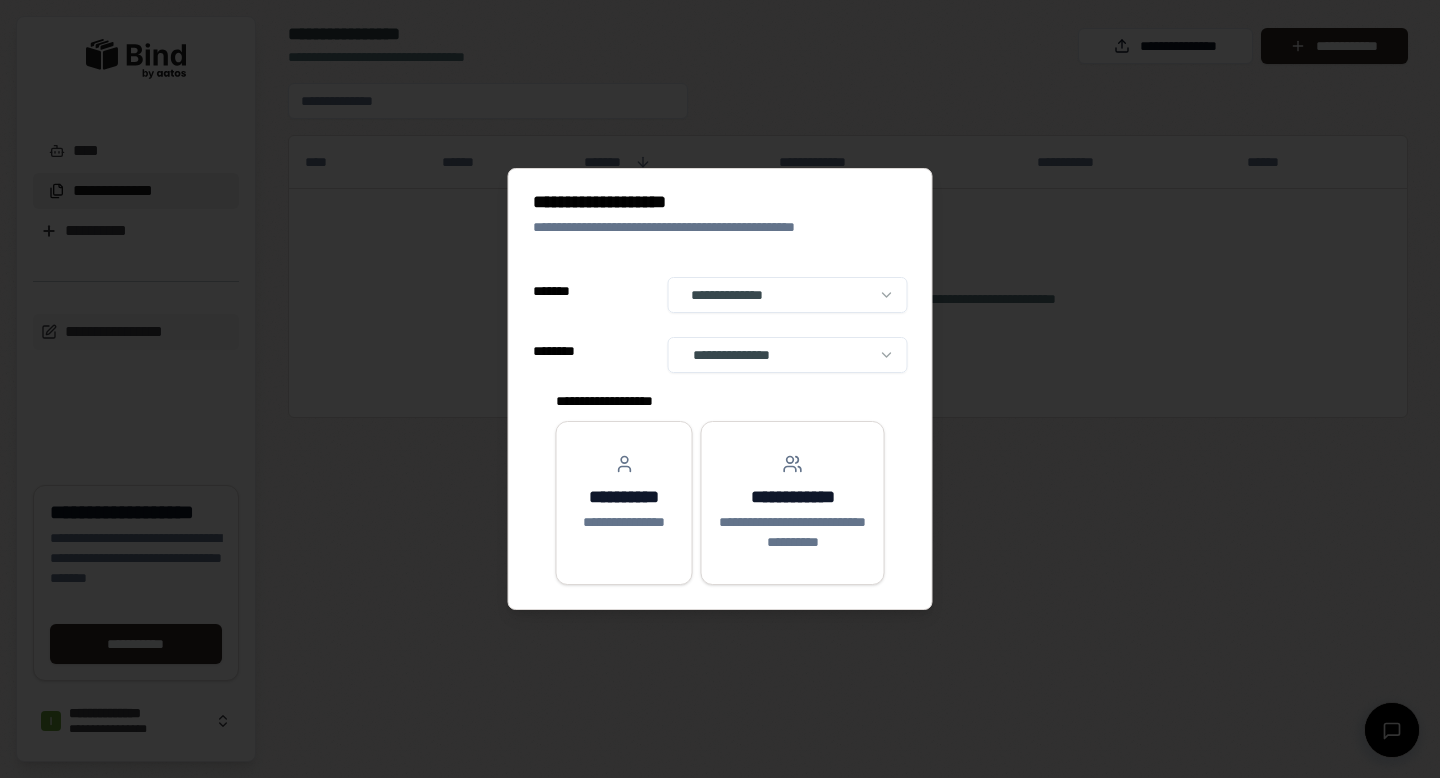 select on "**" 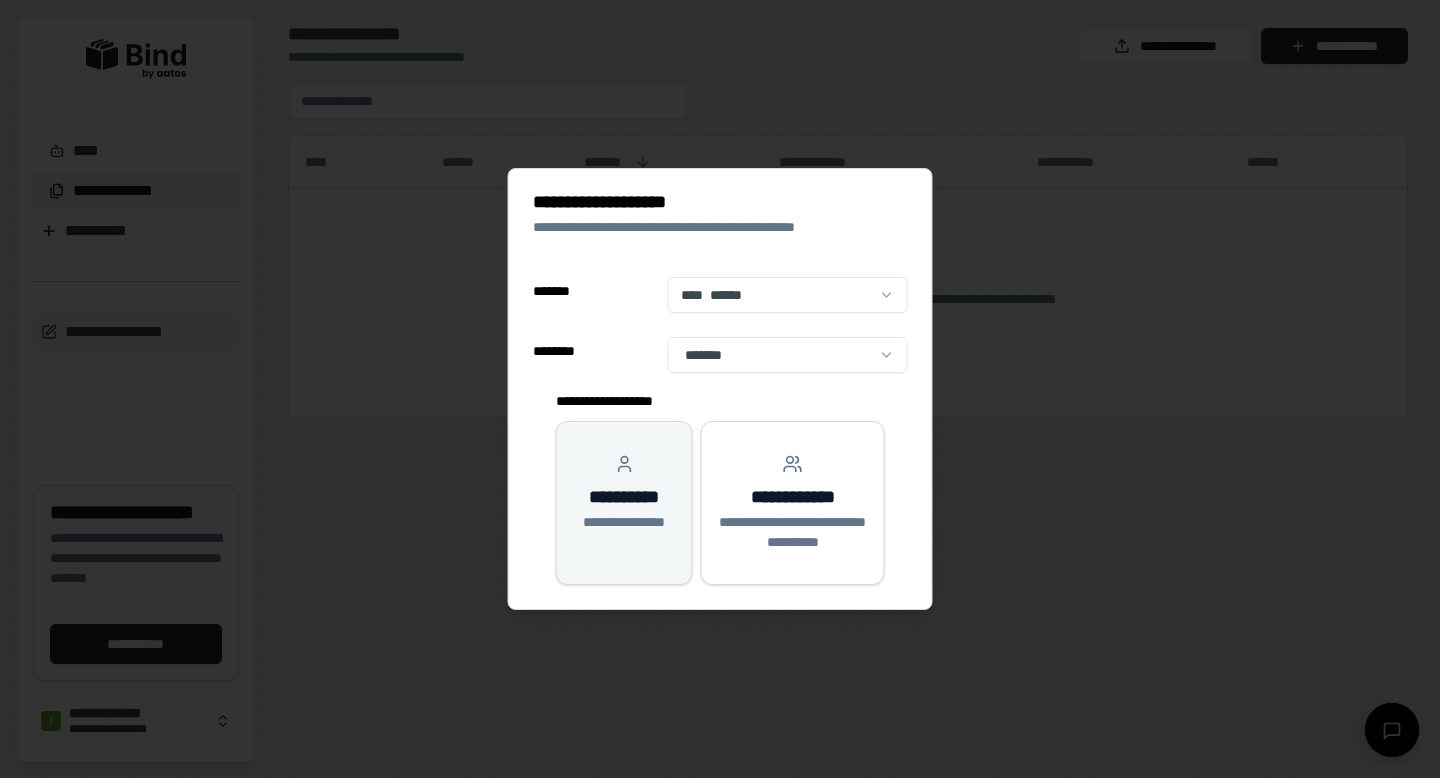 click on "**********" at bounding box center [624, 493] 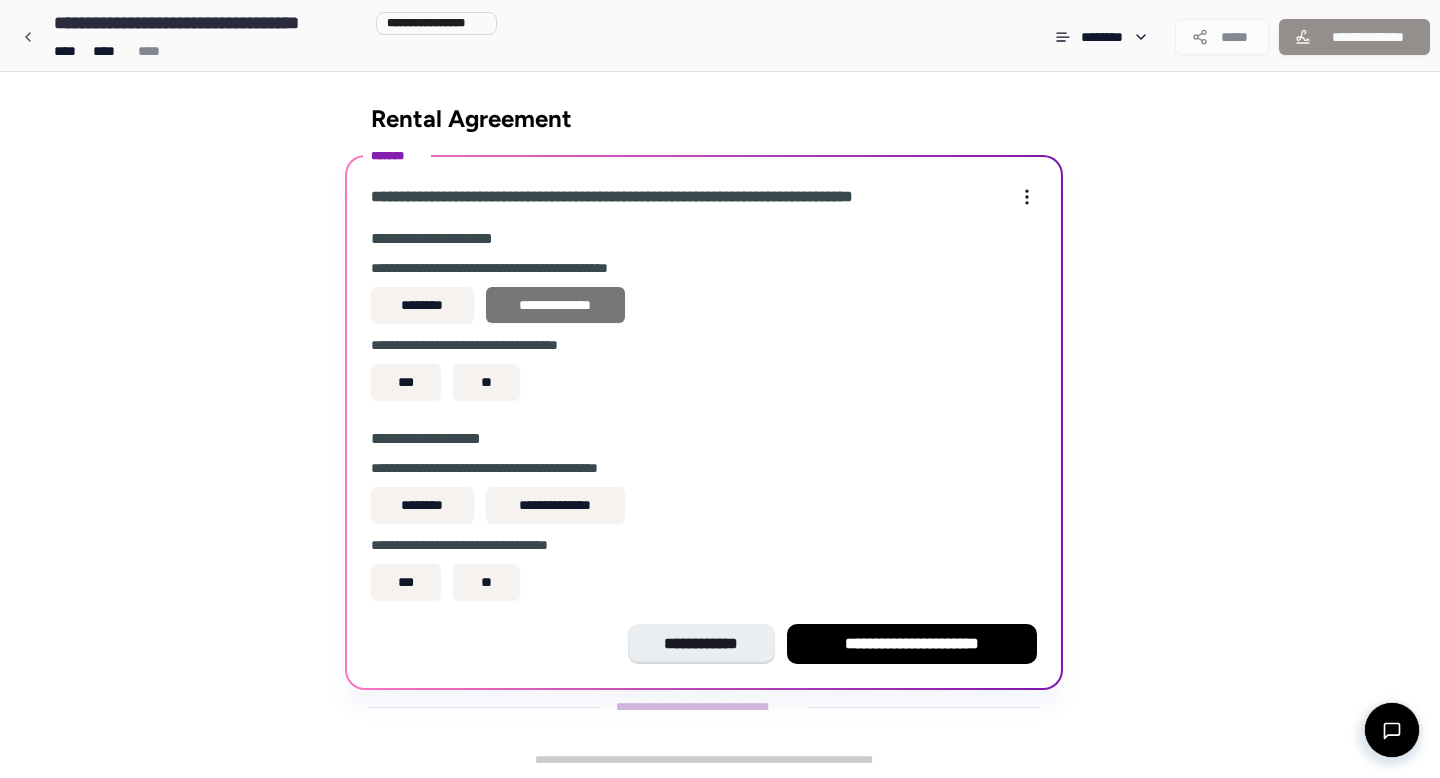 click on "**********" at bounding box center (555, 305) 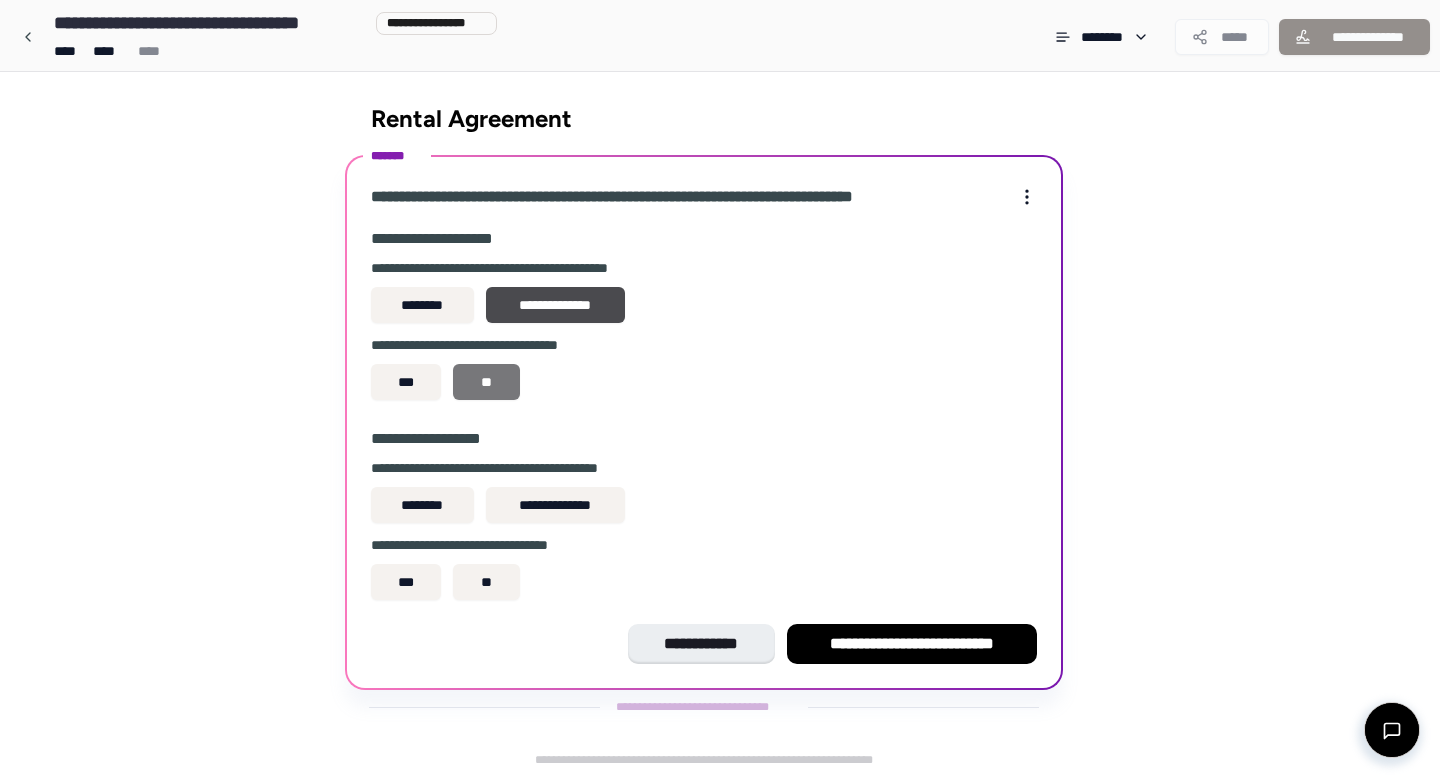 click on "**" at bounding box center (486, 382) 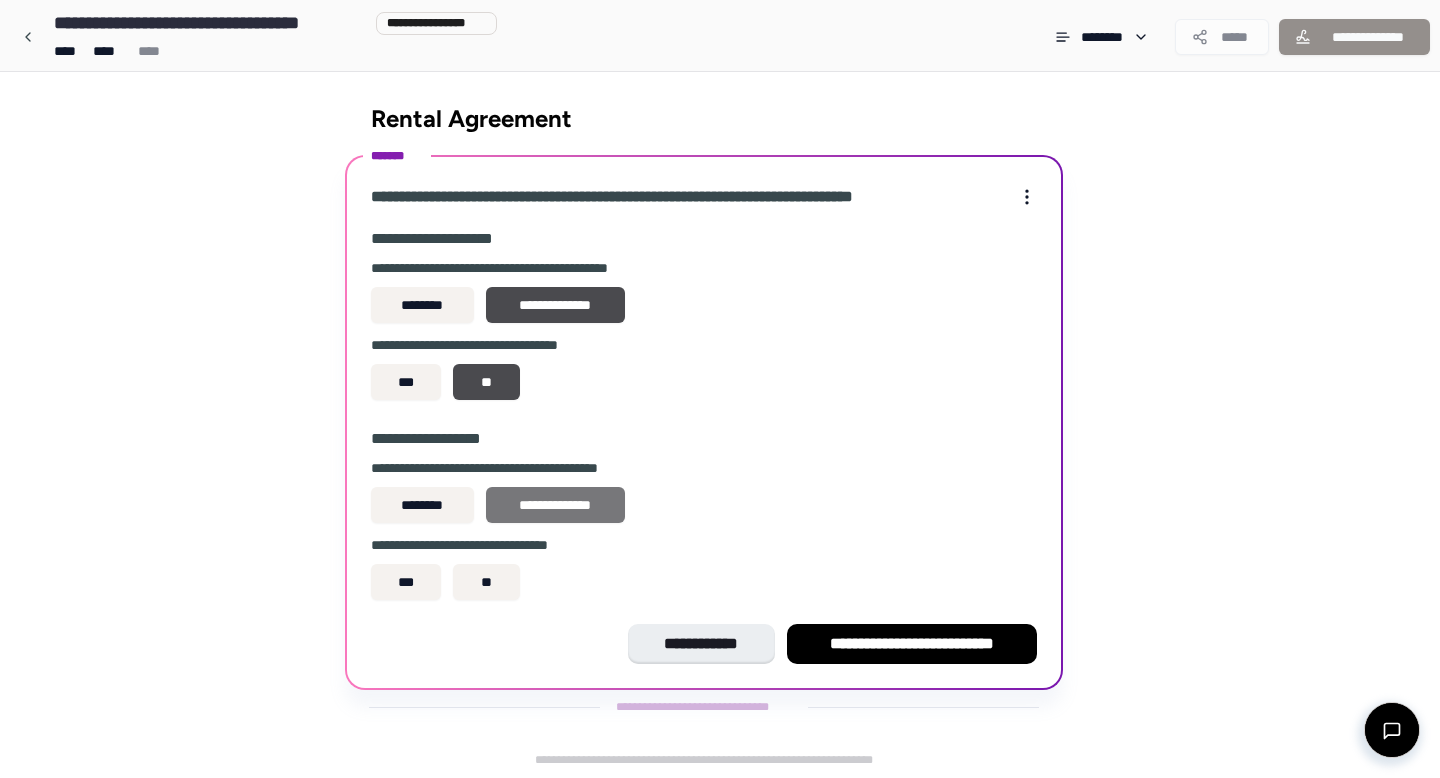 click on "**********" at bounding box center [555, 505] 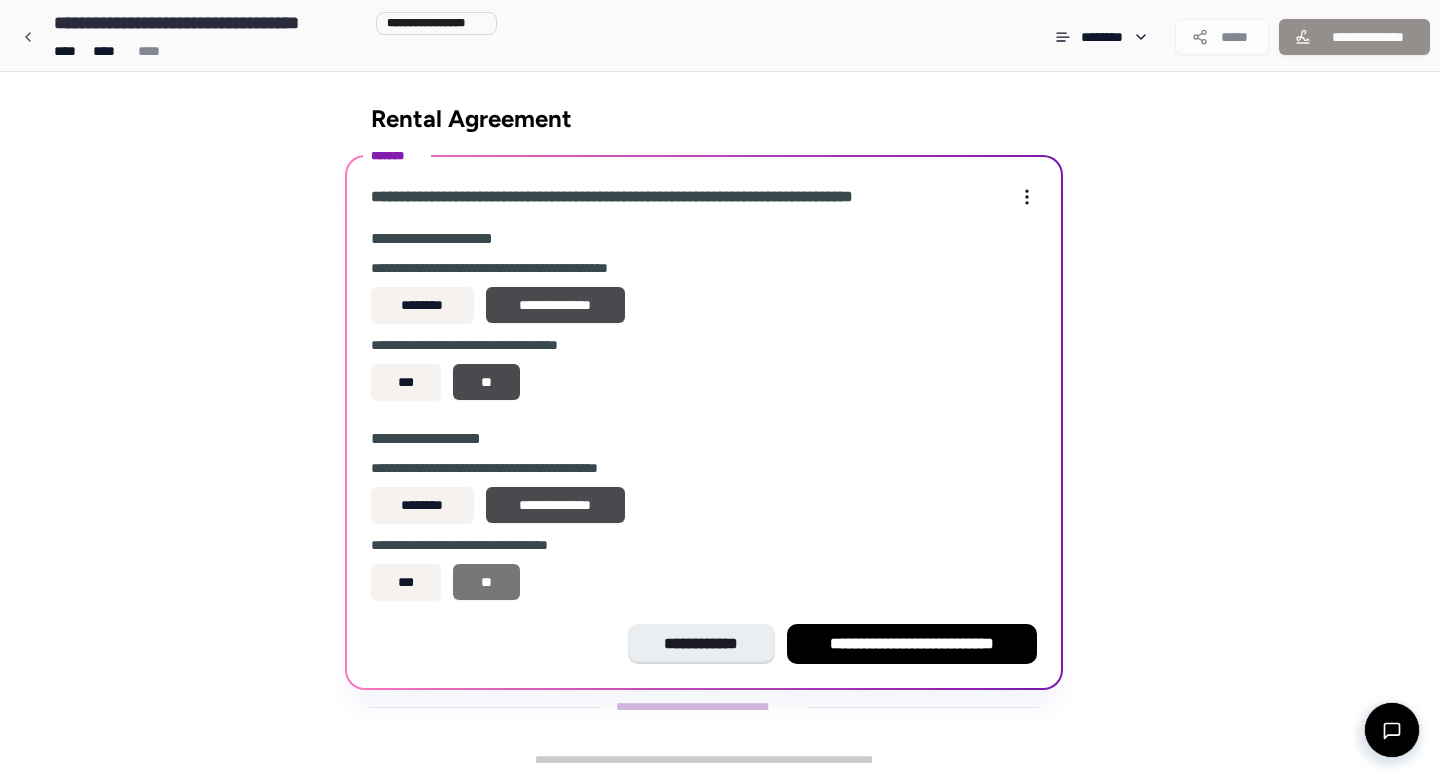 click on "**" at bounding box center (486, 582) 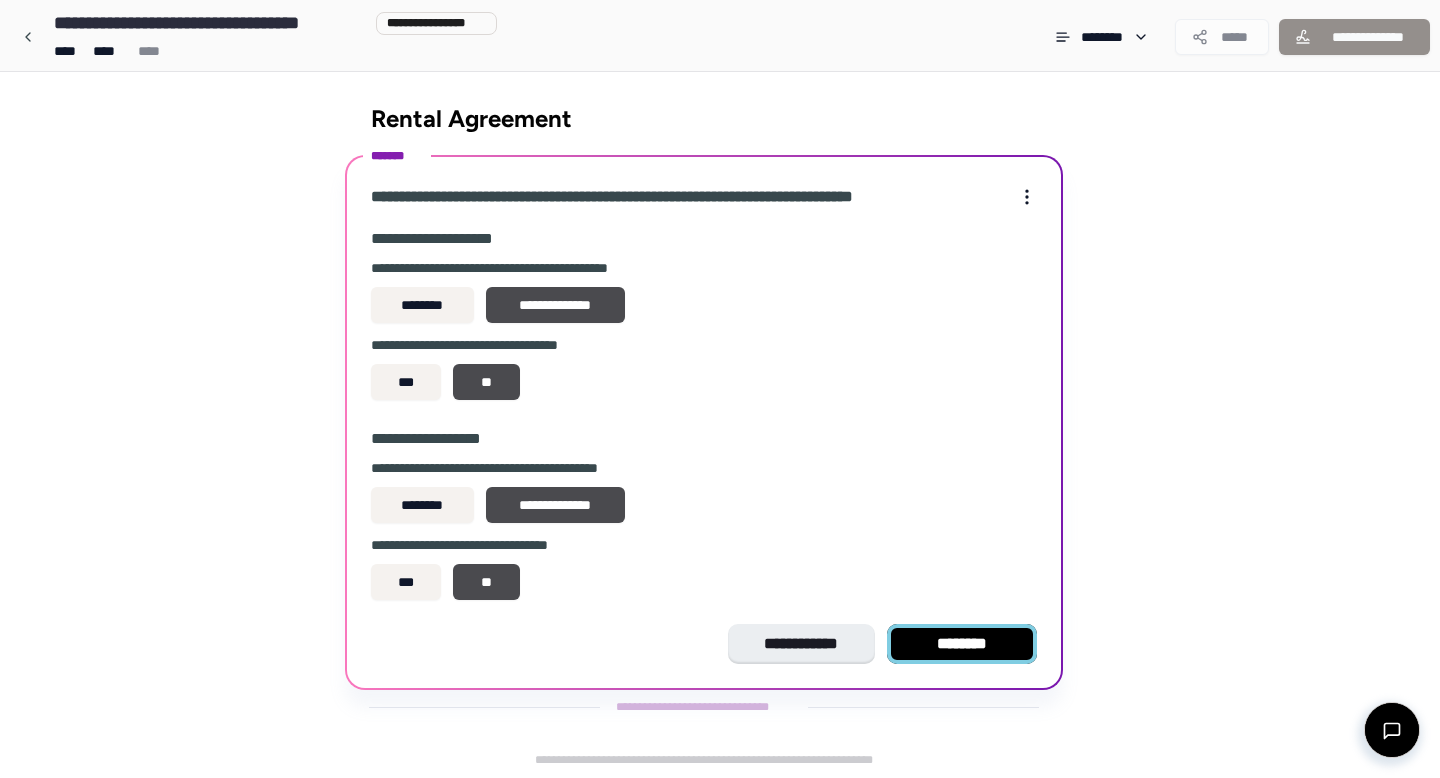 click on "********" at bounding box center (962, 644) 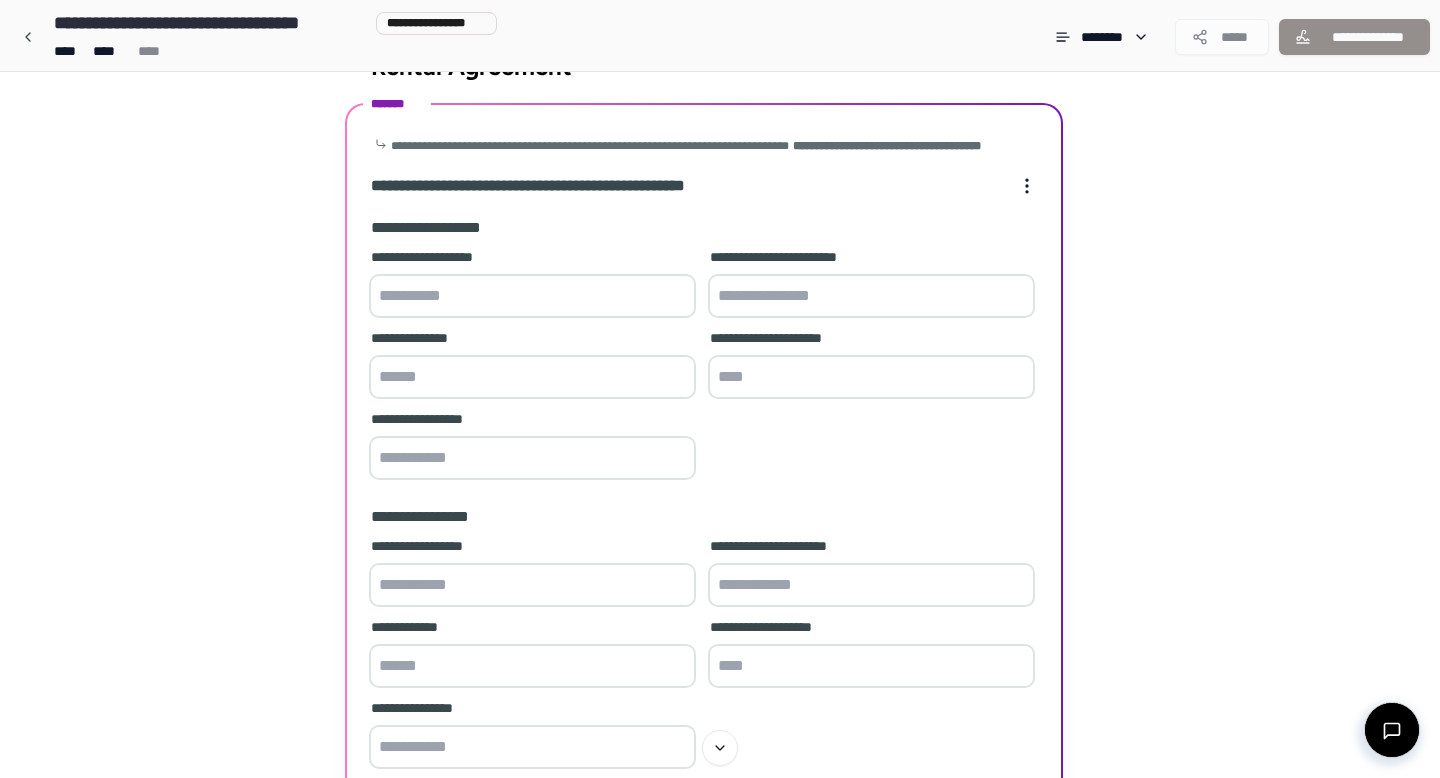 scroll, scrollTop: 26, scrollLeft: 0, axis: vertical 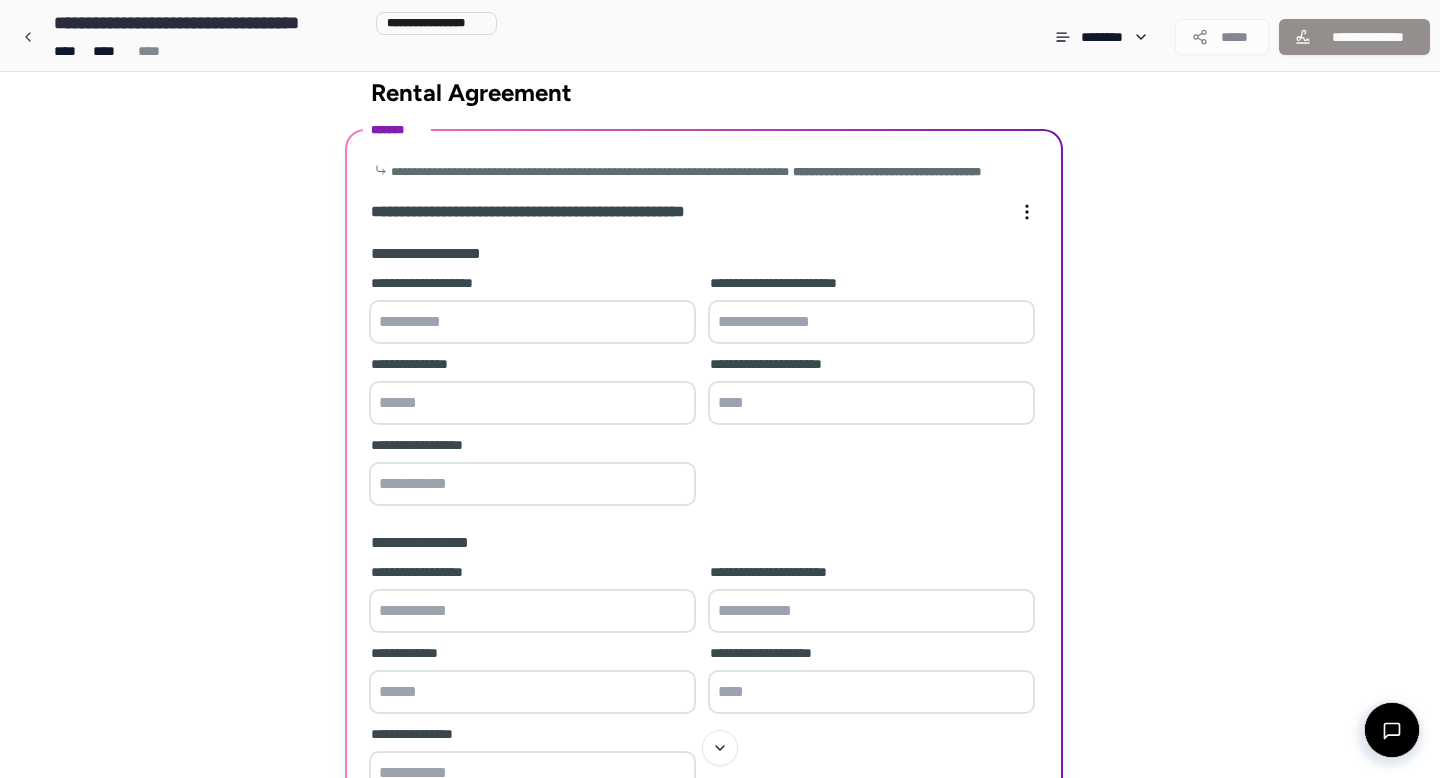 click at bounding box center [532, 322] 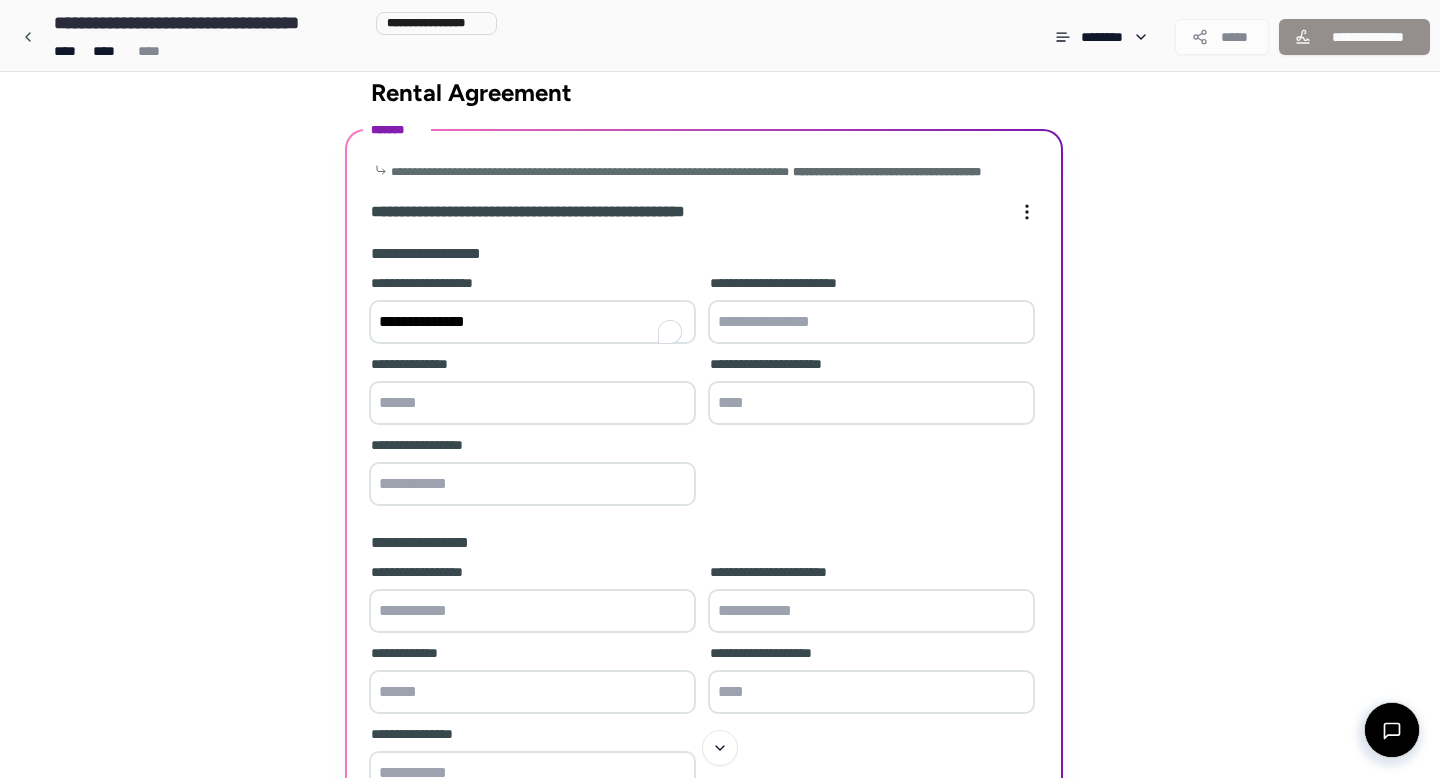 type on "**********" 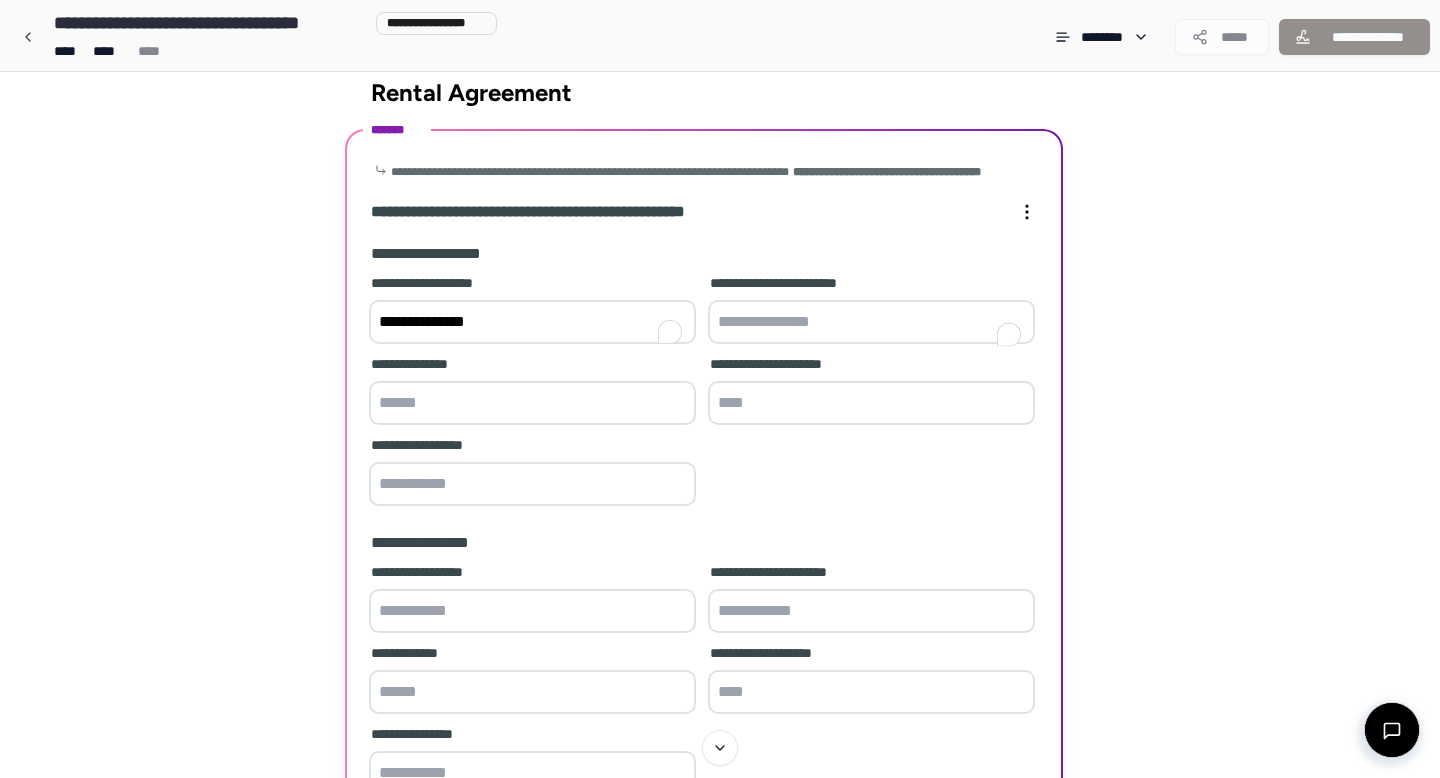 click at bounding box center [871, 322] 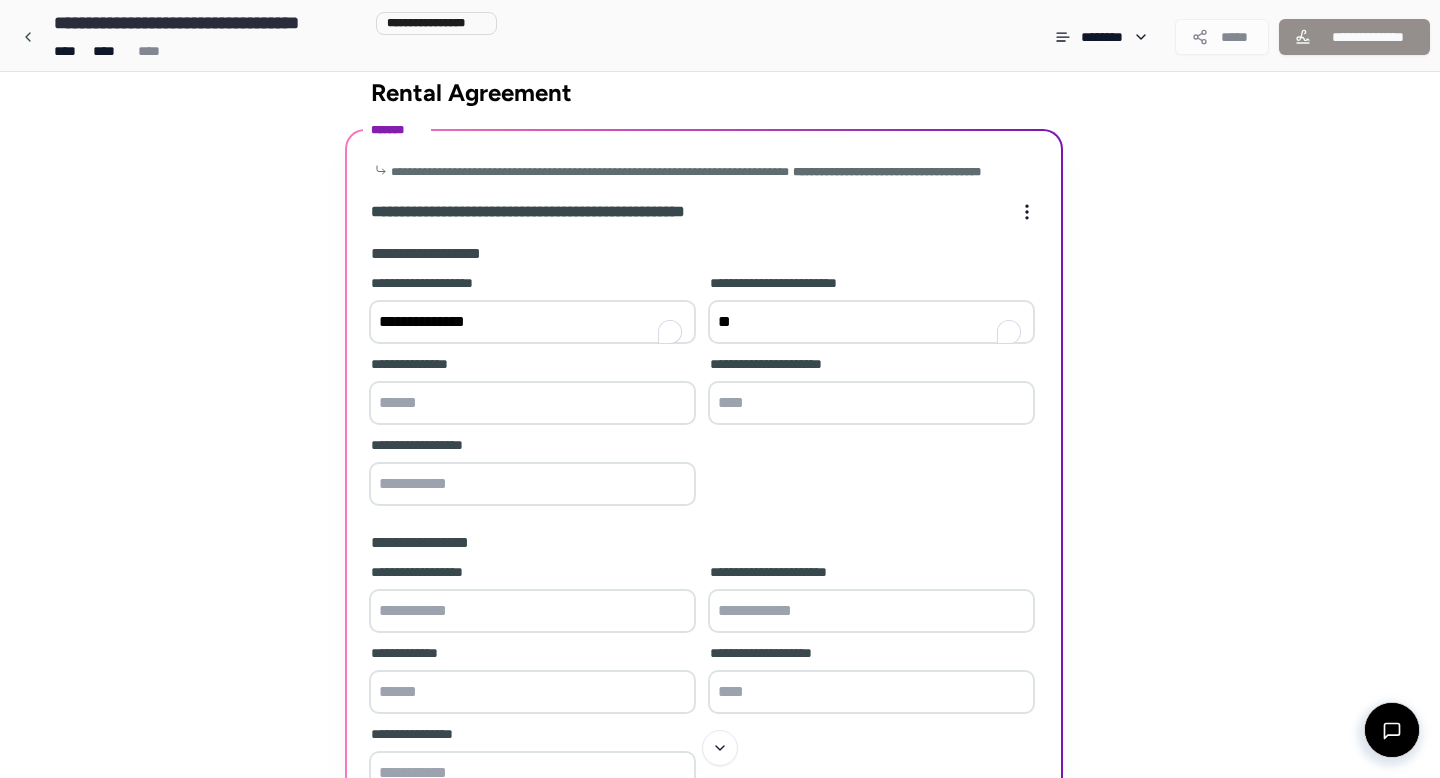 type on "*" 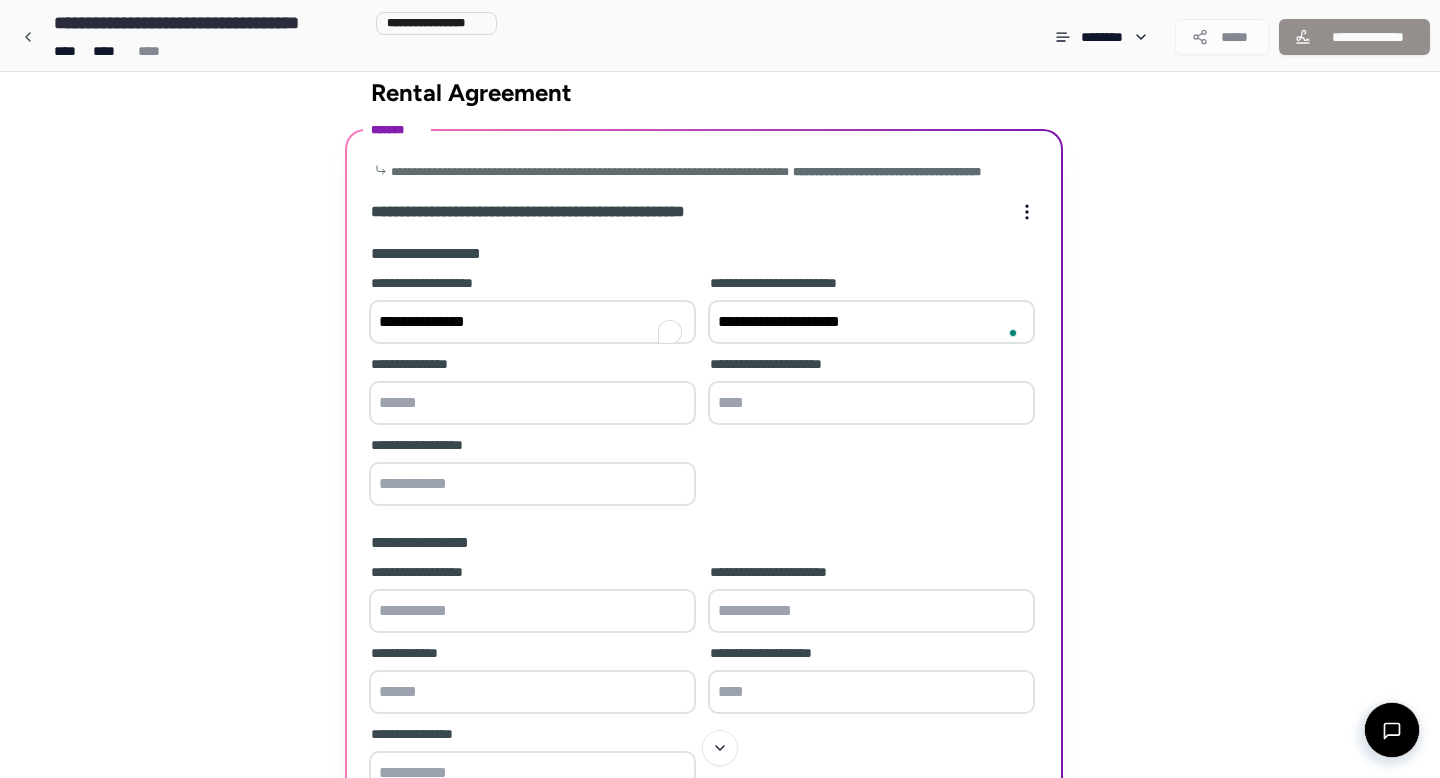 type on "**********" 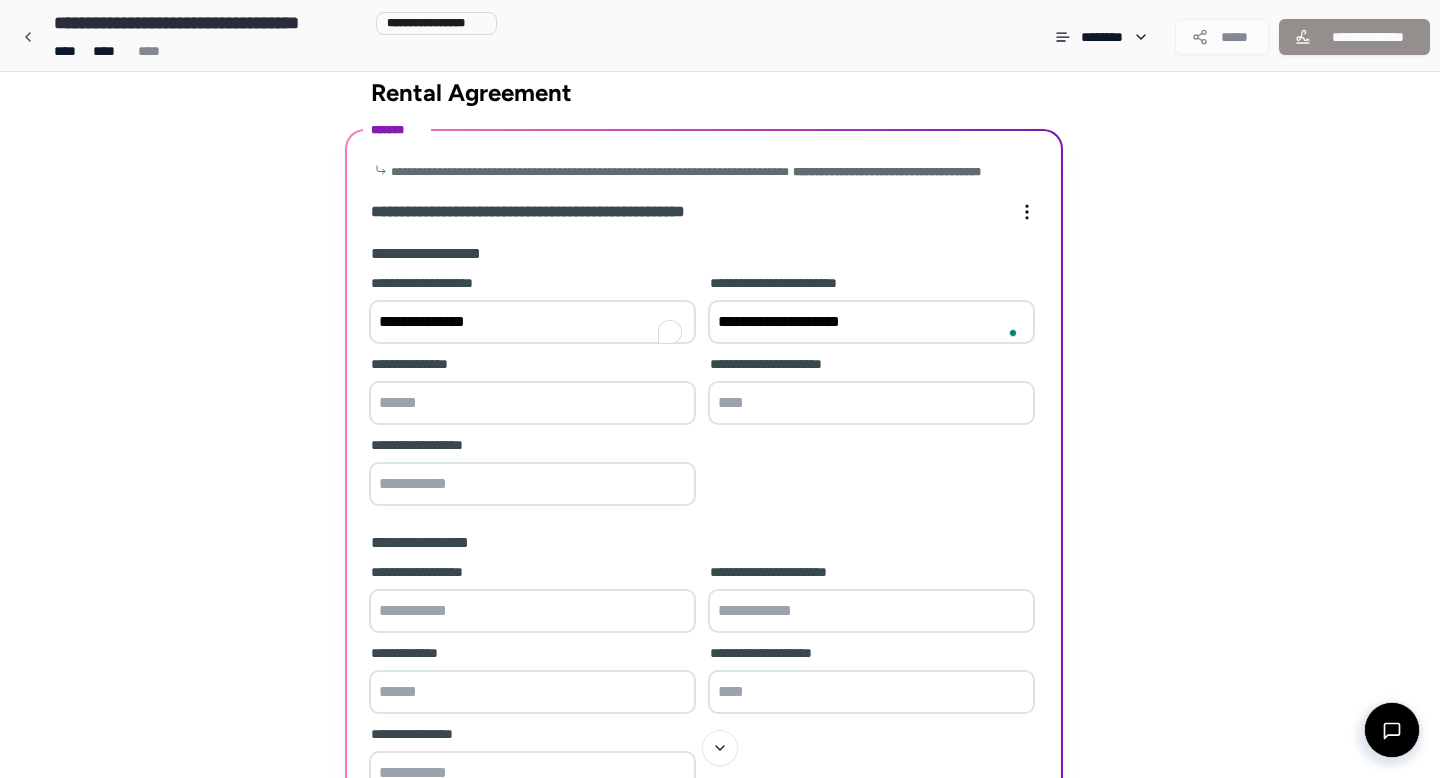 click on "**********" at bounding box center (704, 503) 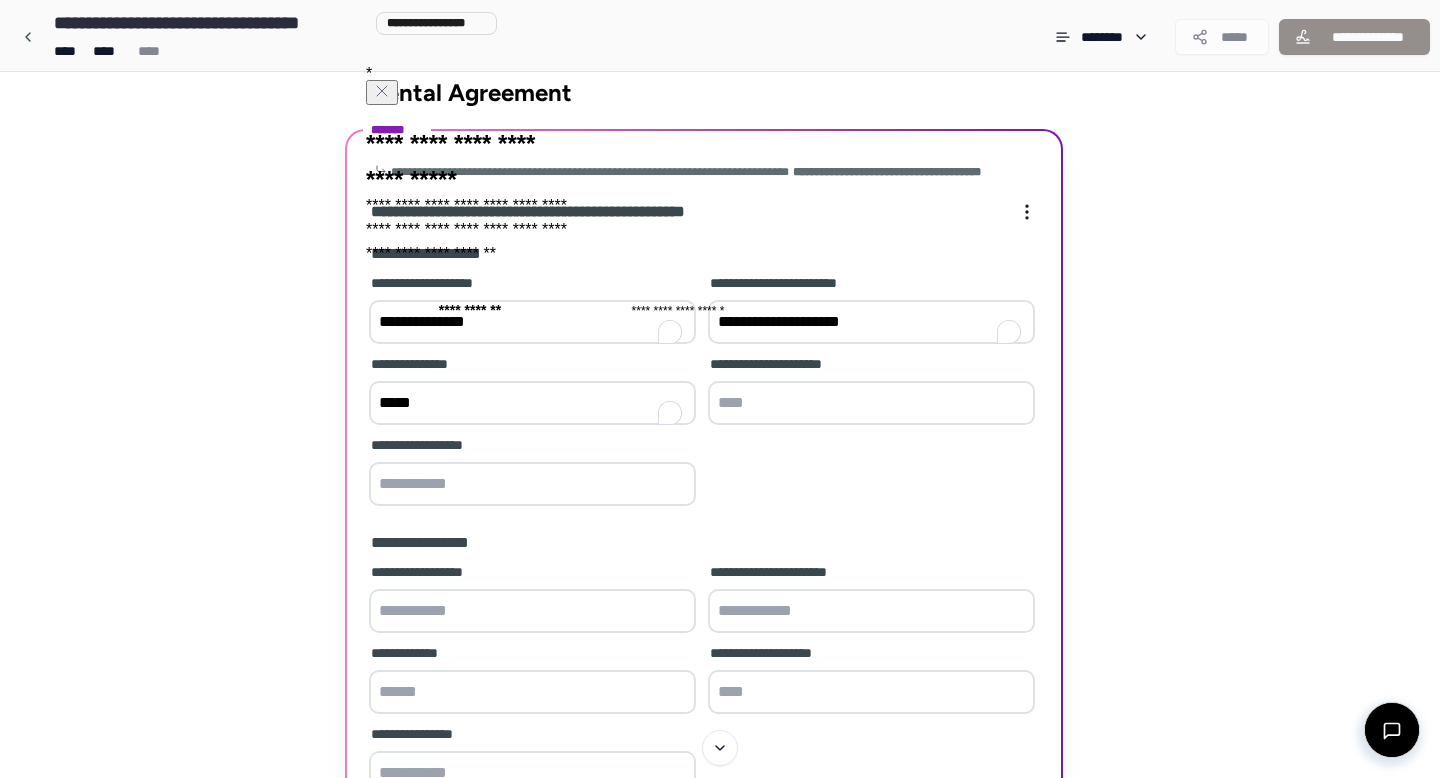 click 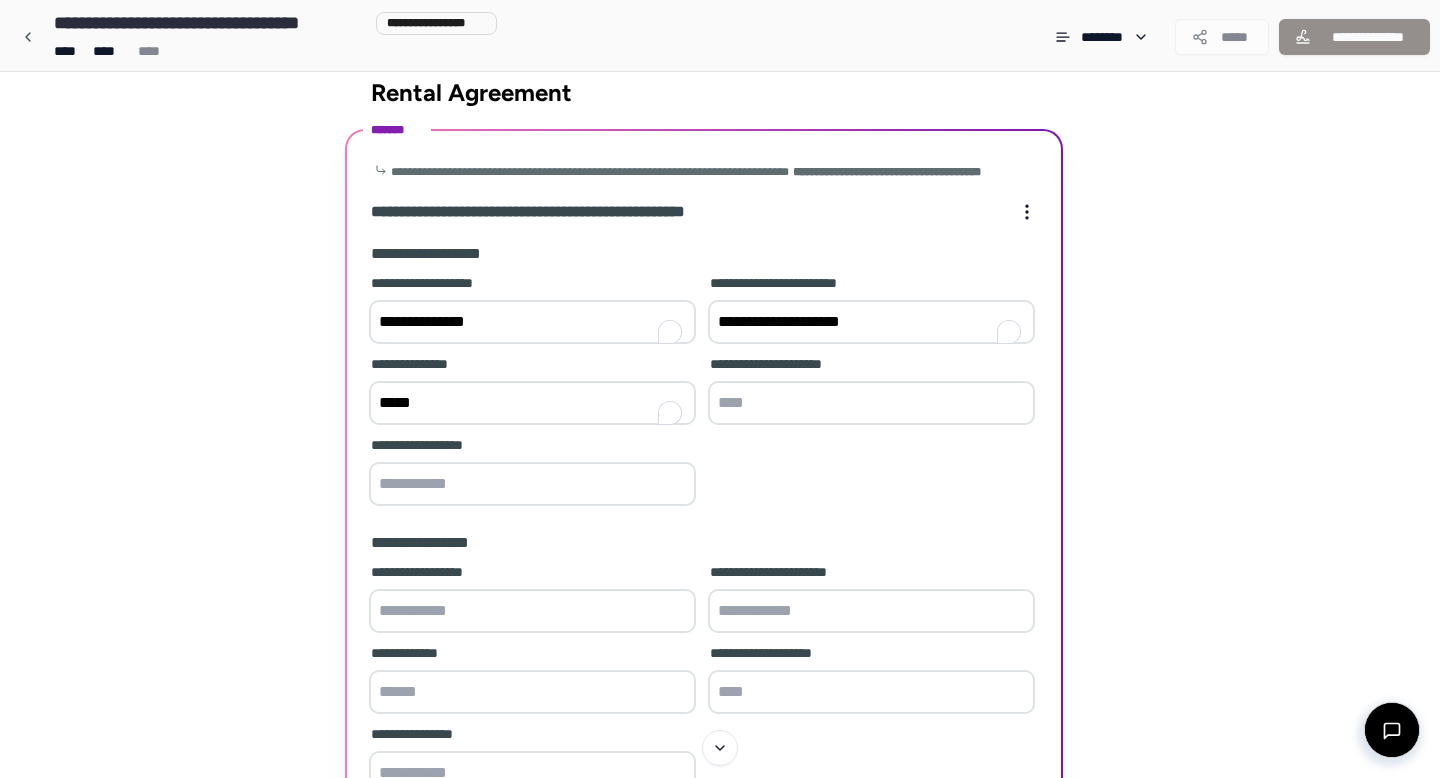 click on "*****" at bounding box center (532, 403) 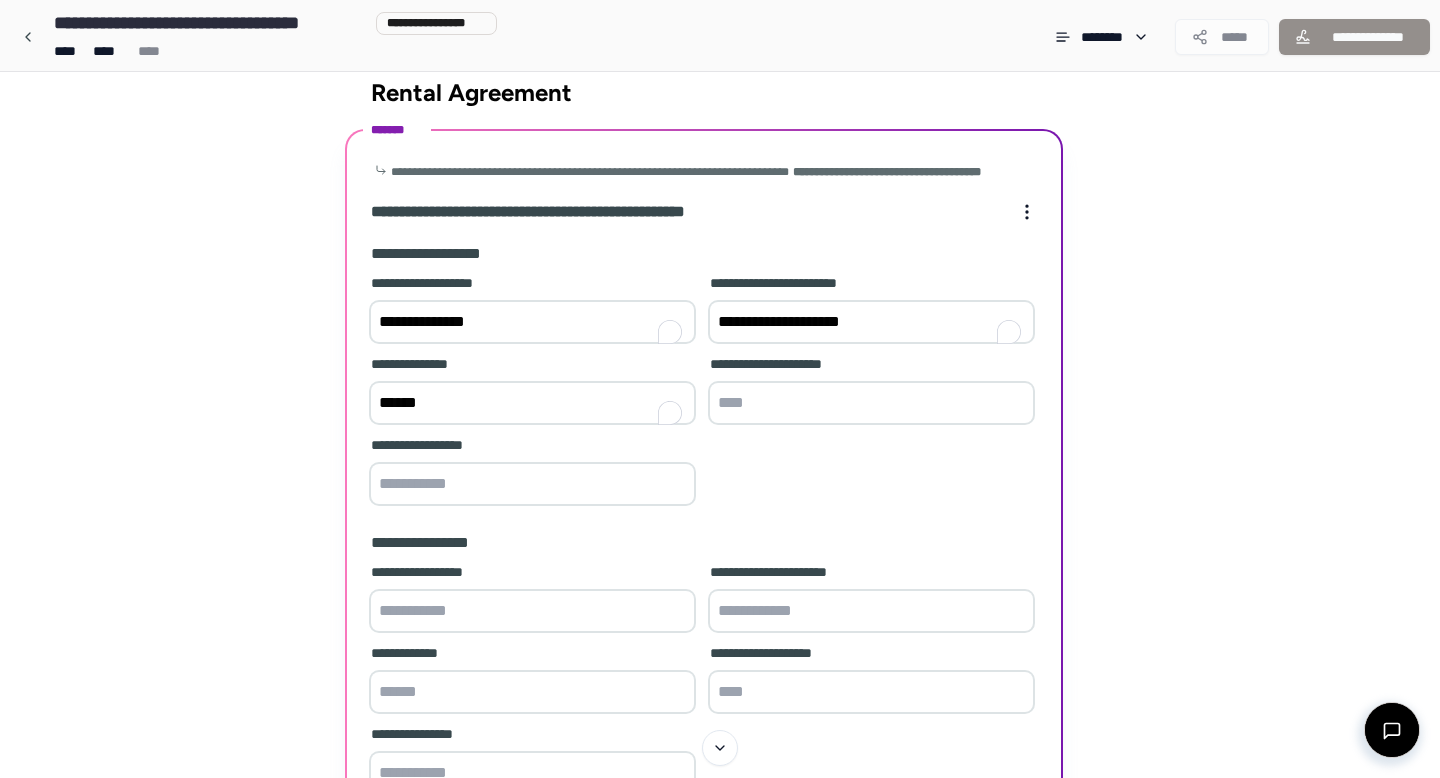 type on "******" 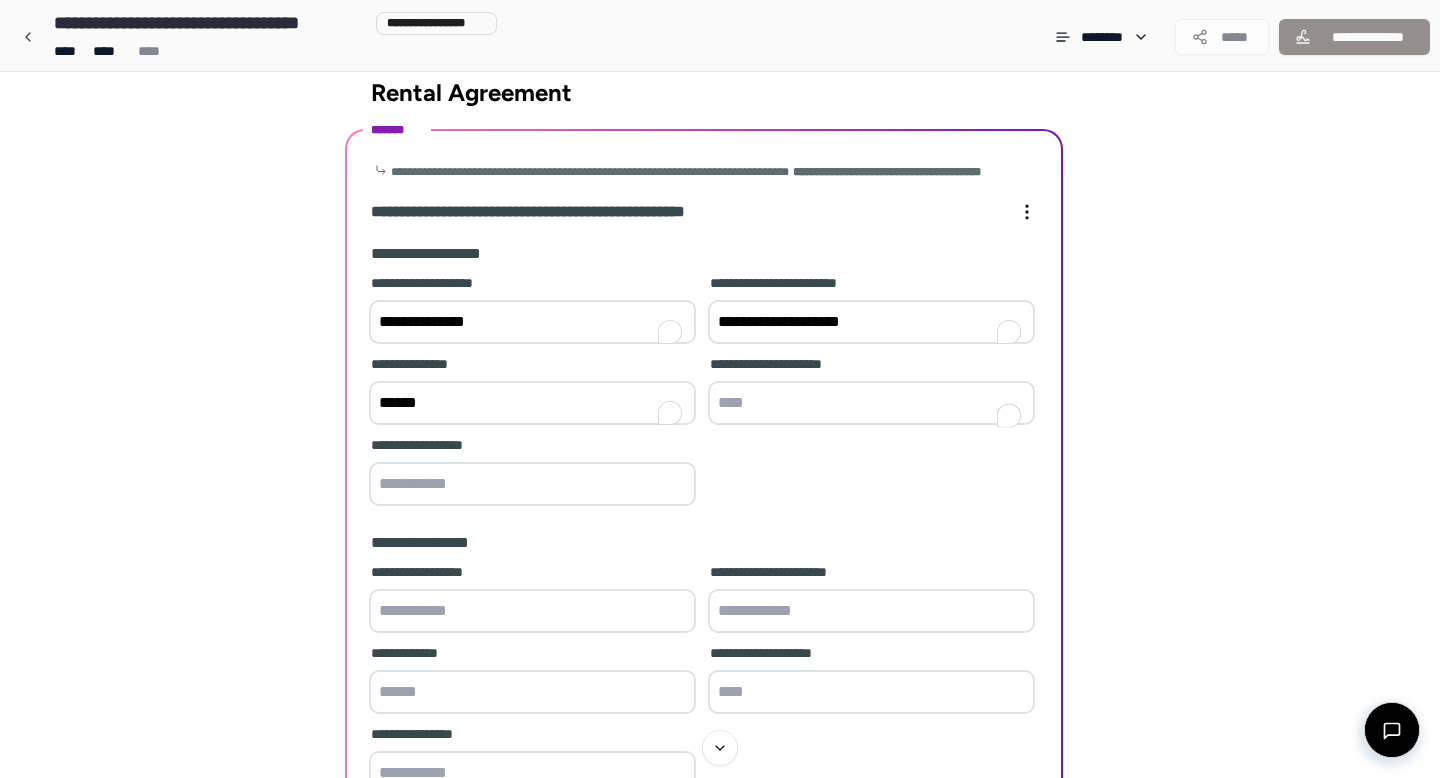 click at bounding box center [871, 403] 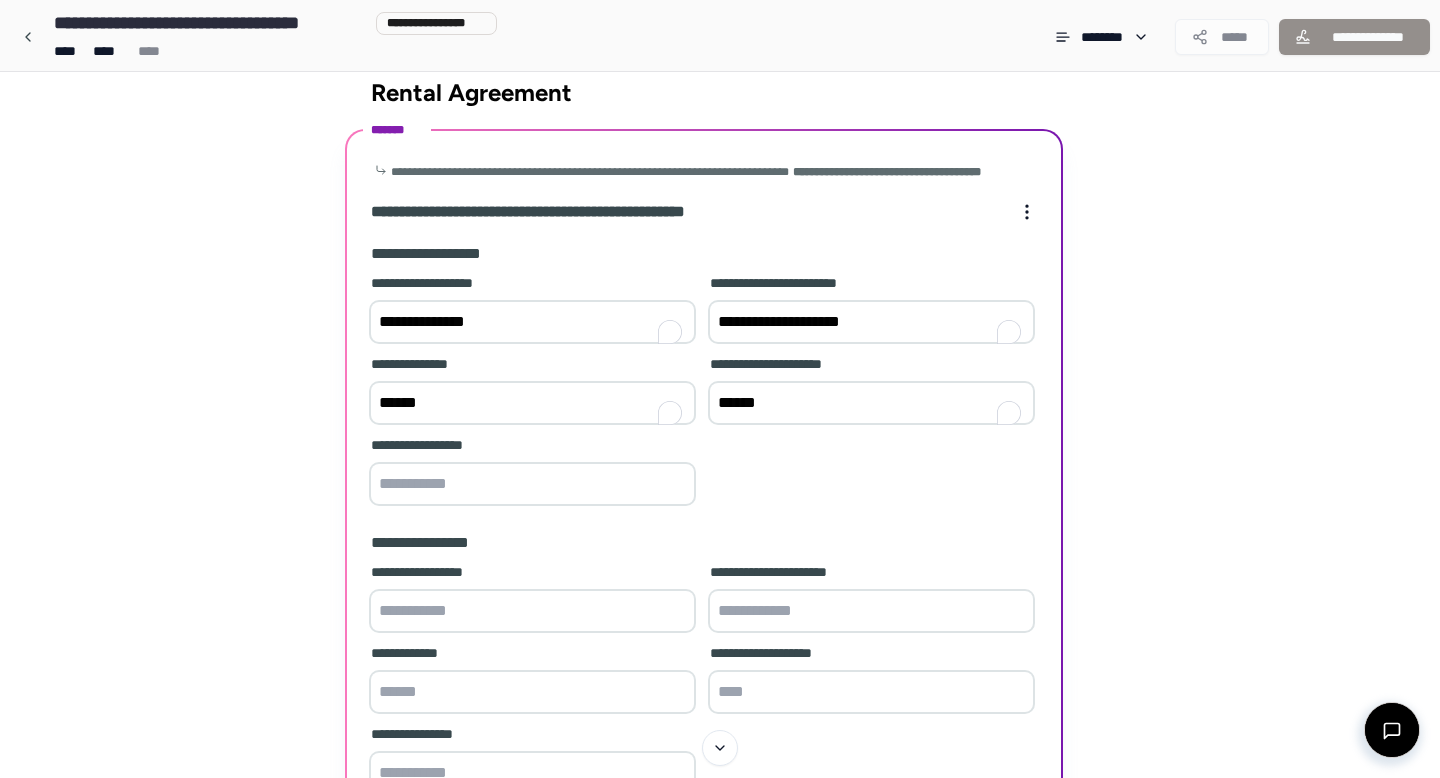 type on "******" 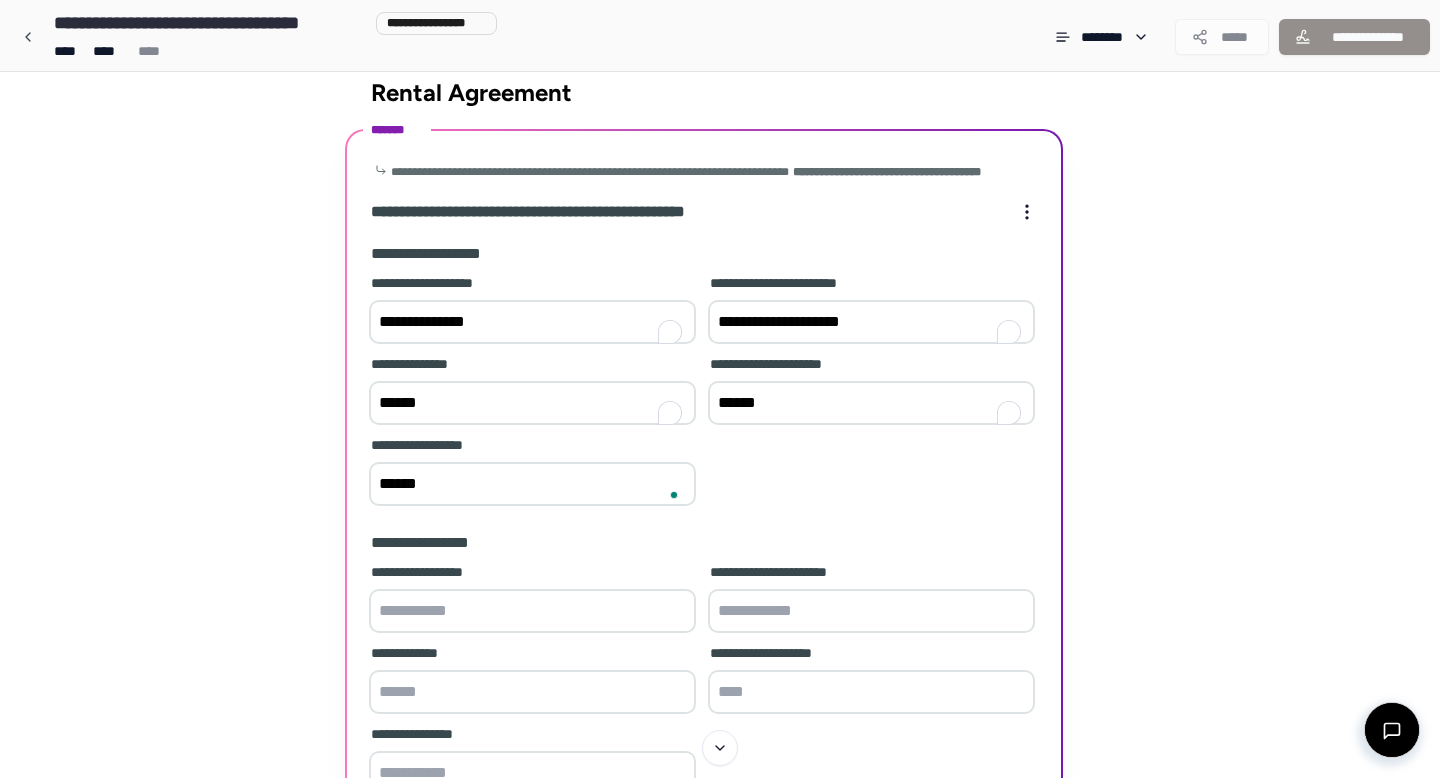 type on "******" 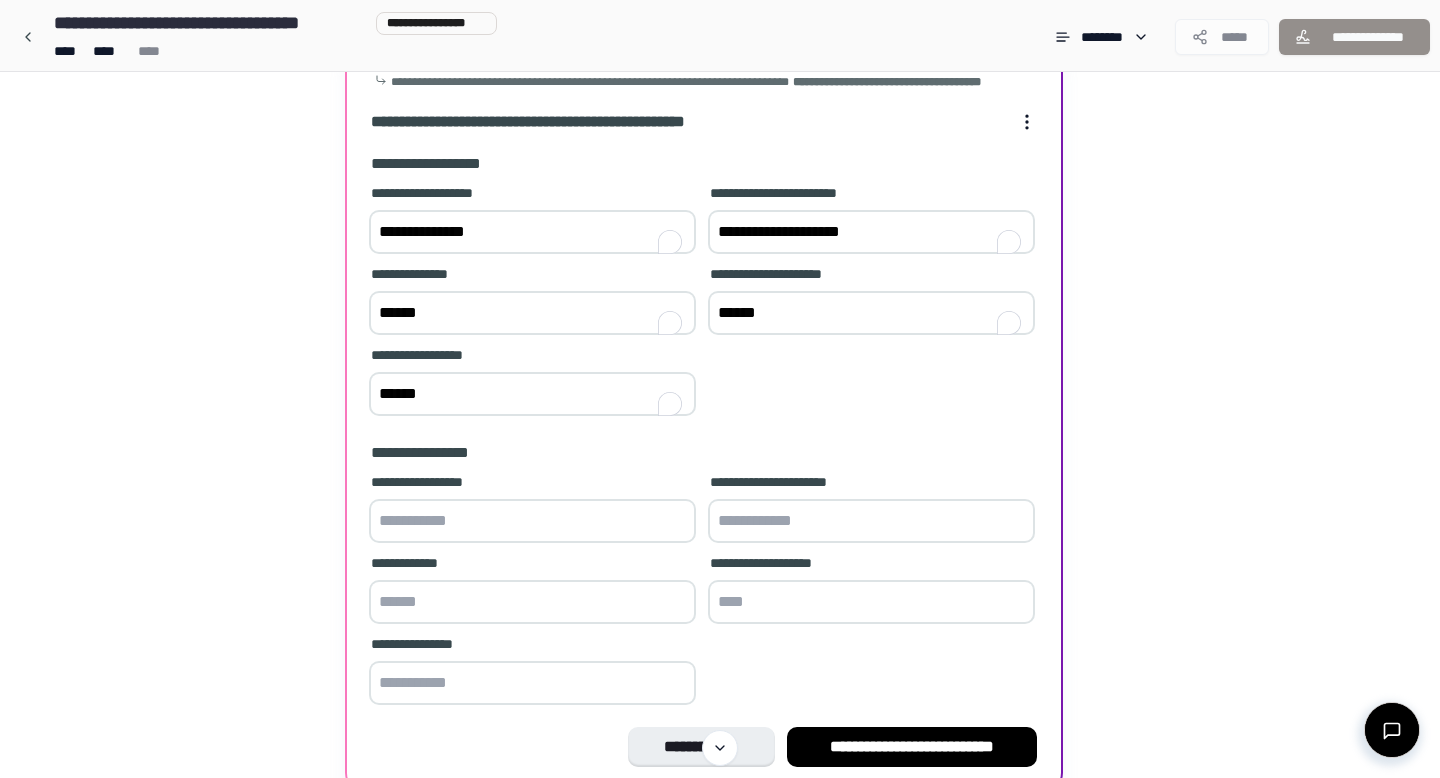 scroll, scrollTop: 122, scrollLeft: 0, axis: vertical 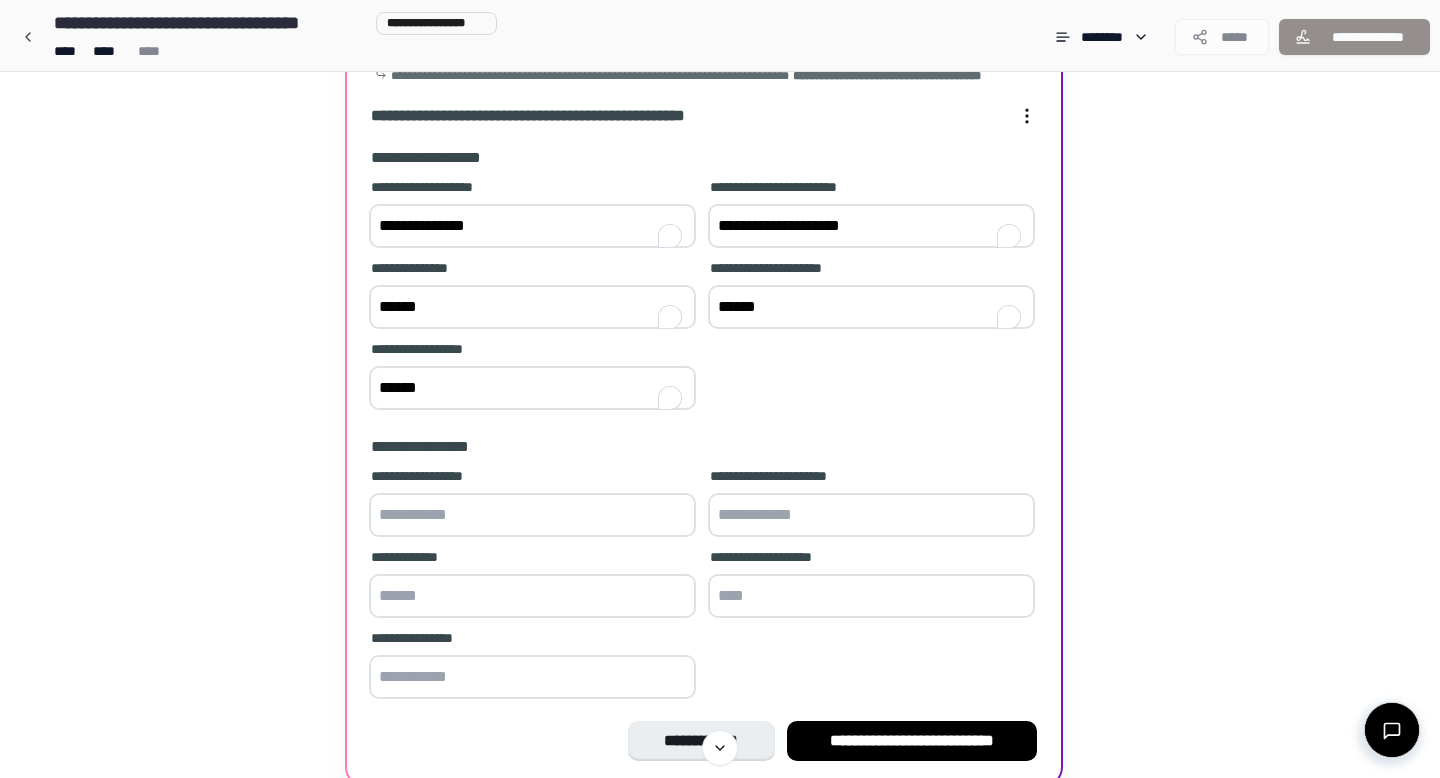 click at bounding box center (532, 515) 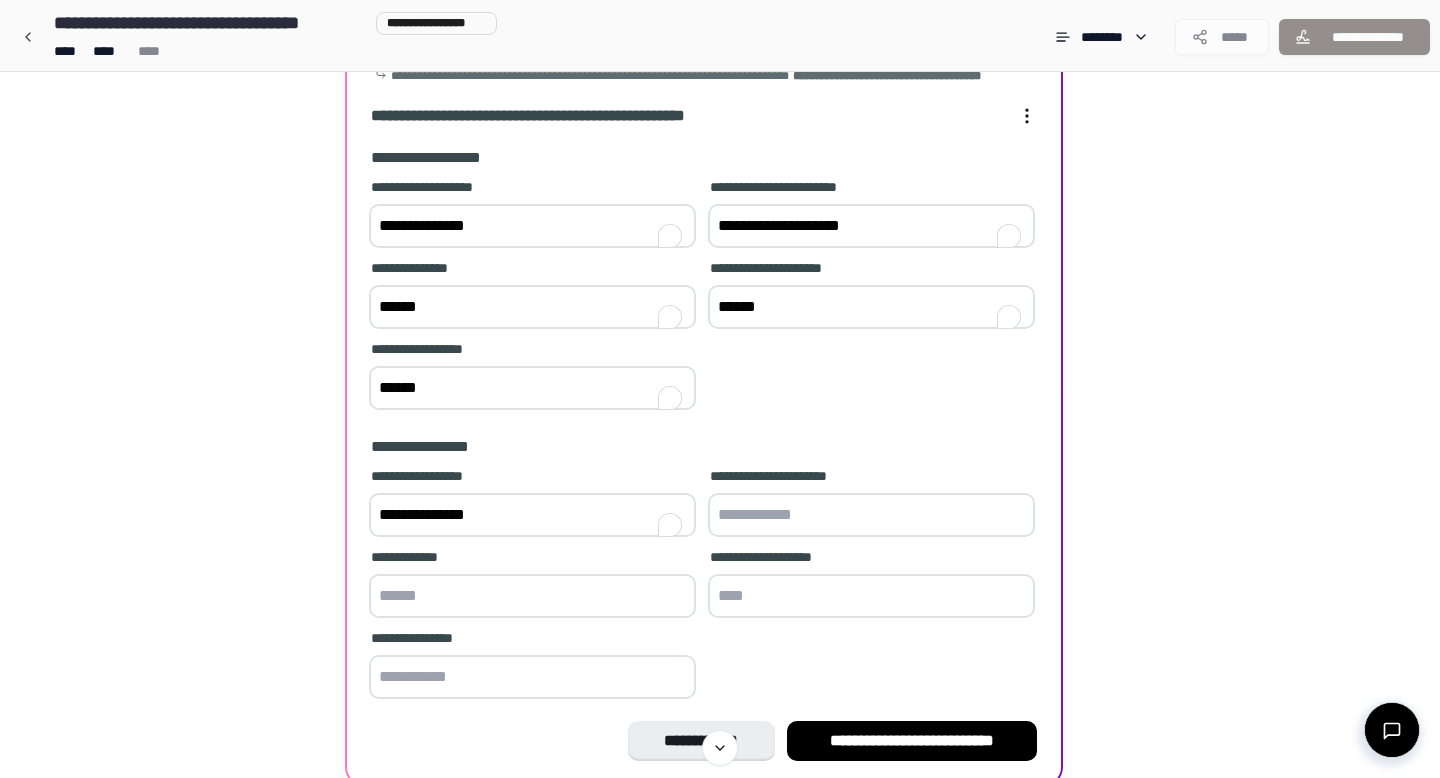 type on "**********" 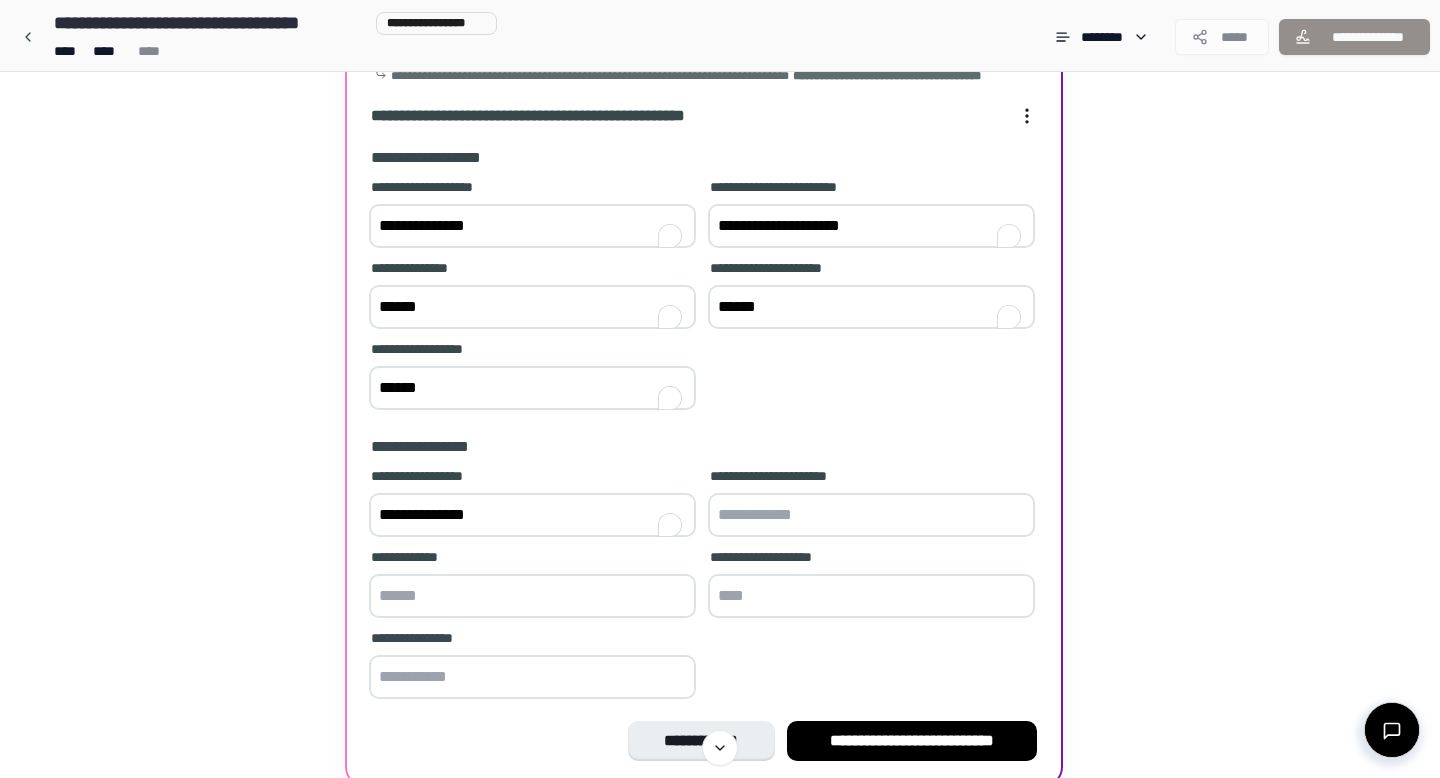 click at bounding box center (871, 515) 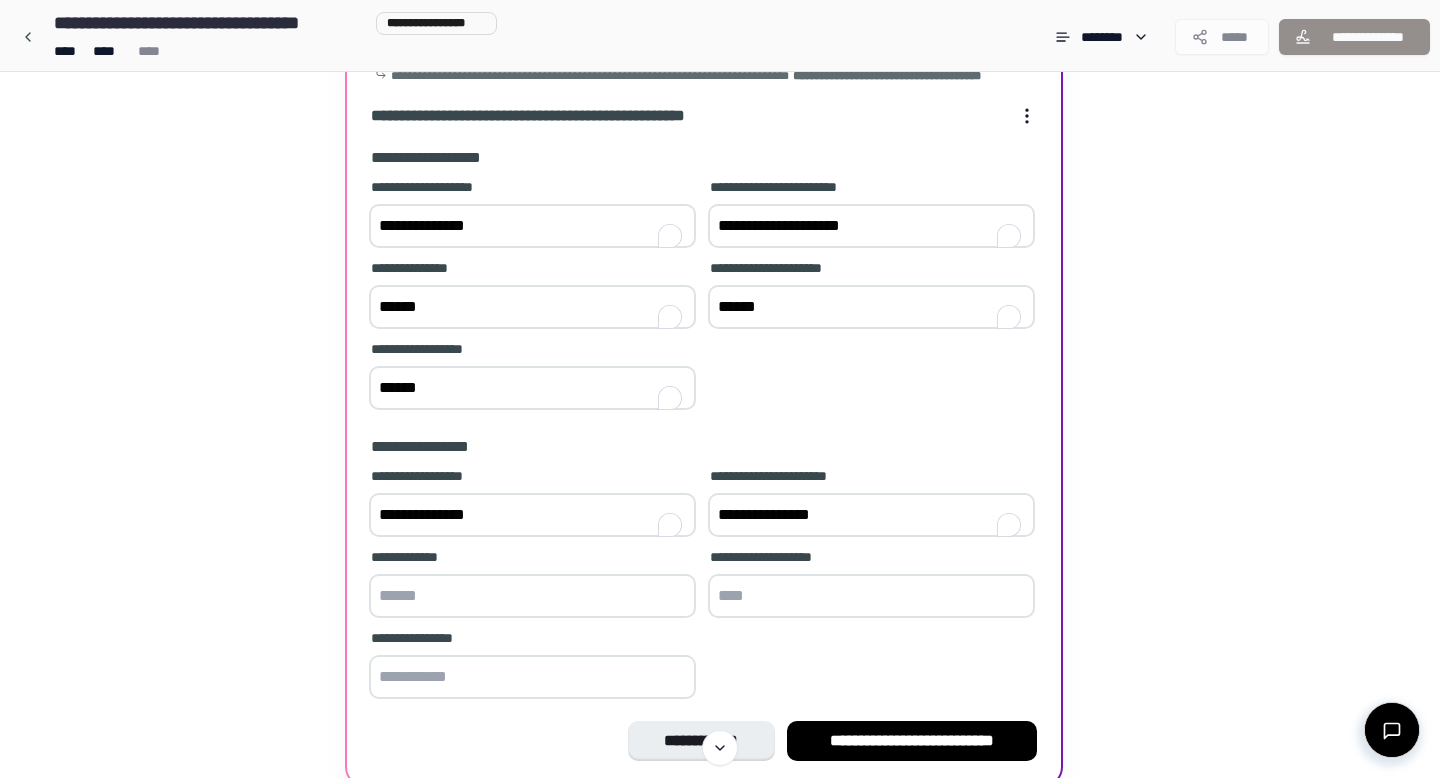type on "**********" 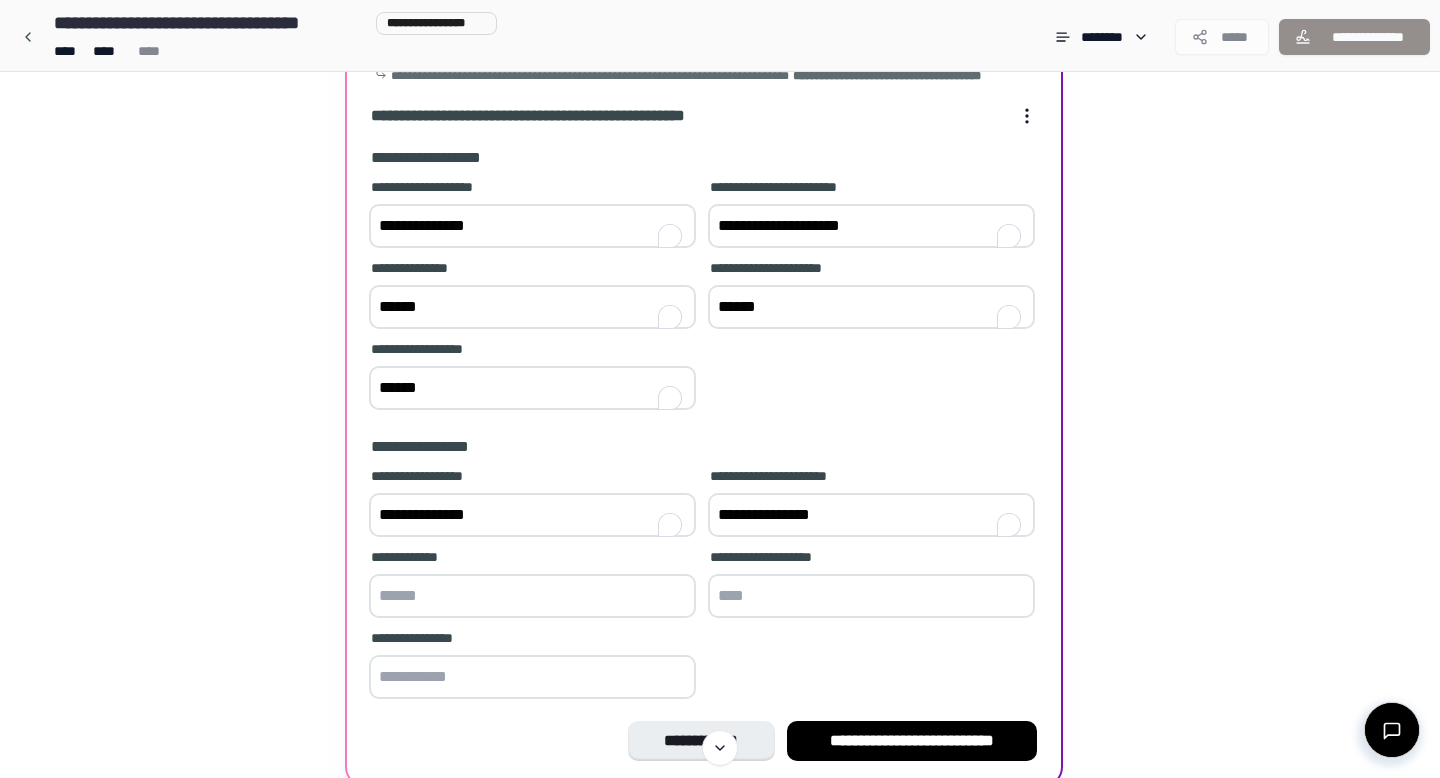 click at bounding box center [532, 596] 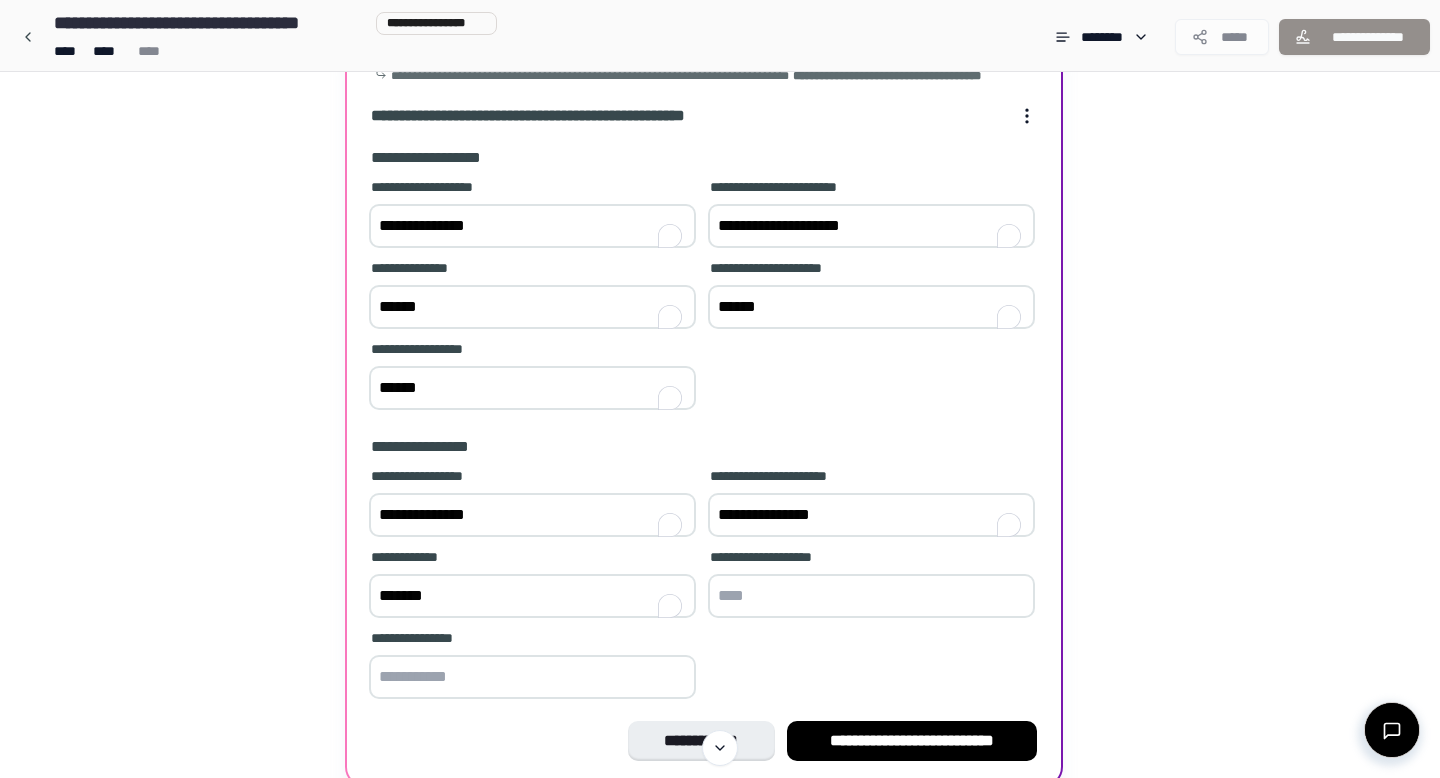 type on "******" 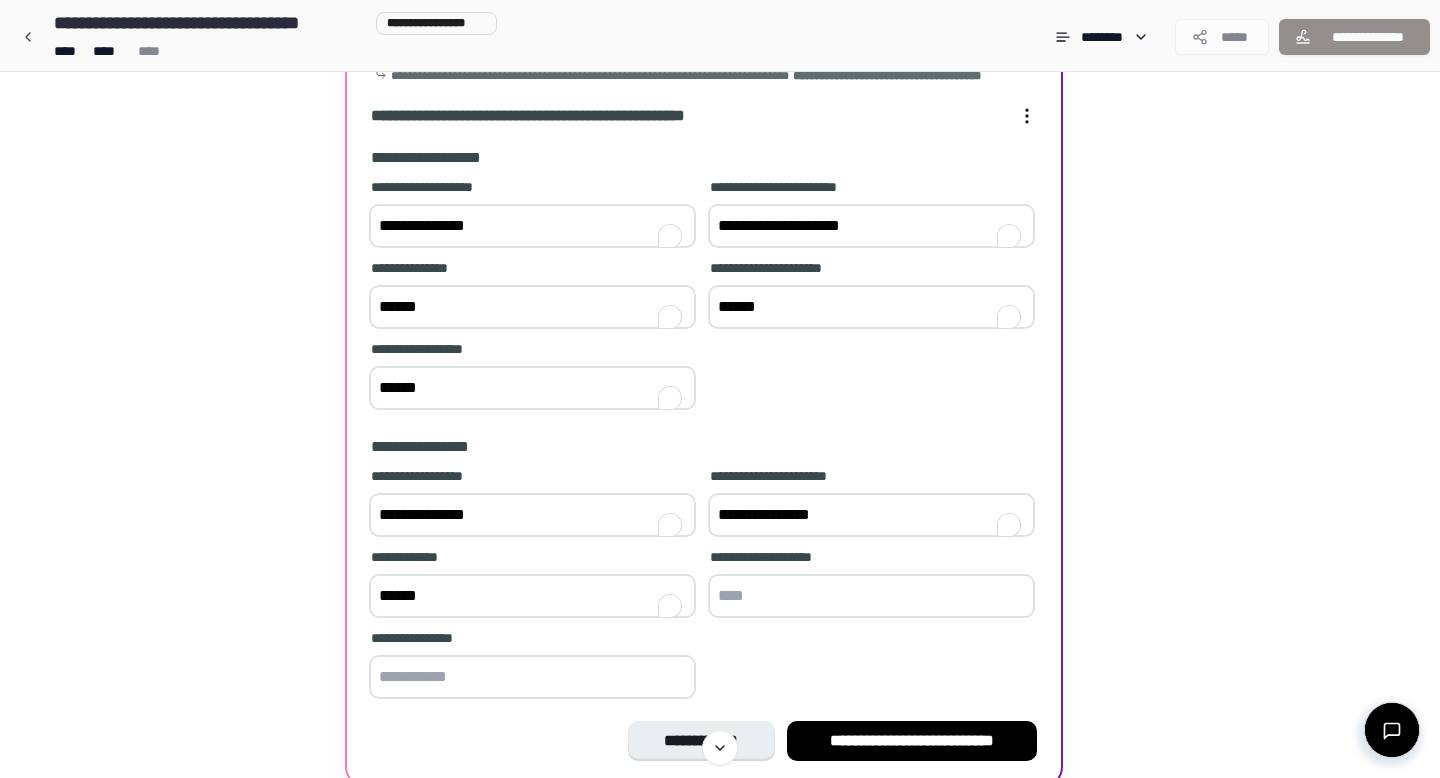 click at bounding box center [871, 596] 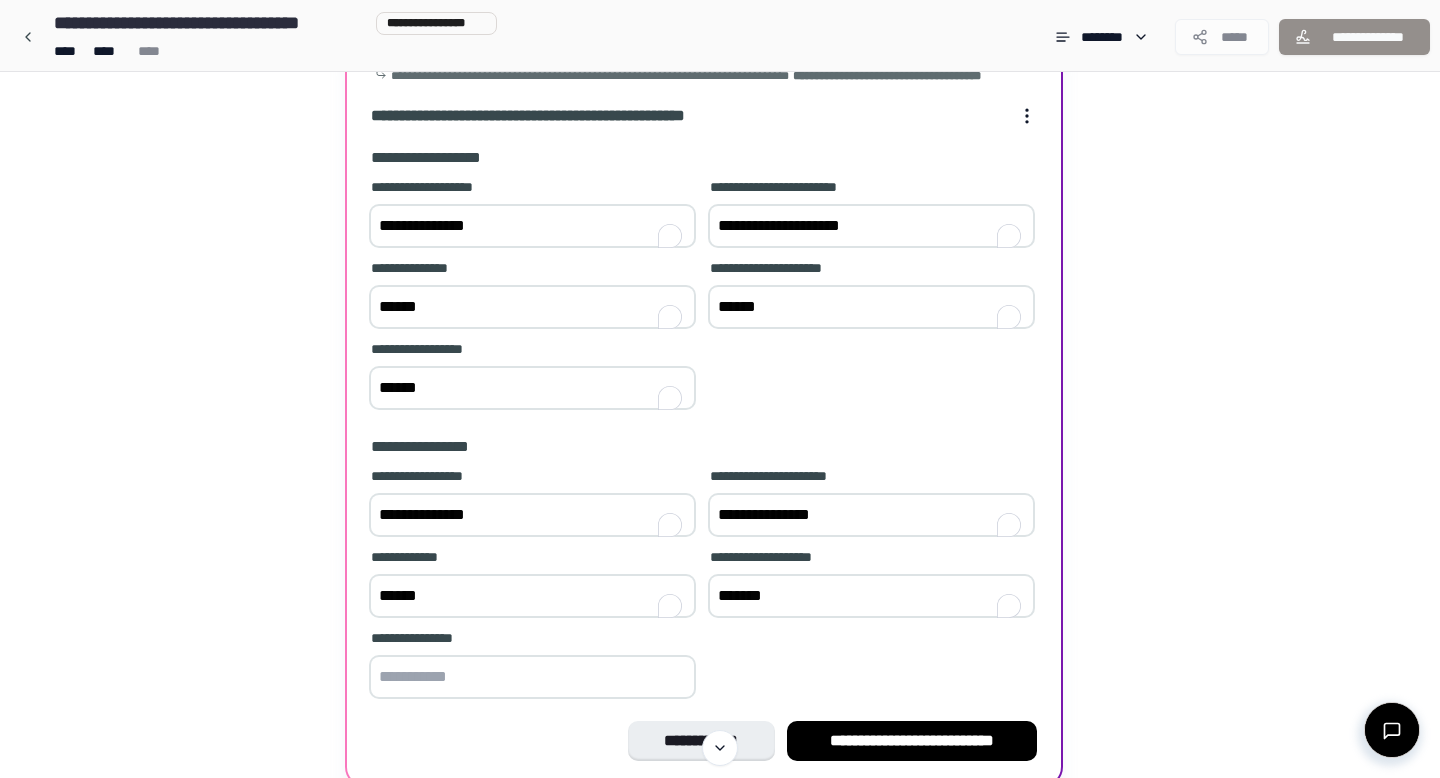 type on "*******" 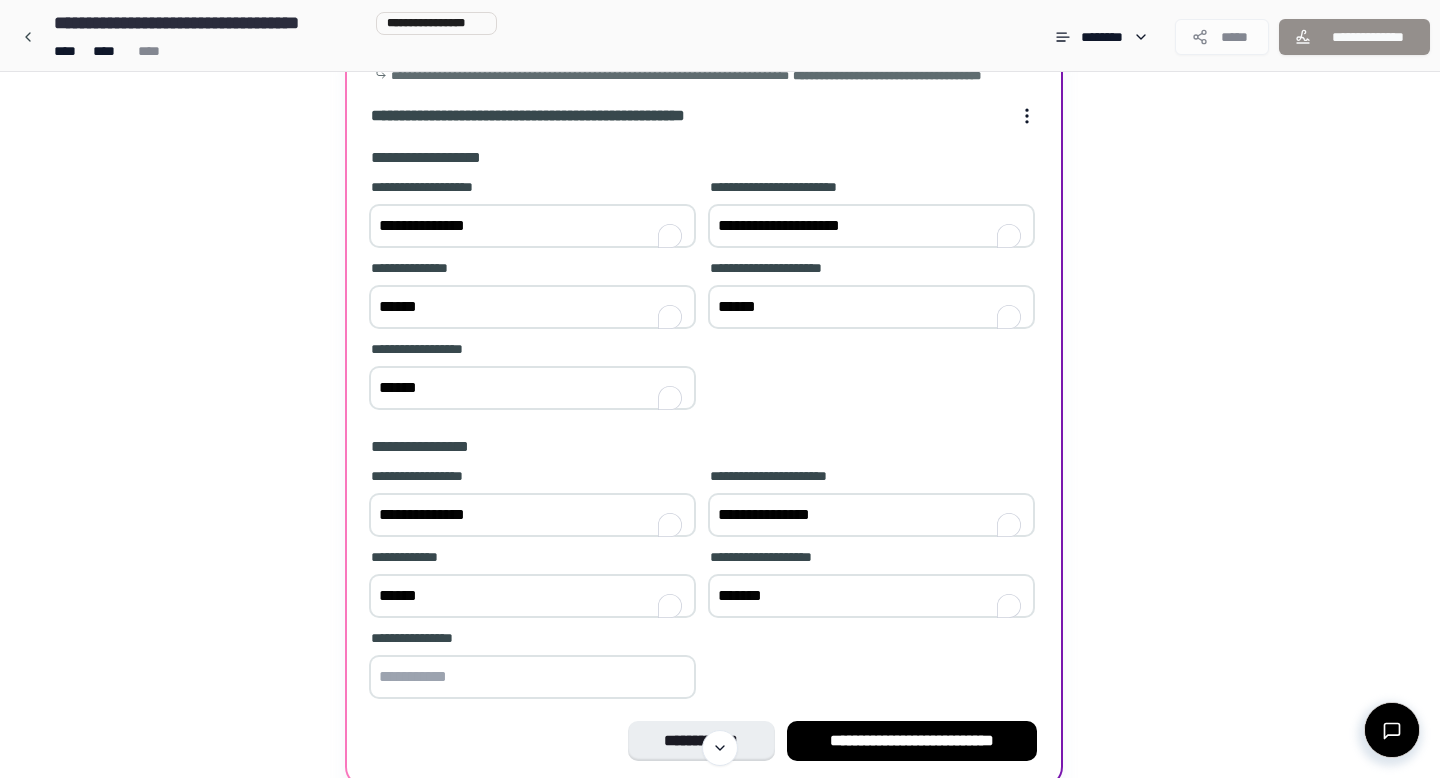 click at bounding box center [532, 677] 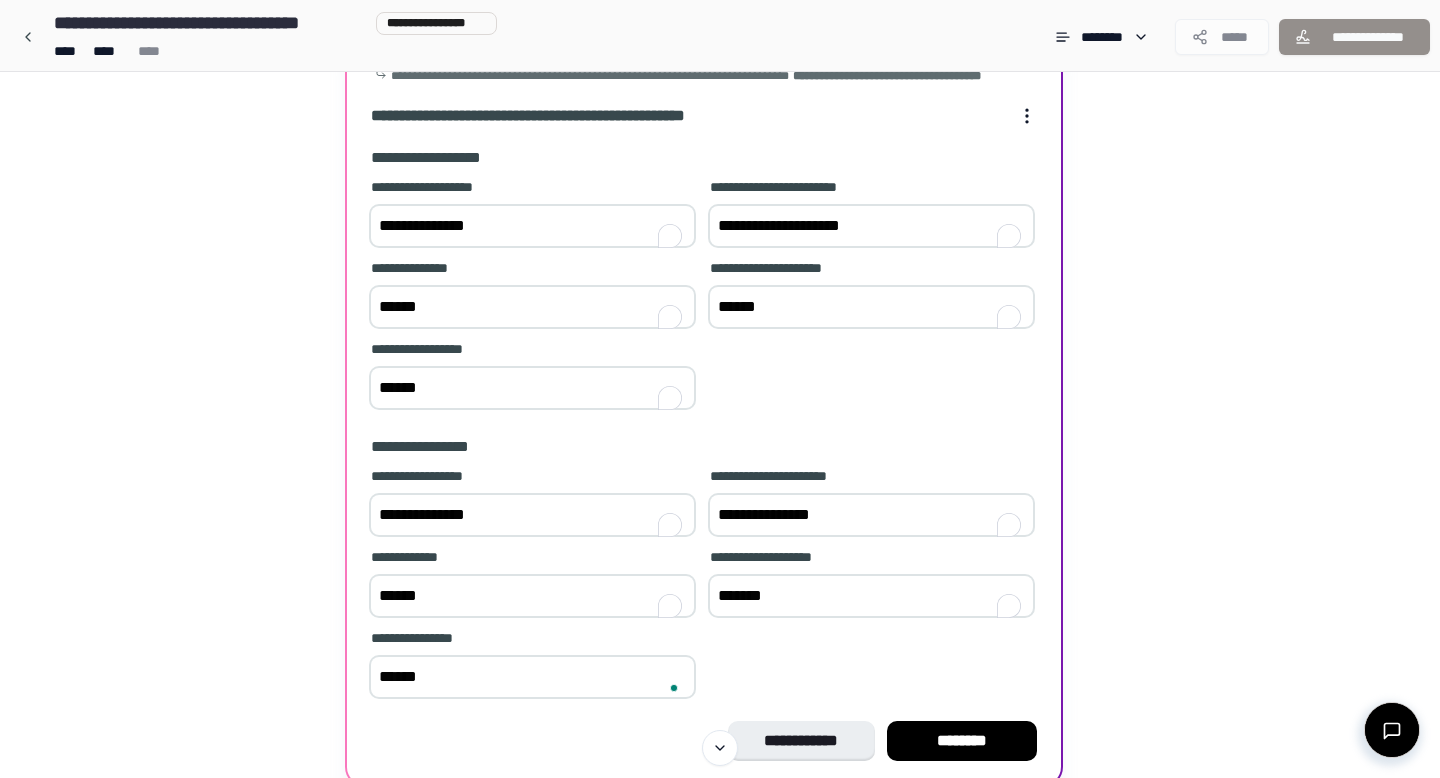 scroll, scrollTop: 226, scrollLeft: 0, axis: vertical 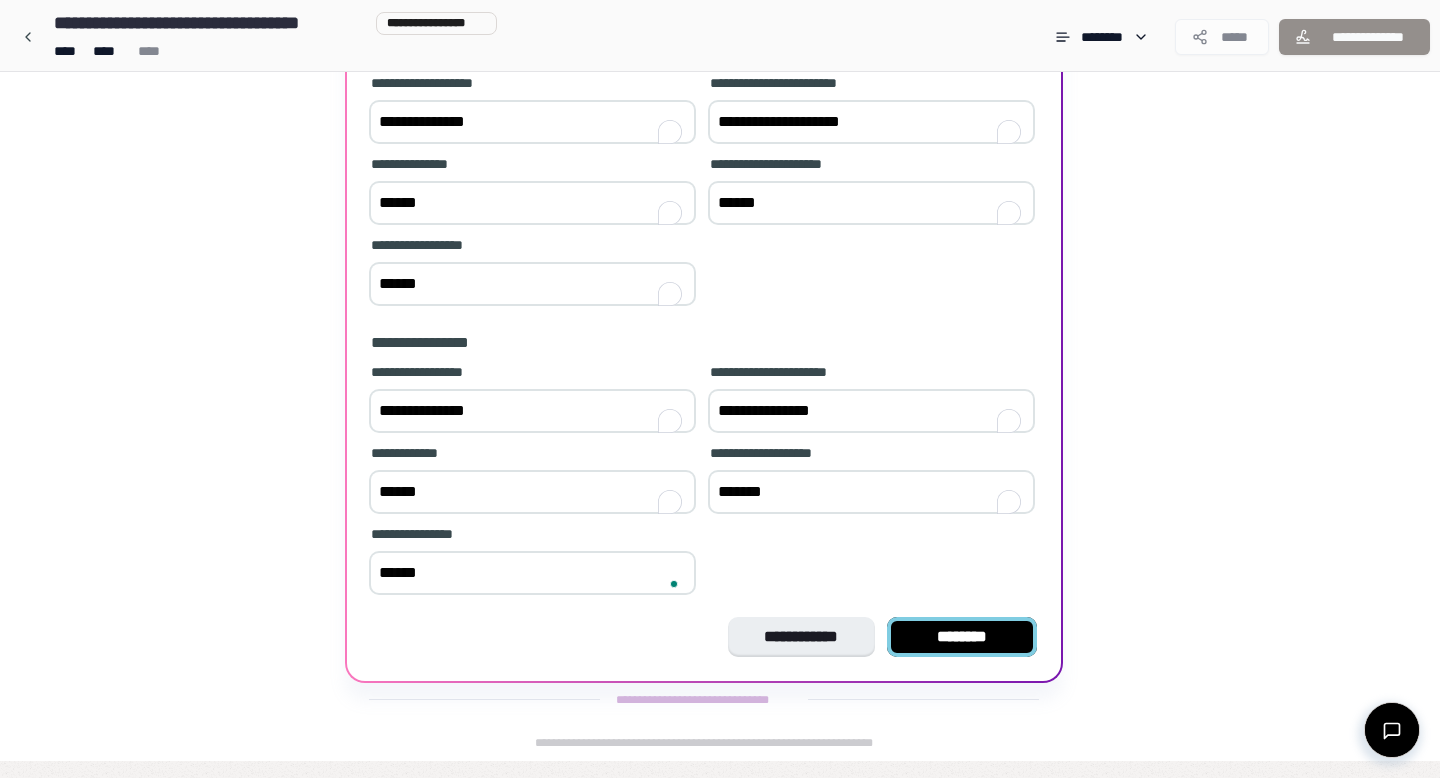 type on "******" 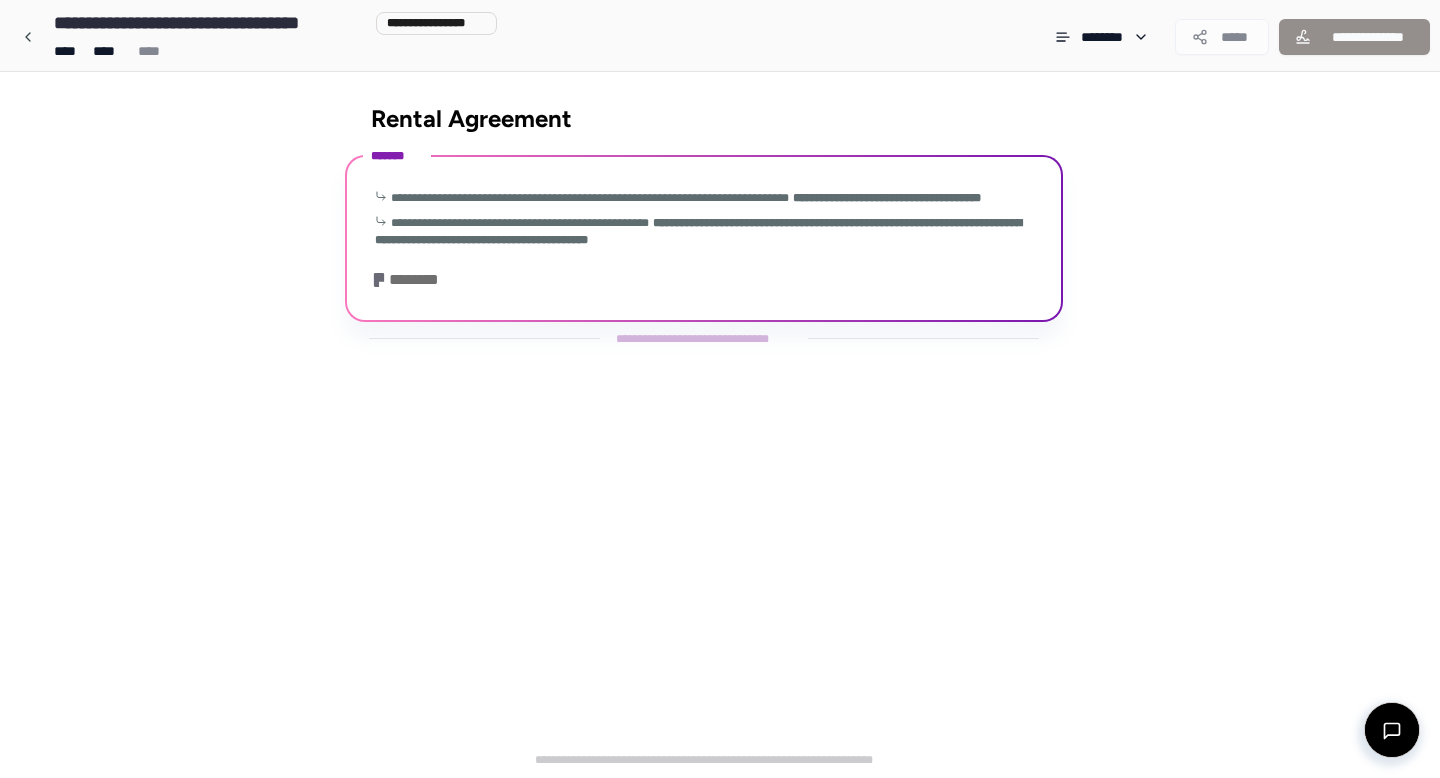 scroll, scrollTop: 0, scrollLeft: 0, axis: both 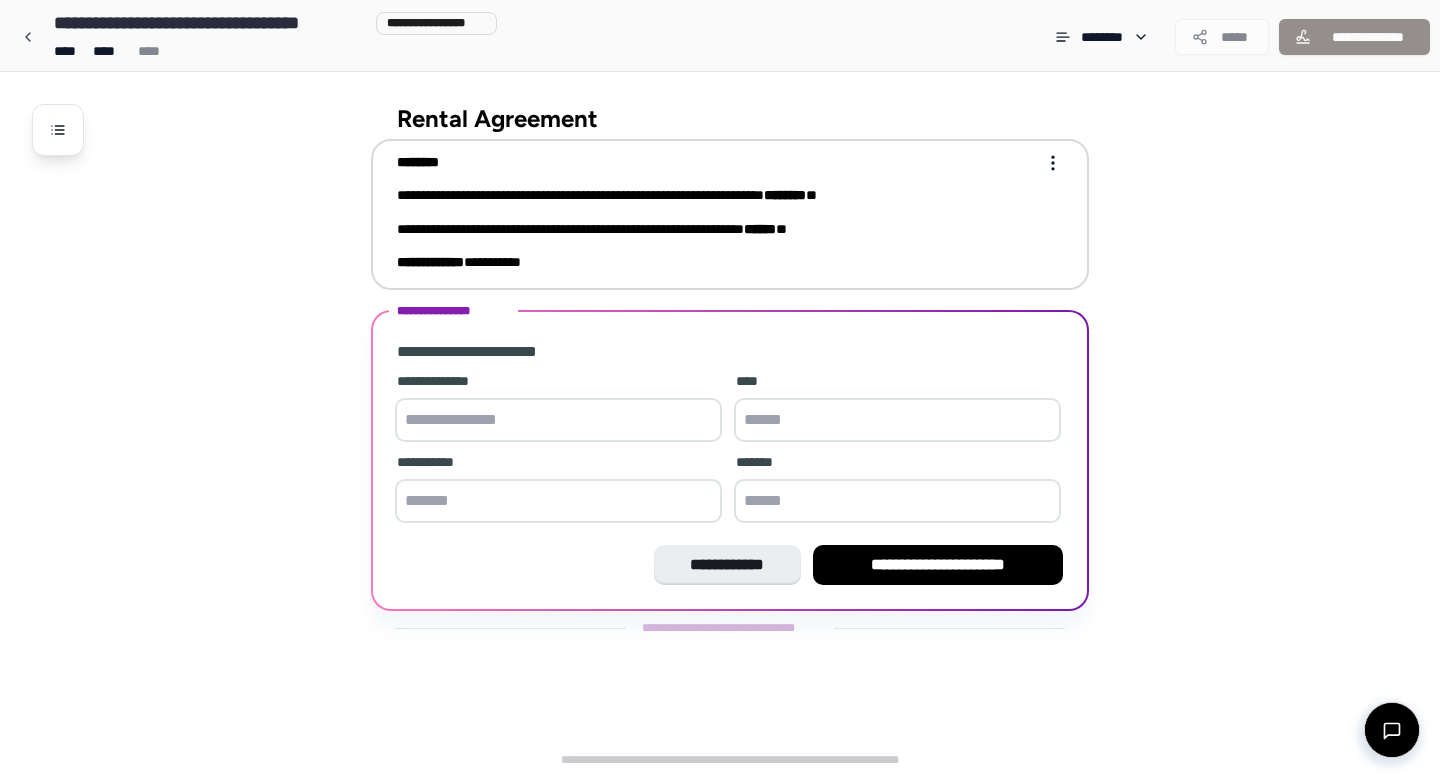 click on "********" at bounding box center [785, 195] 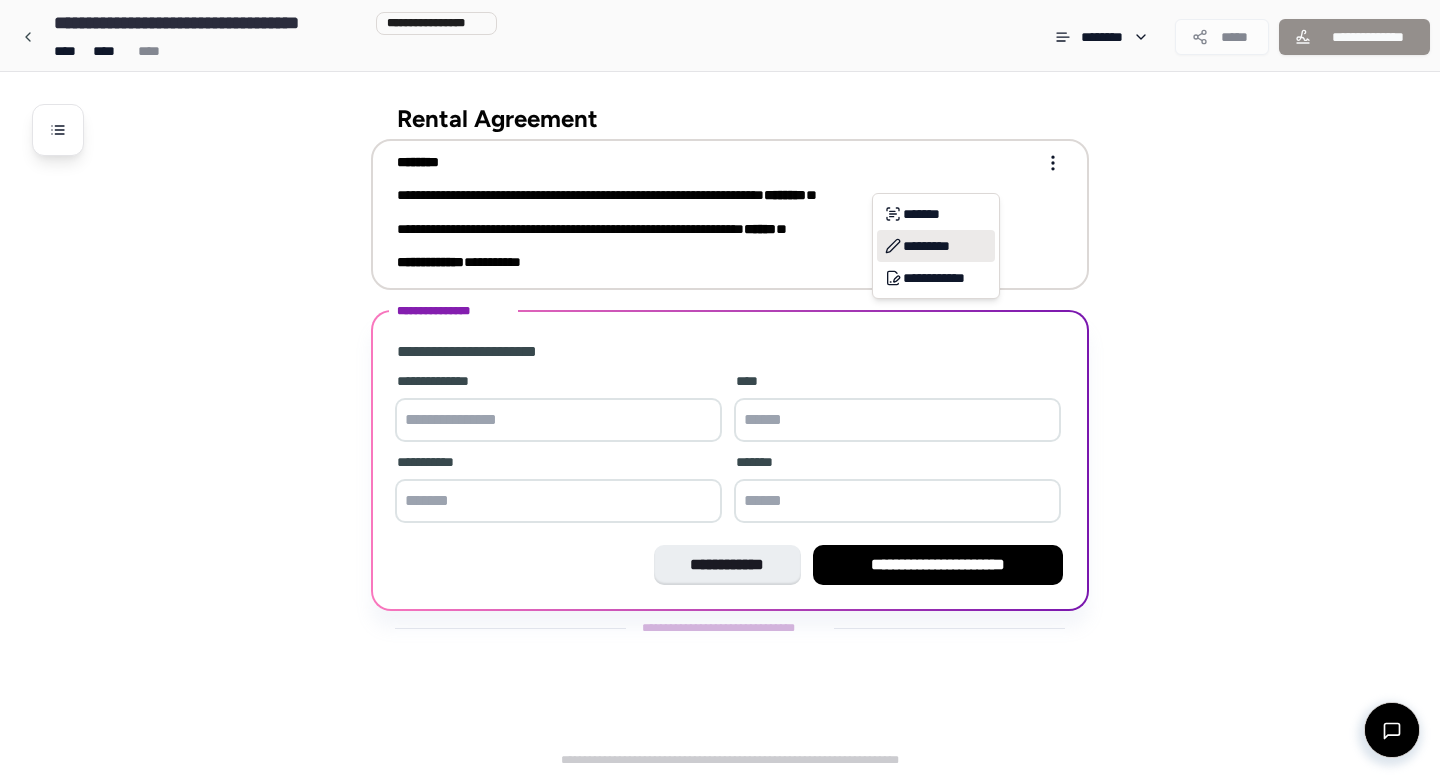 click on "*********" at bounding box center (936, 246) 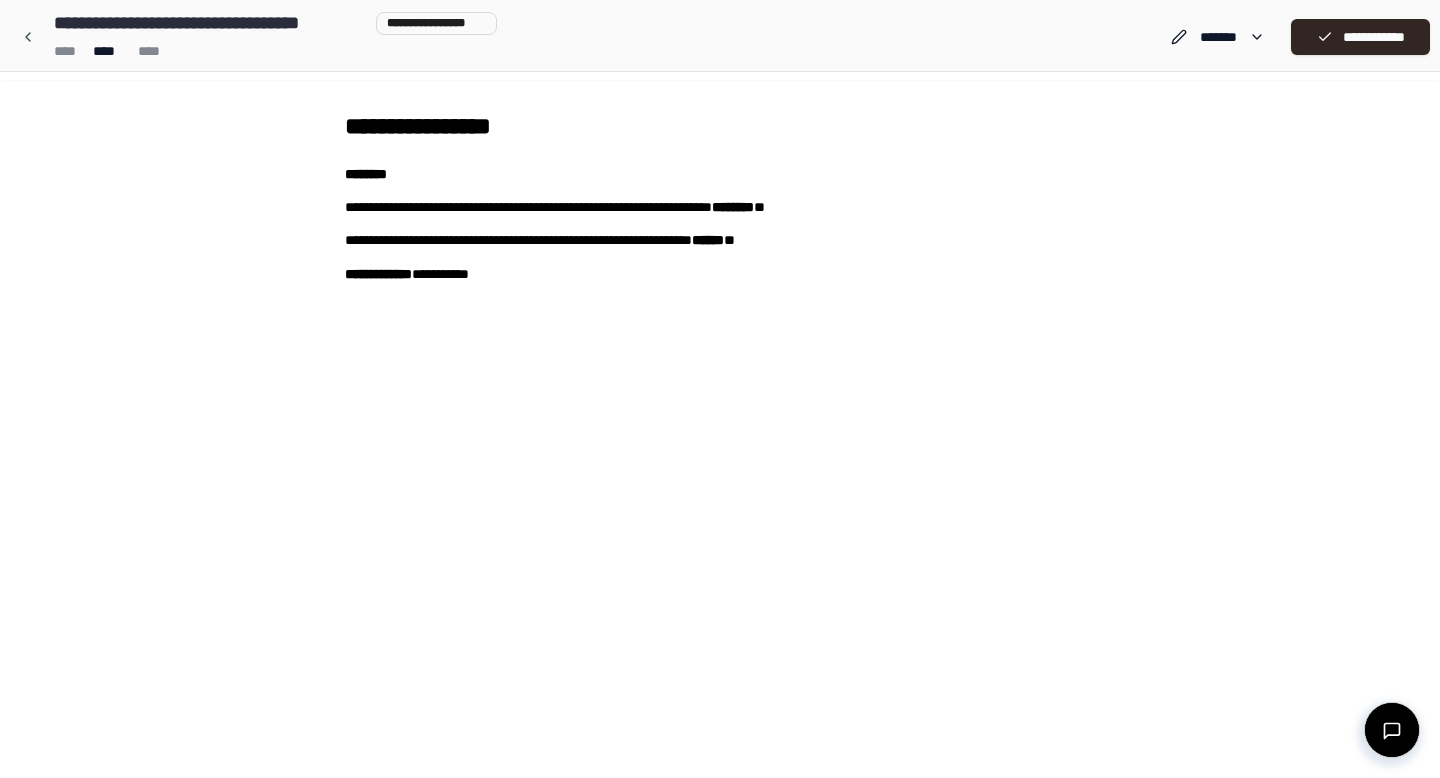scroll, scrollTop: 0, scrollLeft: 0, axis: both 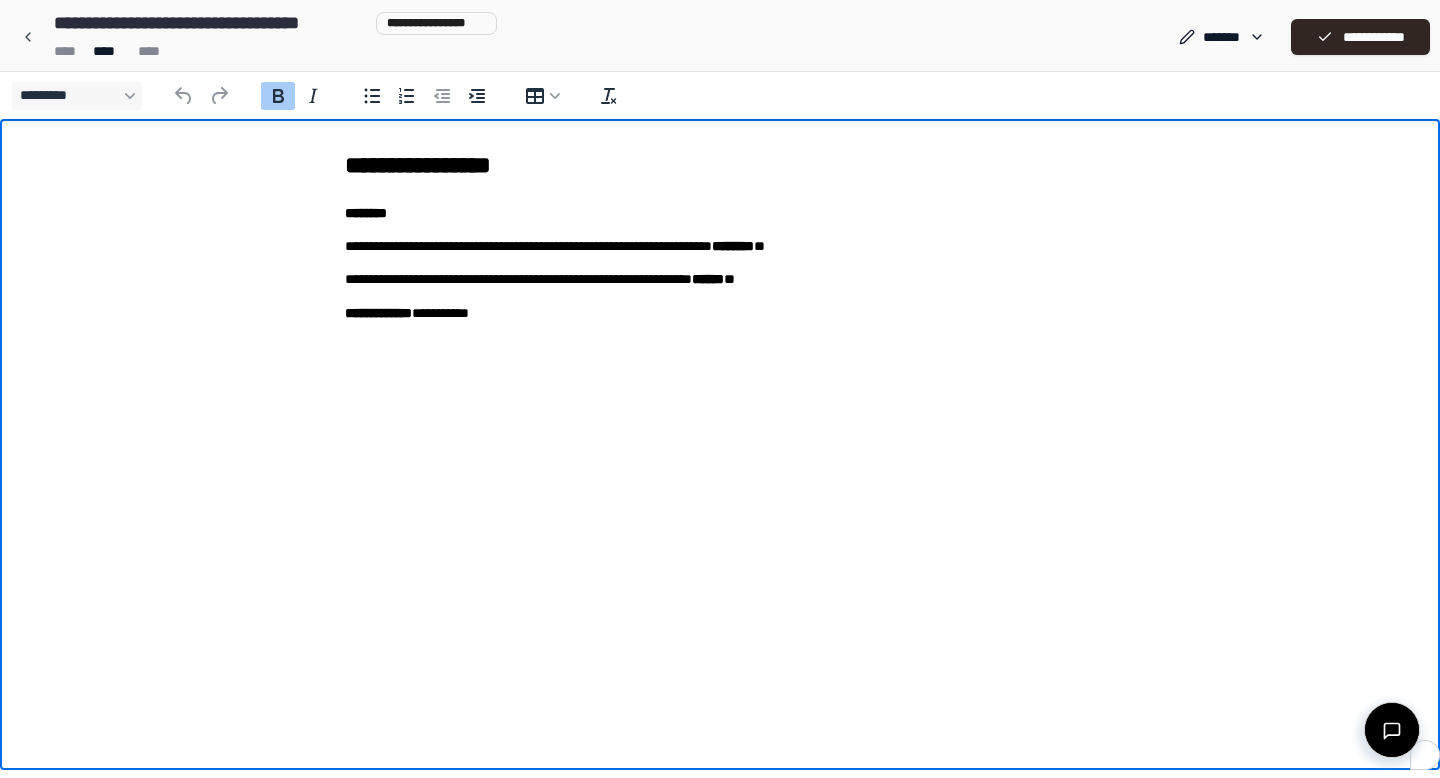 click on "********" at bounding box center (733, 246) 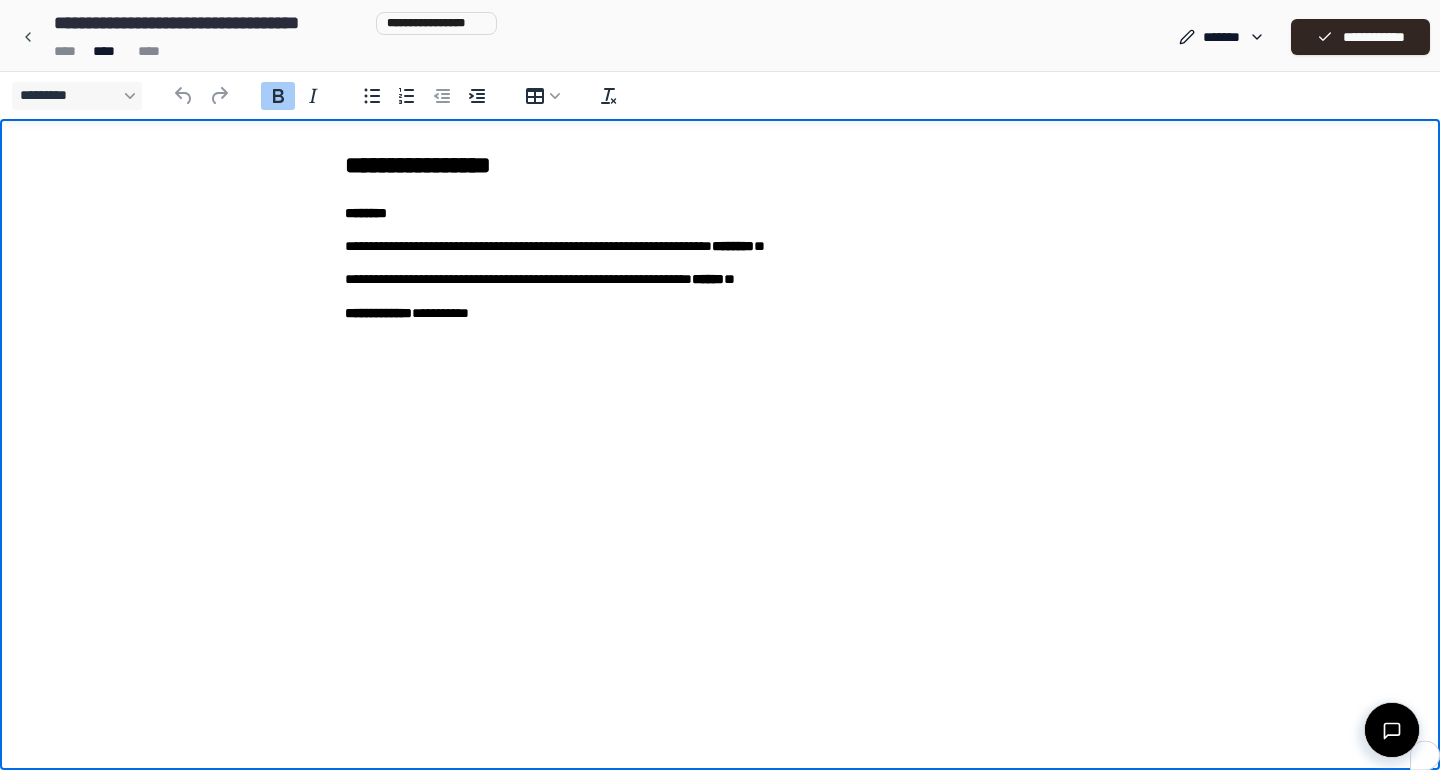 click on "**********" at bounding box center [720, 246] 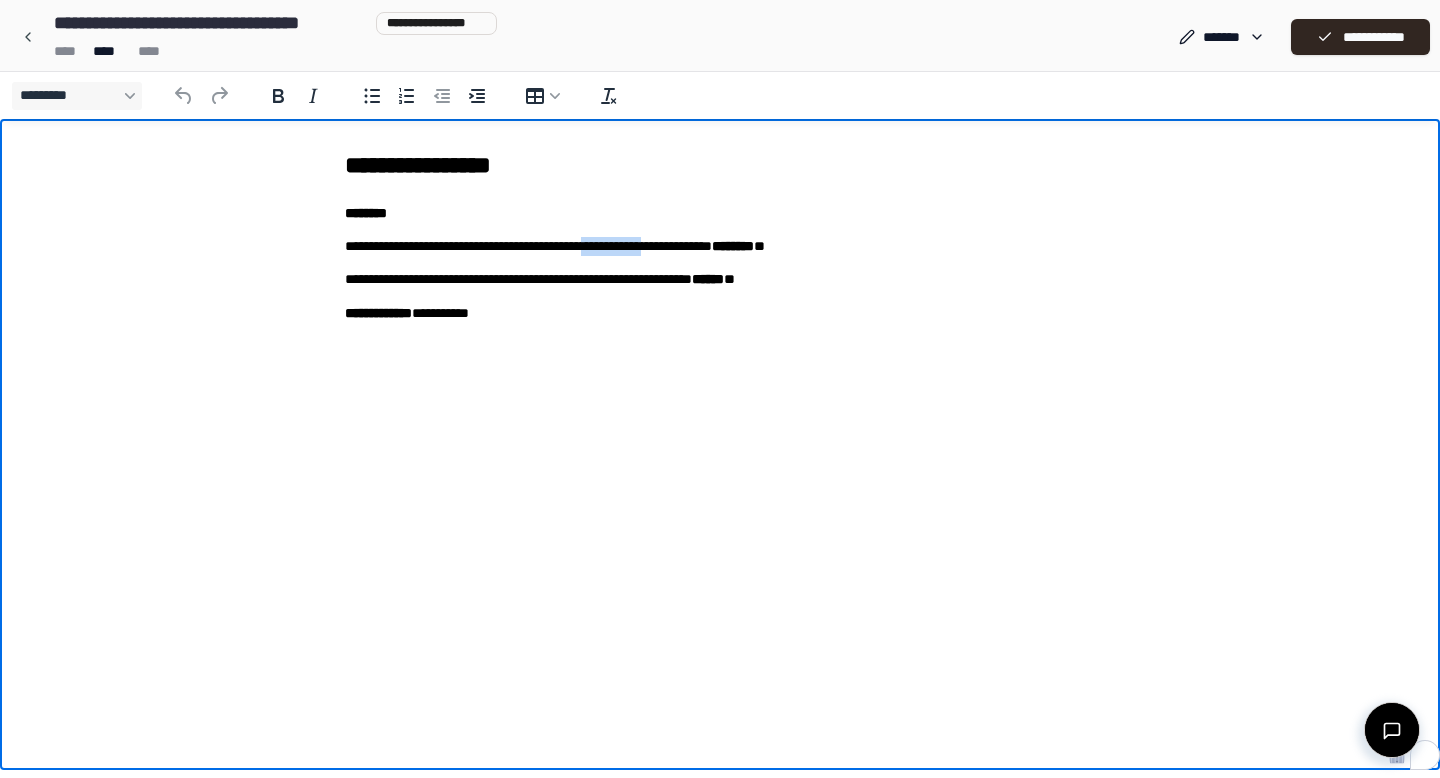 drag, startPoint x: 723, startPoint y: 243, endPoint x: 637, endPoint y: 252, distance: 86.46965 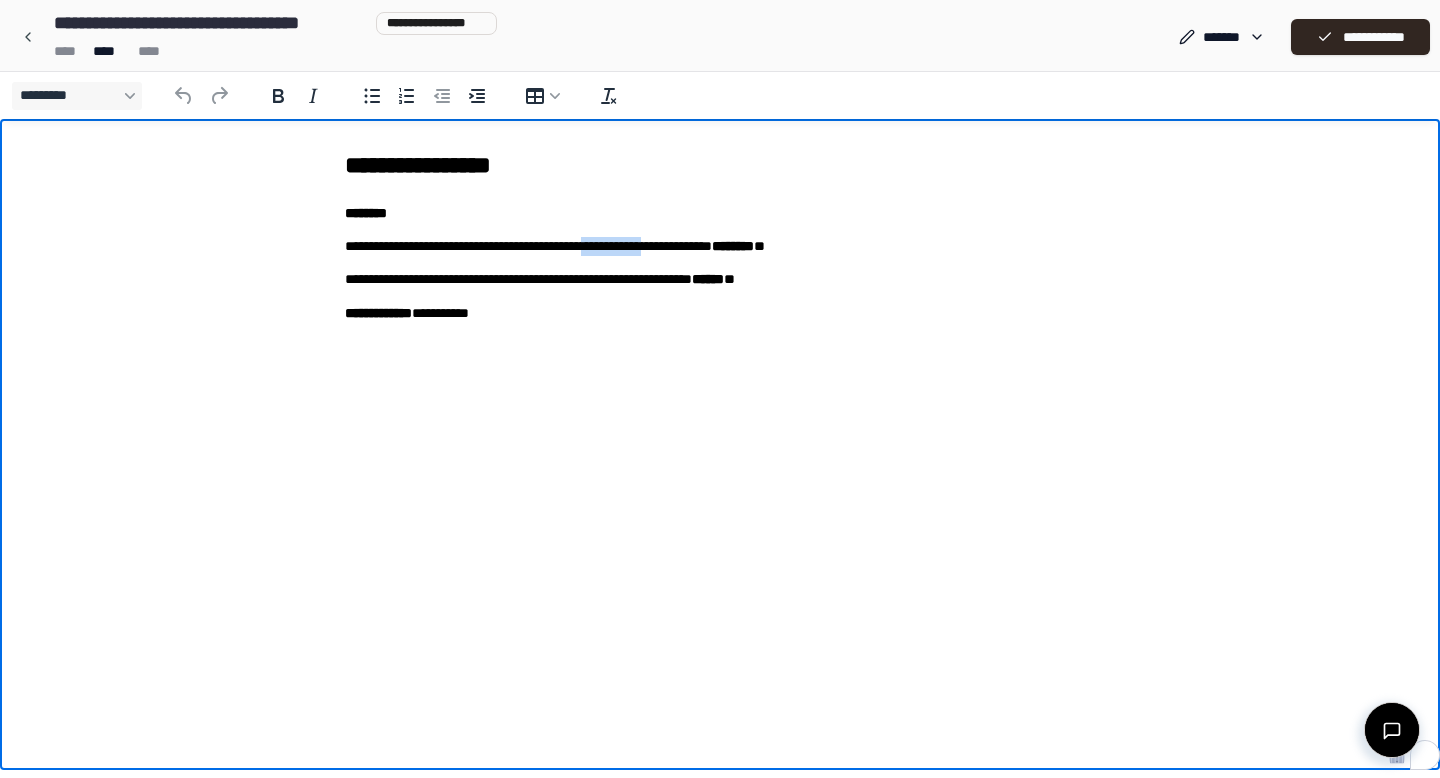 click on "**********" at bounding box center [720, 246] 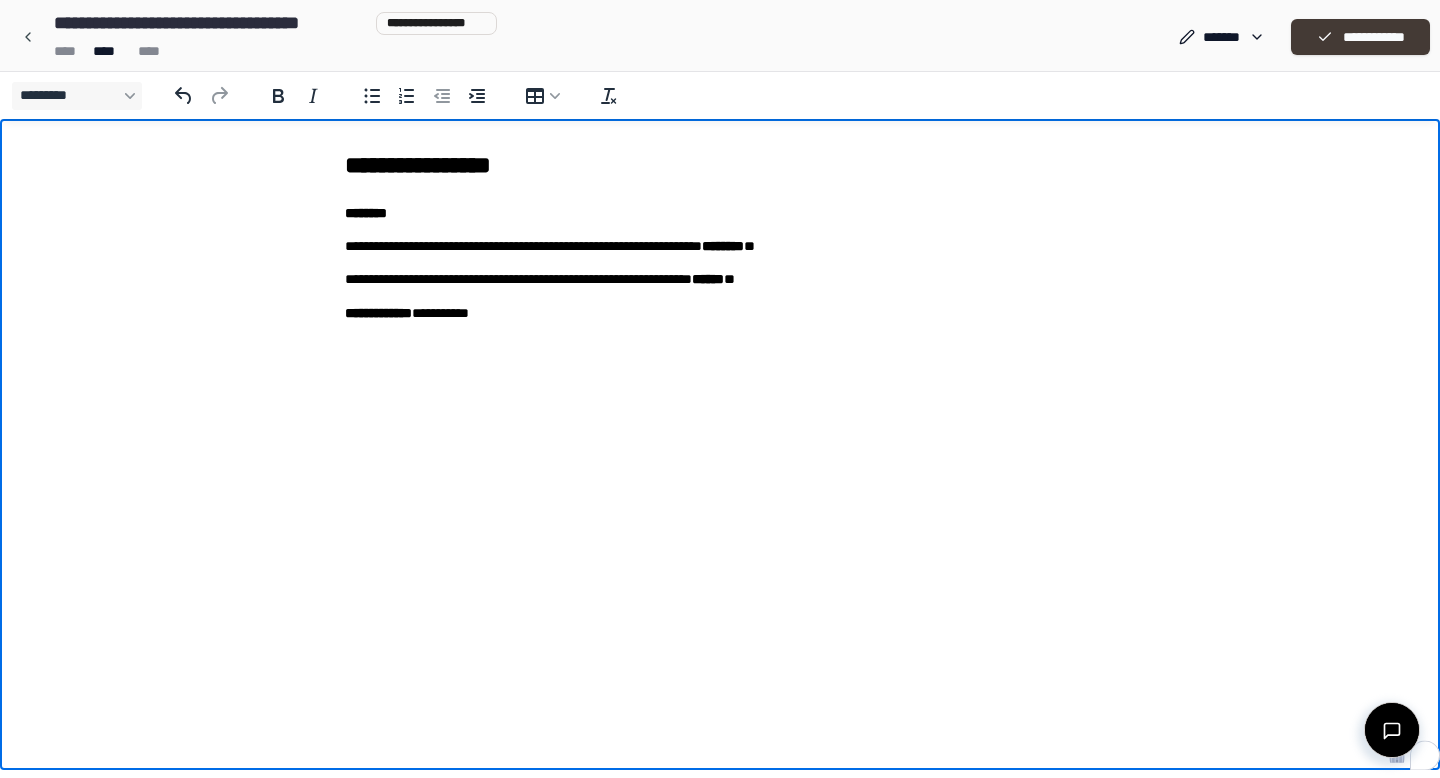 click on "**********" at bounding box center (1360, 37) 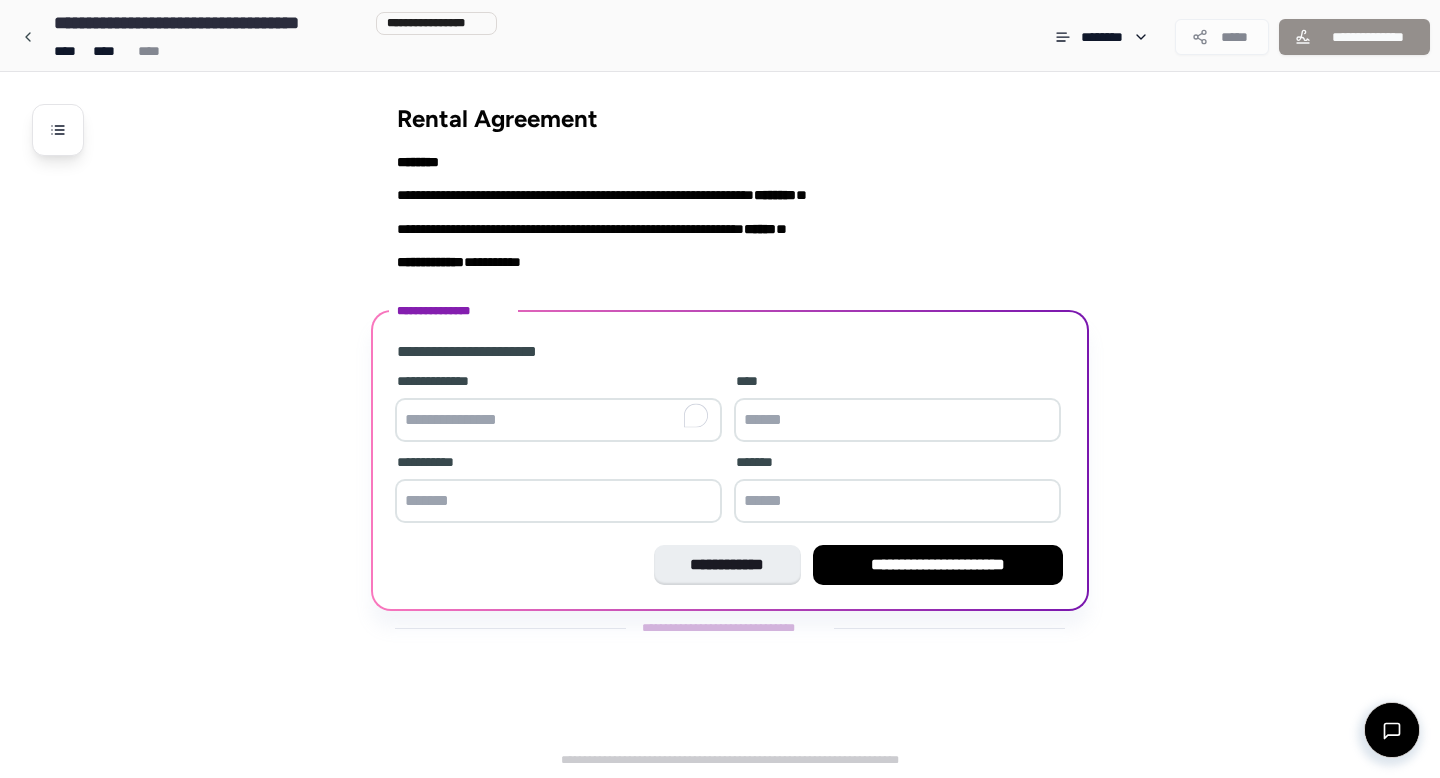 click at bounding box center (558, 420) 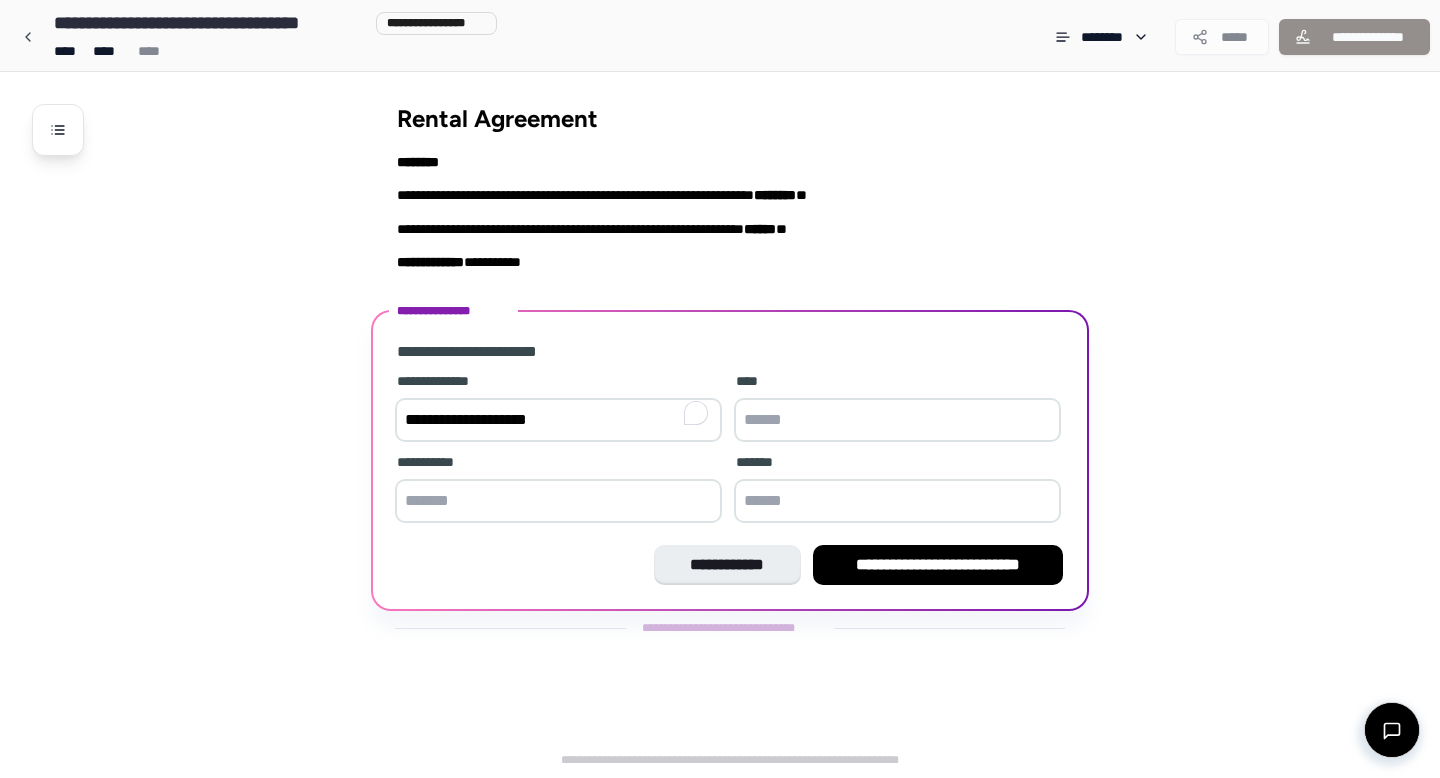 type on "**********" 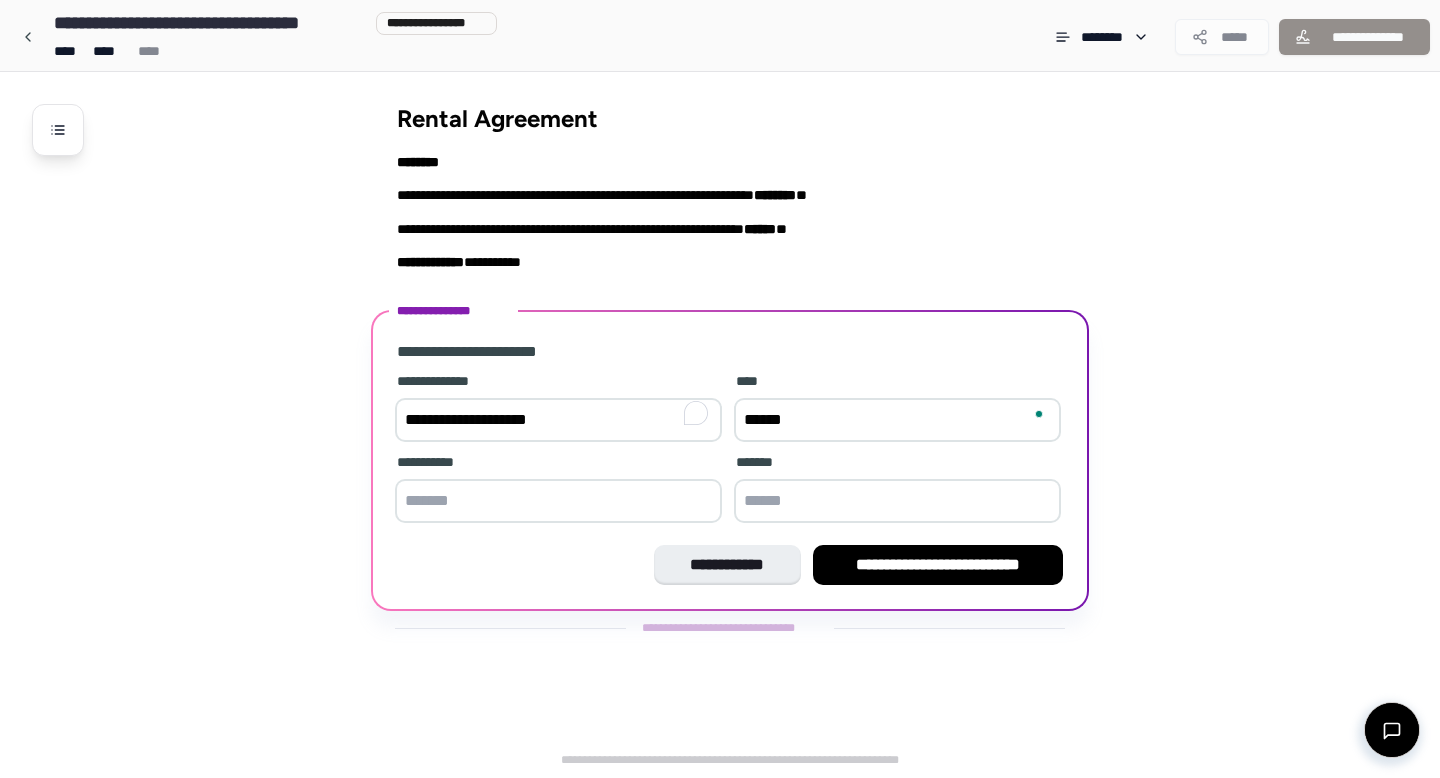 type on "******" 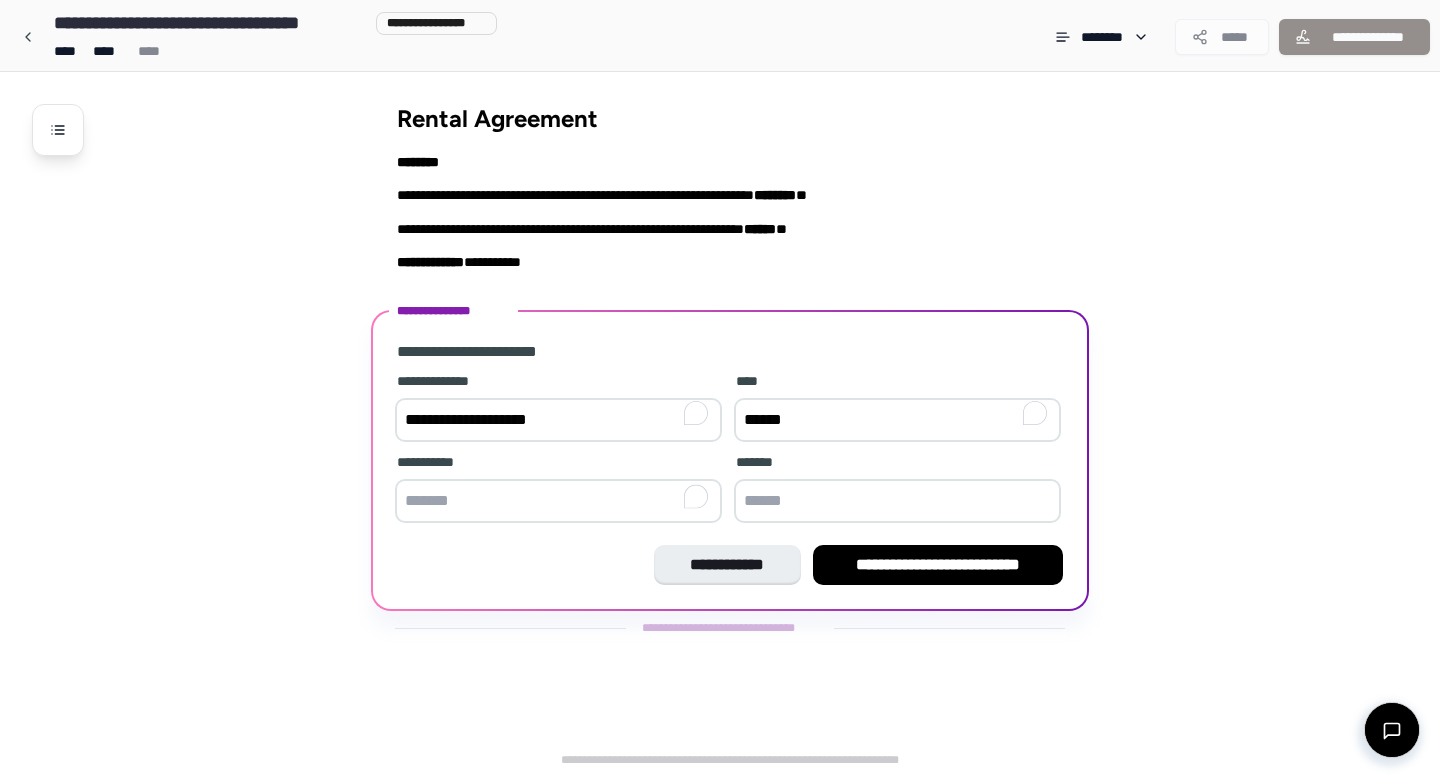click on "**********" at bounding box center (730, 380) 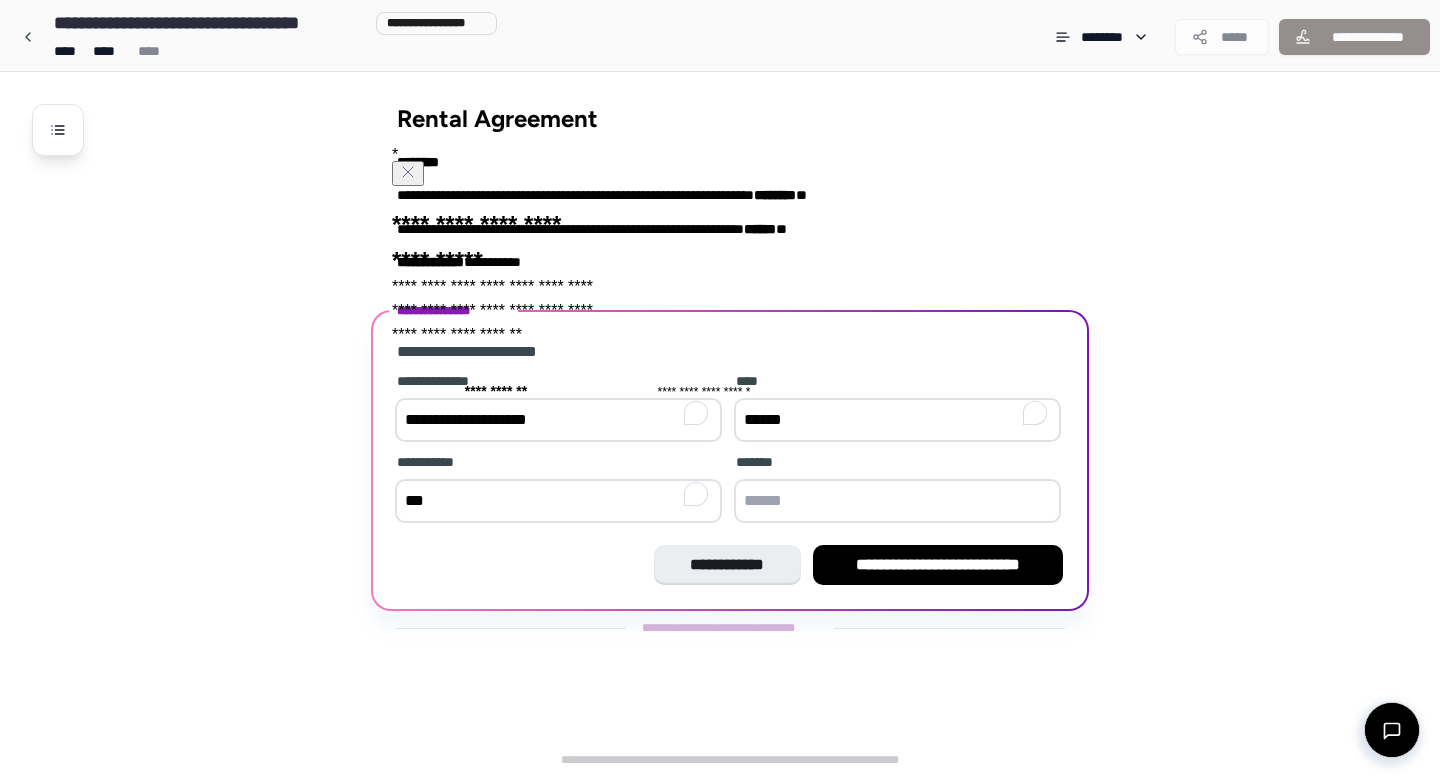 click 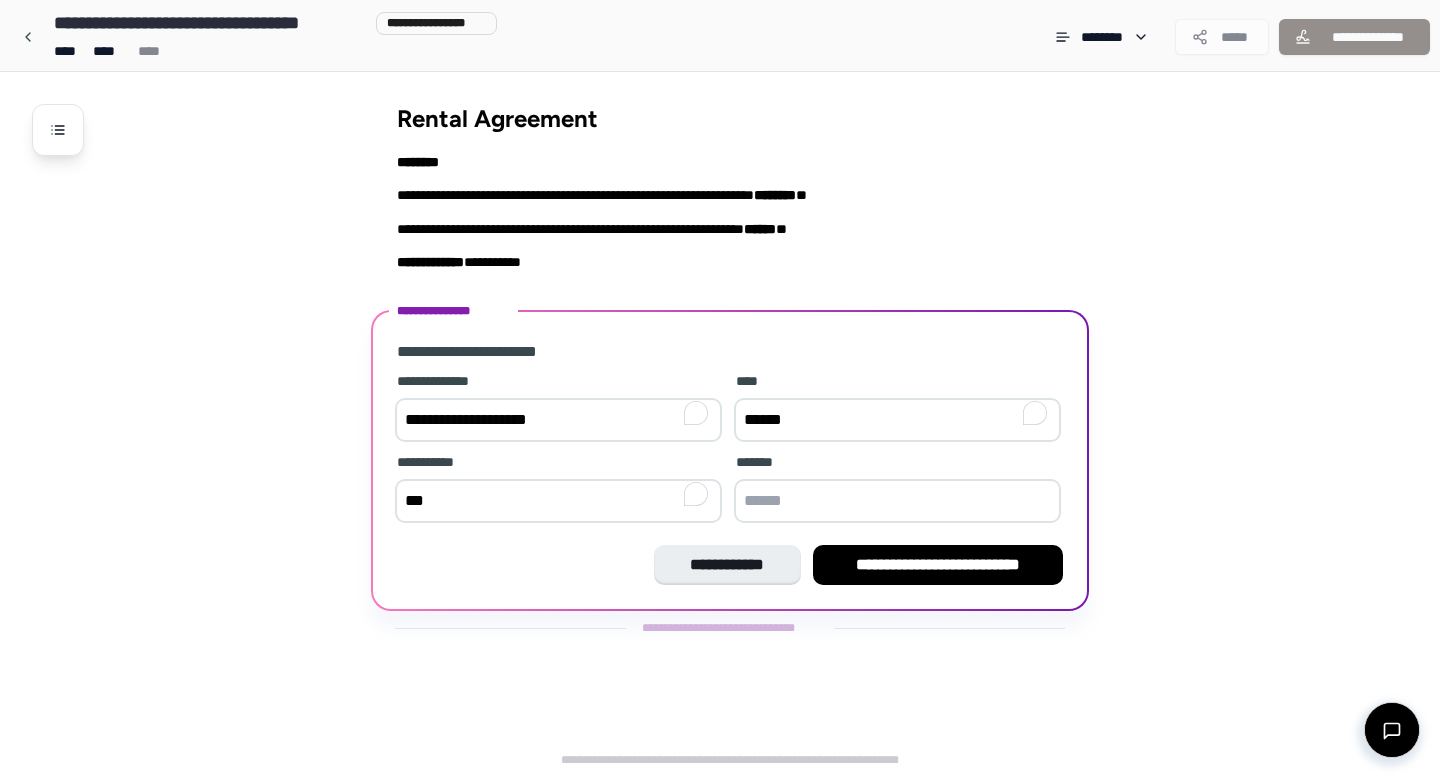 click on "**********" at bounding box center (558, 490) 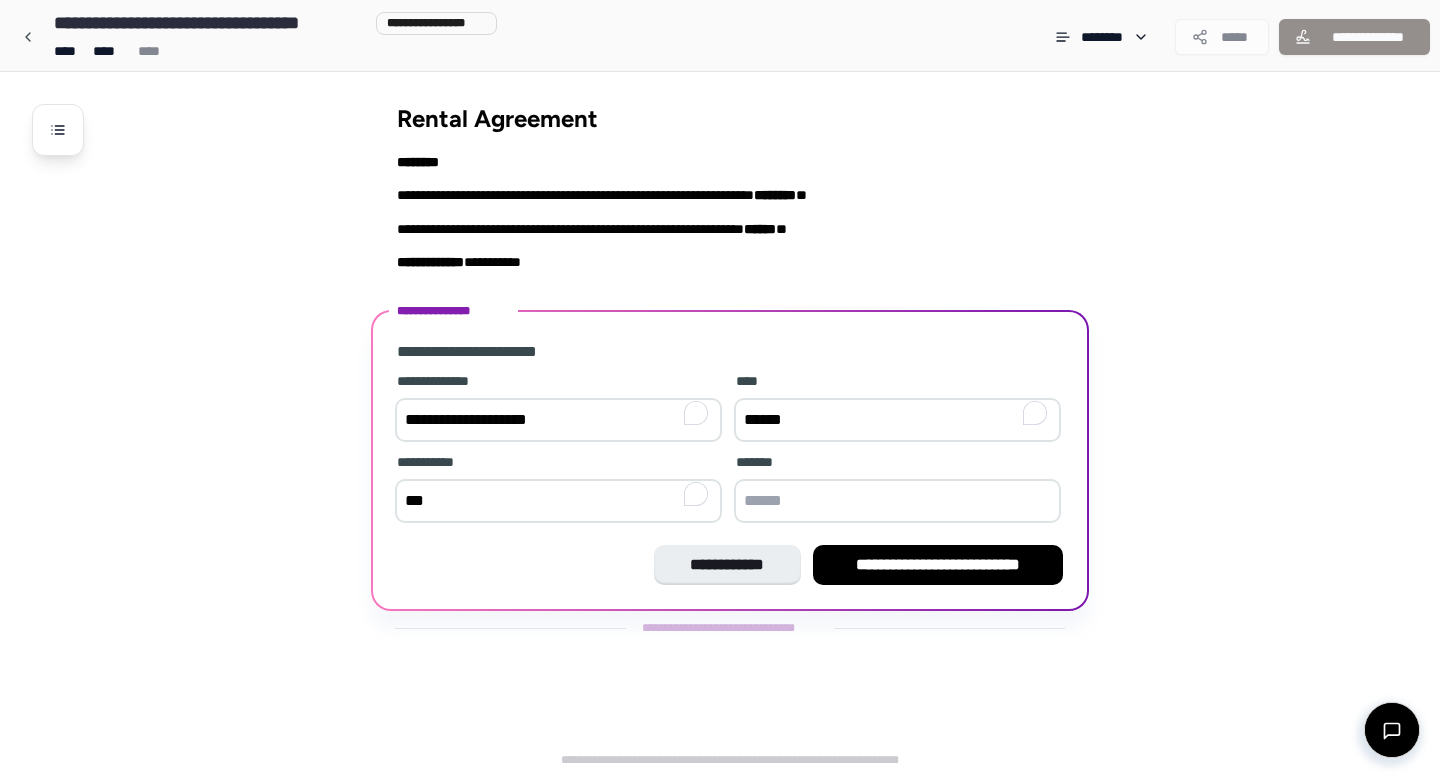 click on "***" at bounding box center [558, 501] 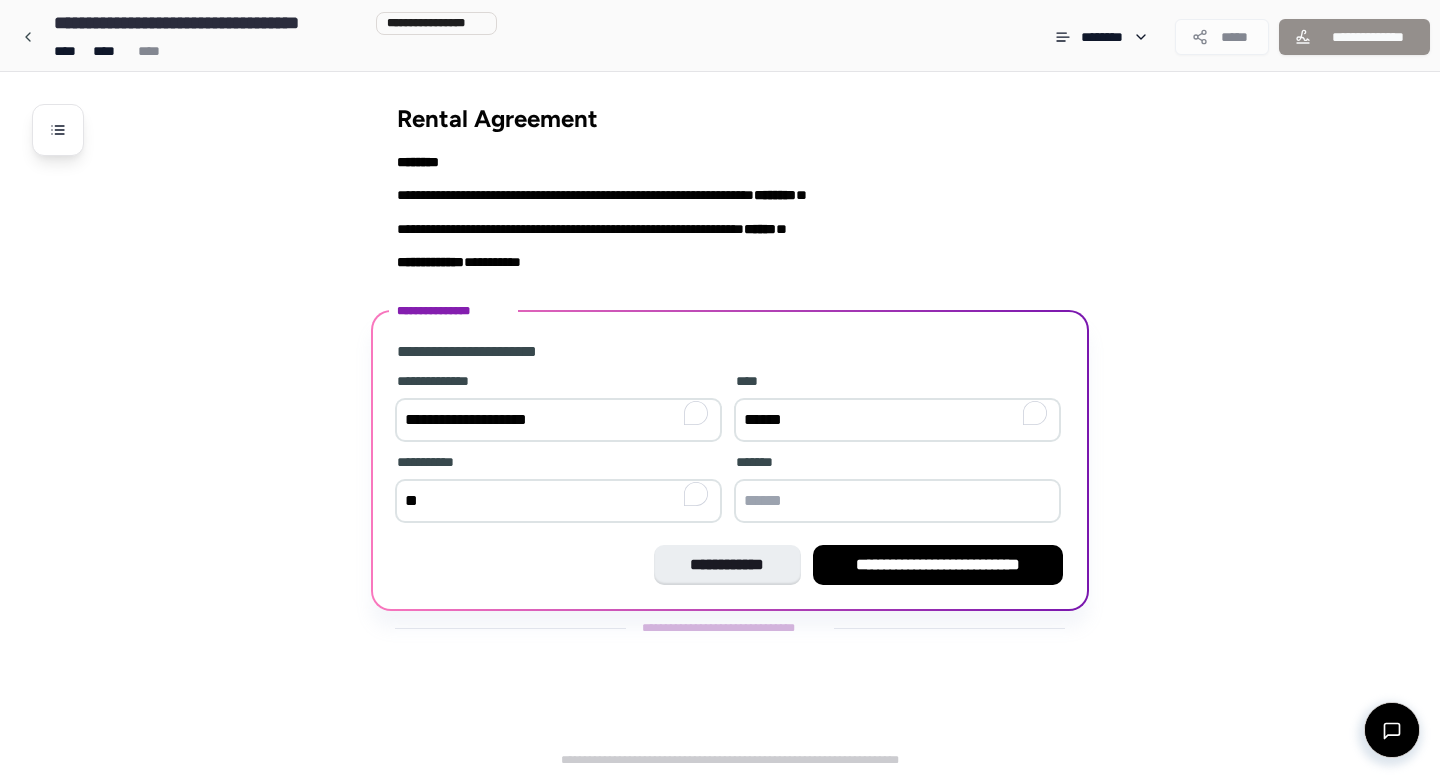 type on "*" 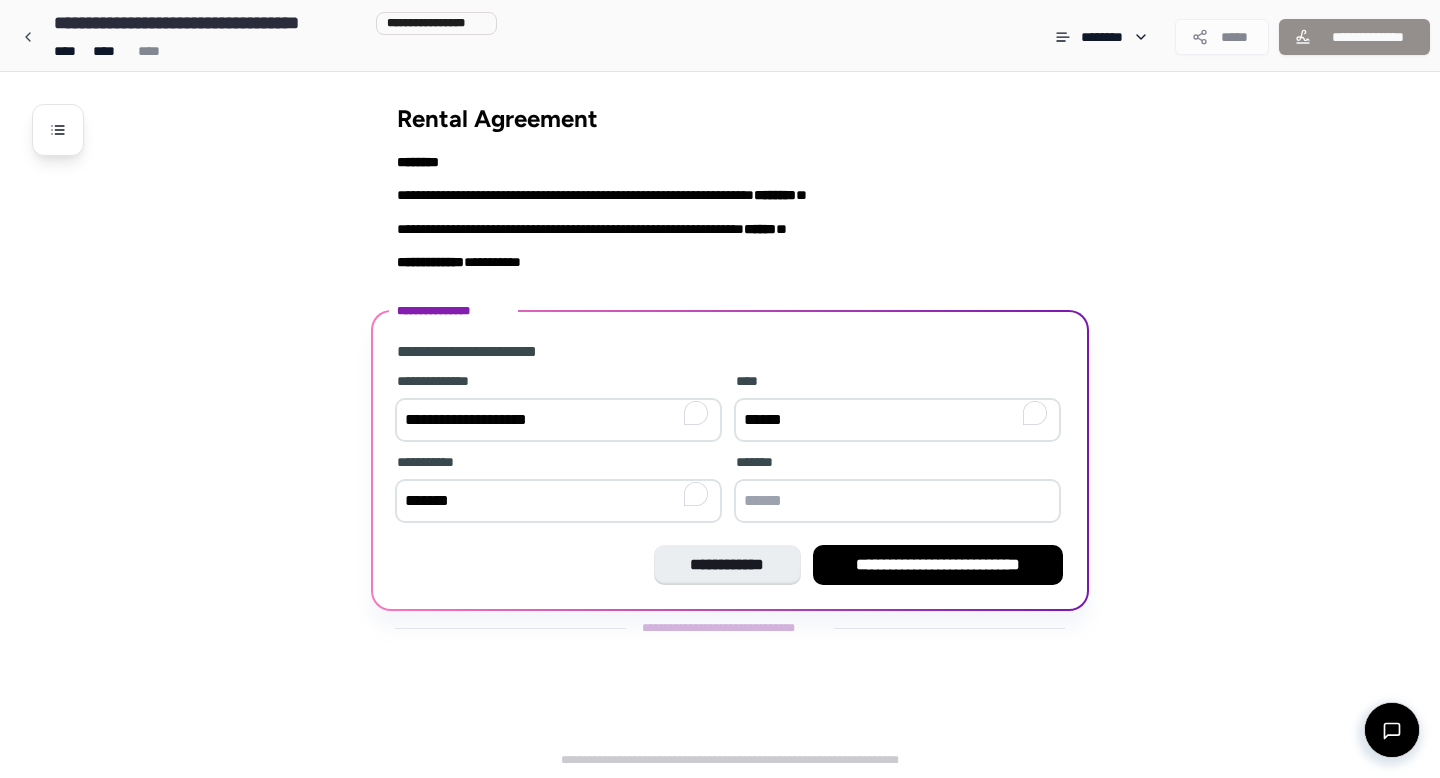 type on "*******" 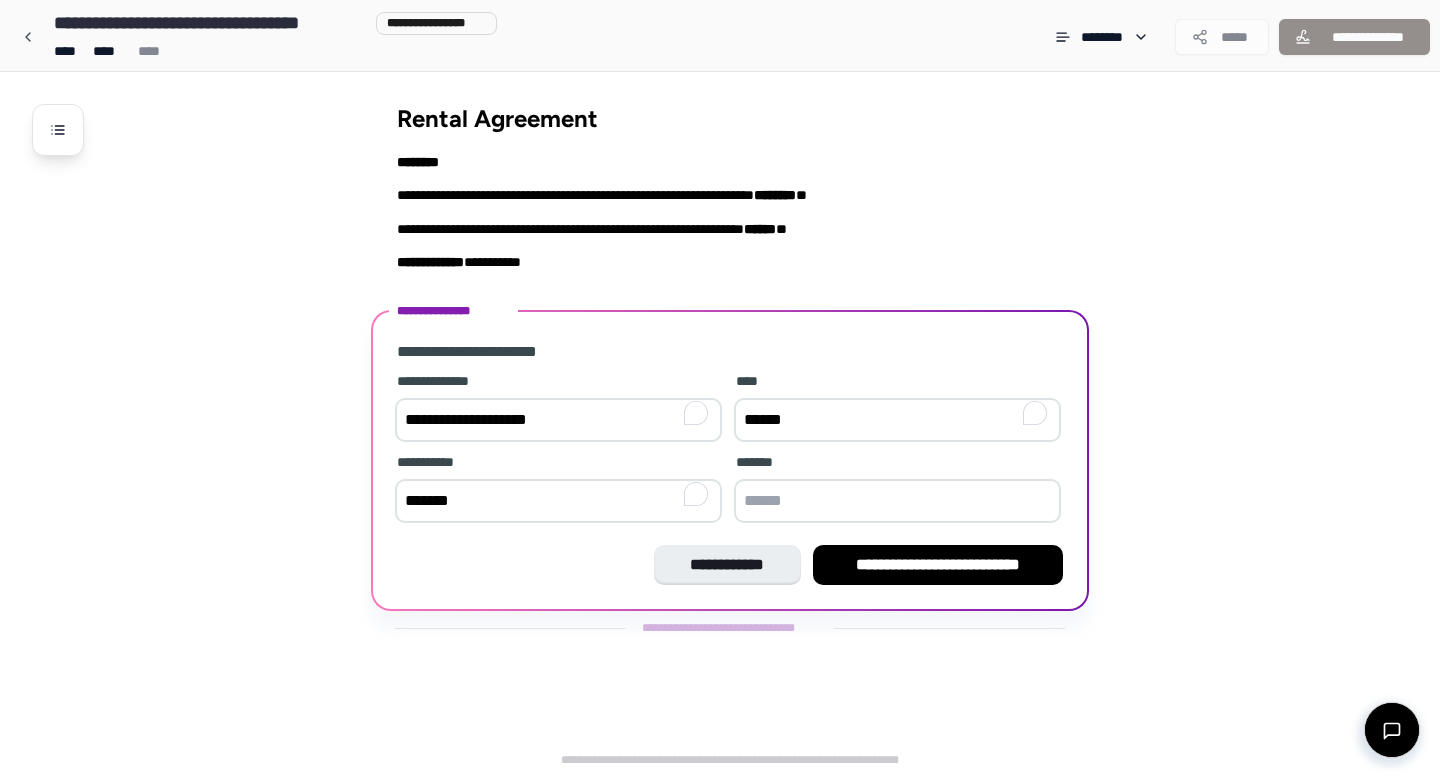 click at bounding box center [897, 501] 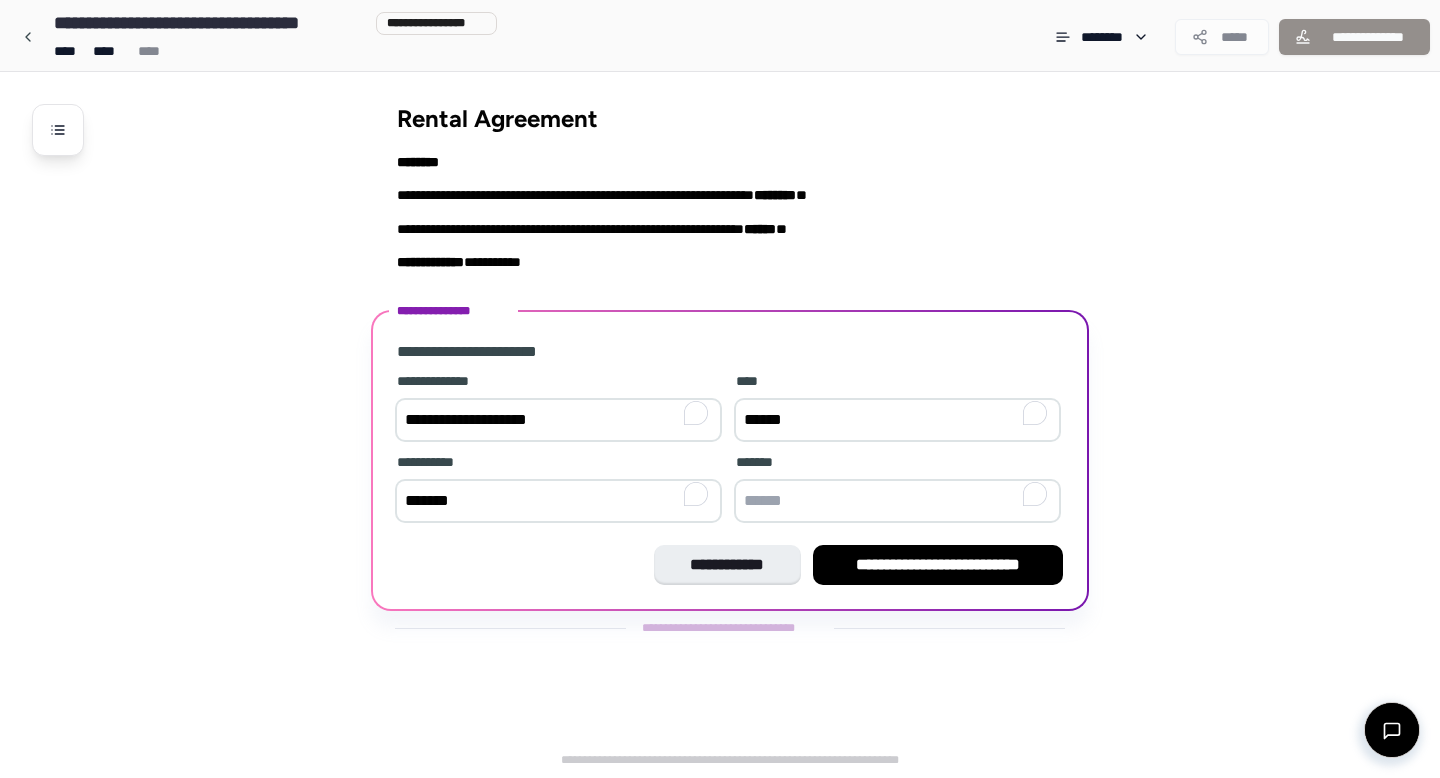 type on "*" 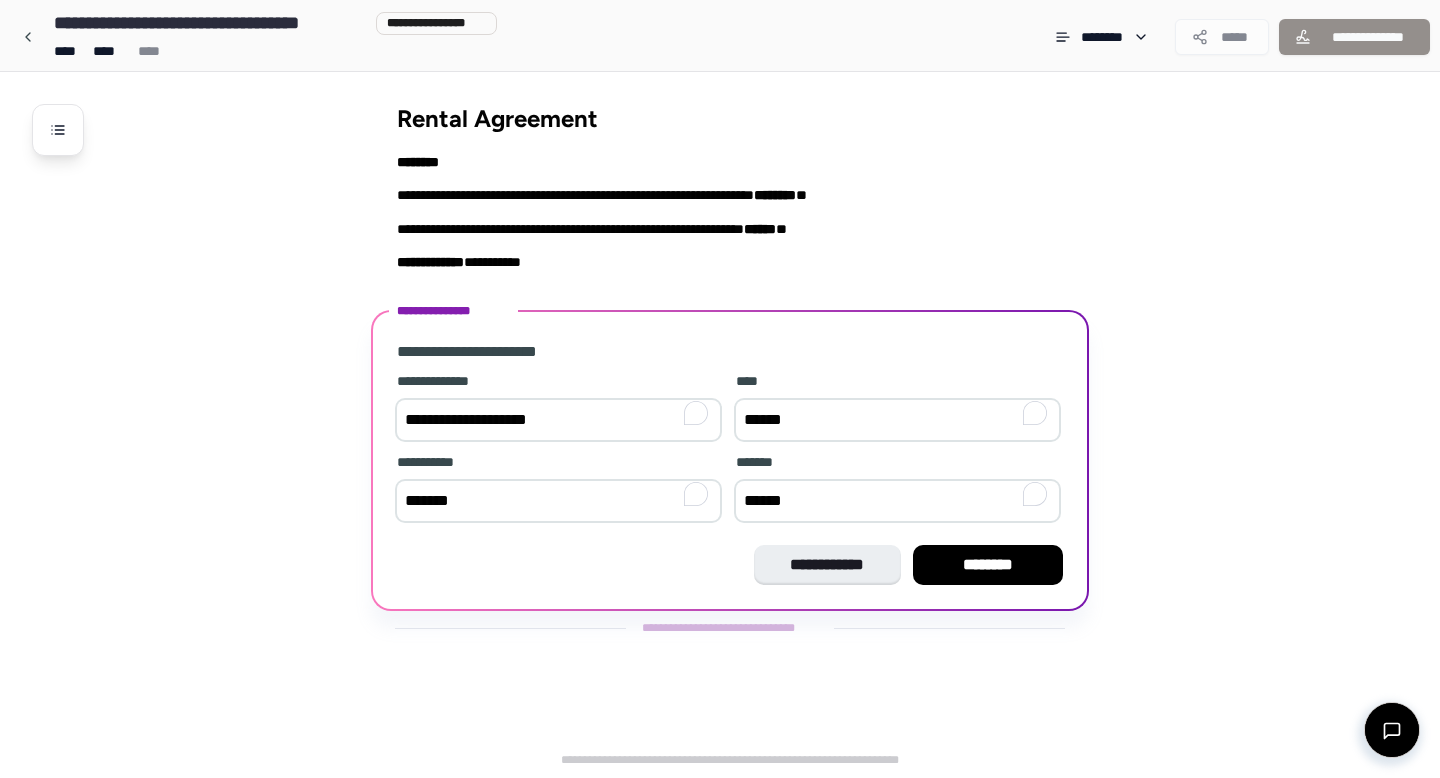 click on "******" at bounding box center (897, 501) 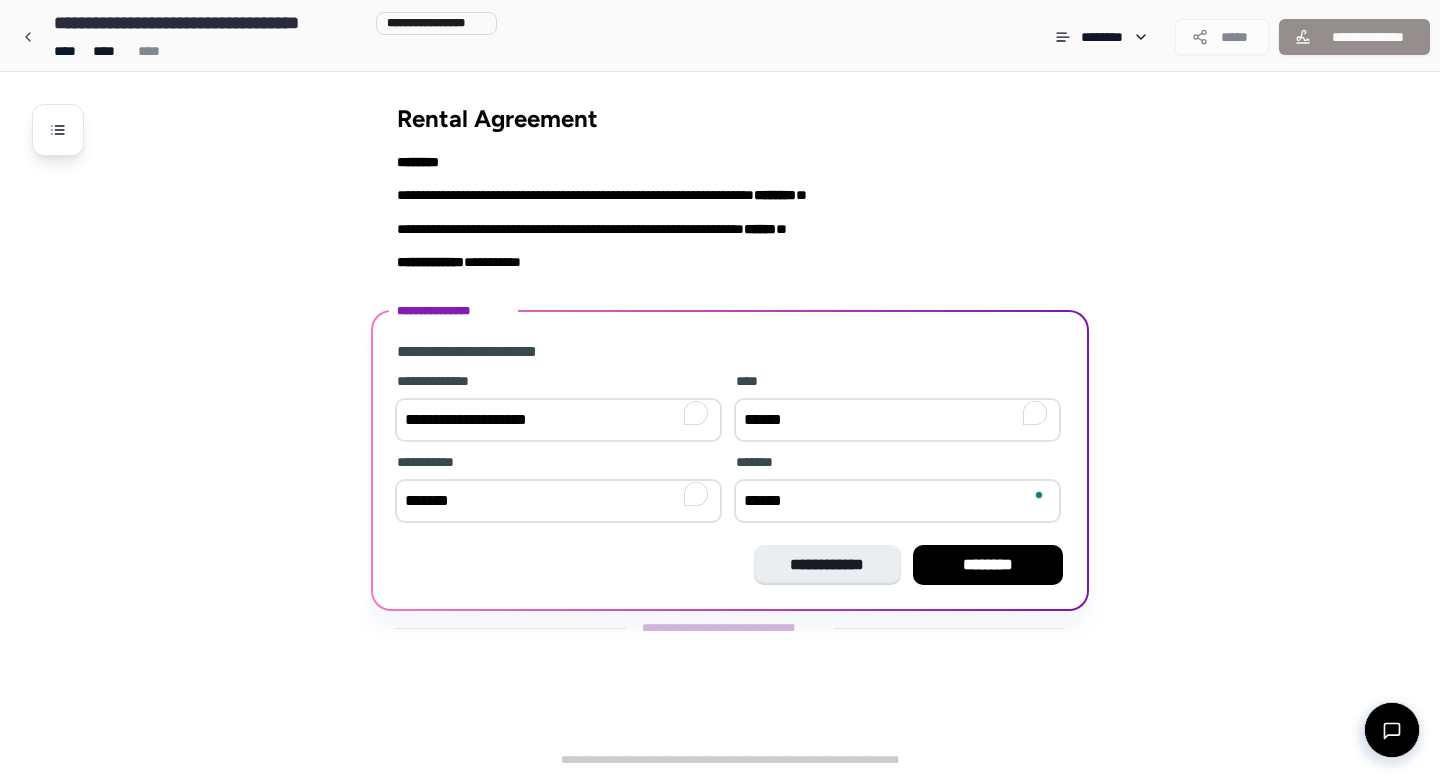 click on "******" at bounding box center (897, 501) 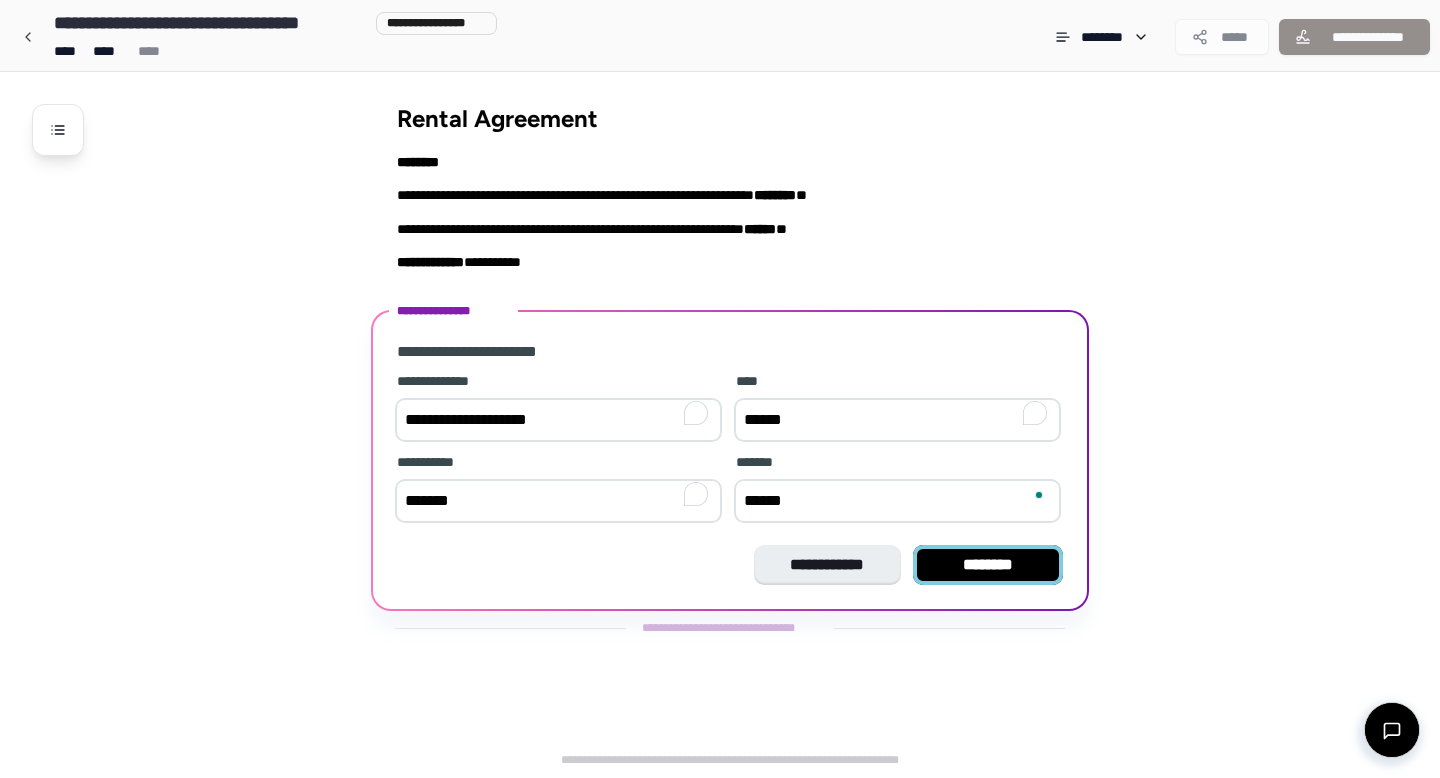 type on "******" 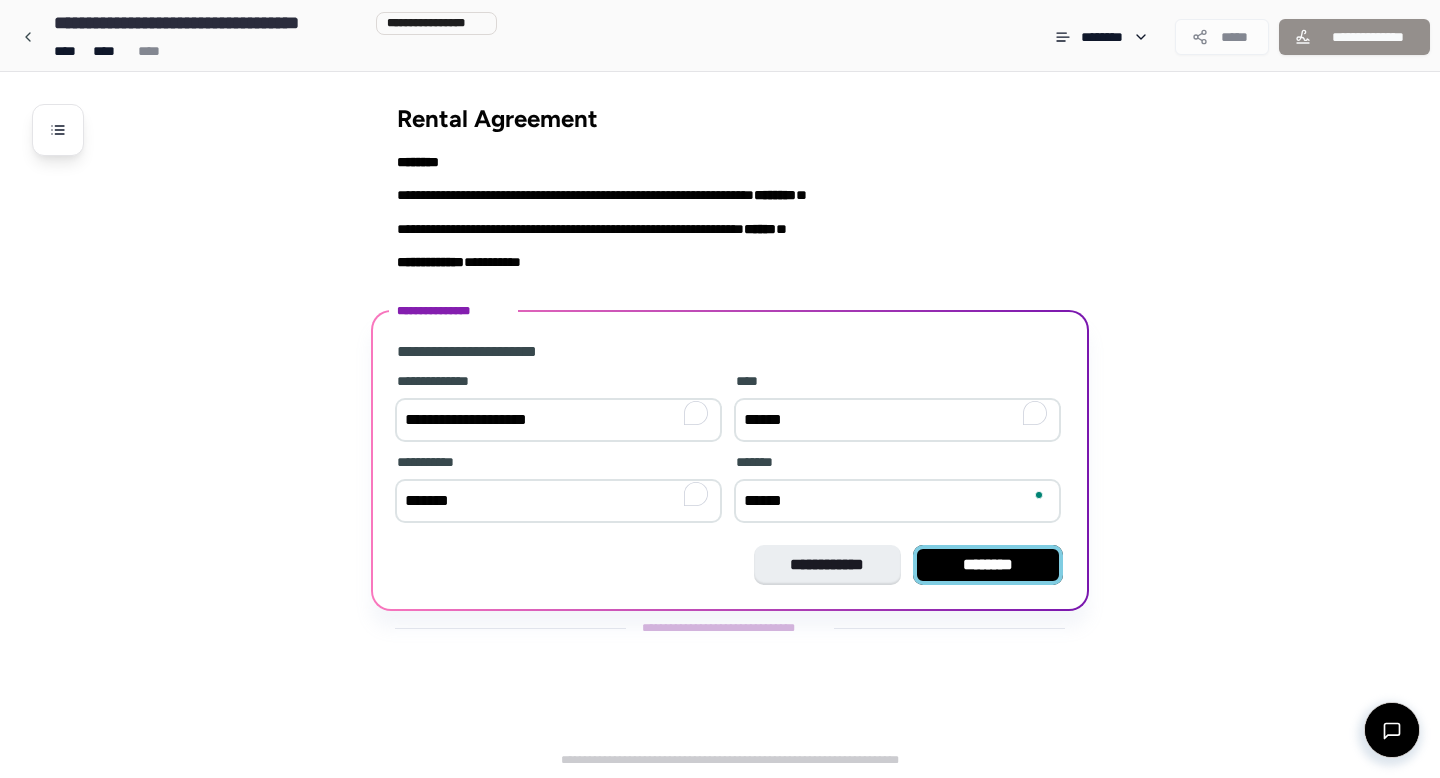 click on "********" at bounding box center (988, 565) 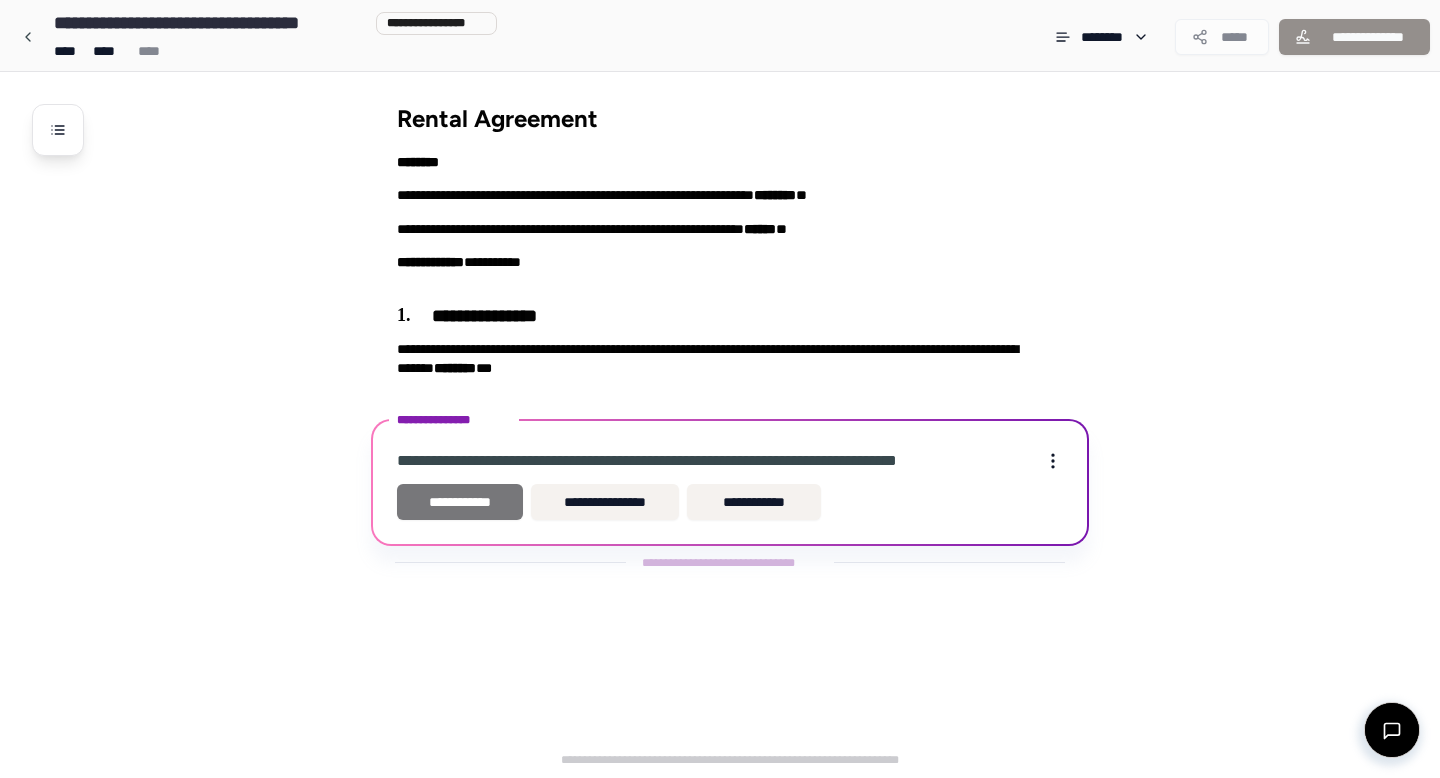 click on "**********" at bounding box center [460, 502] 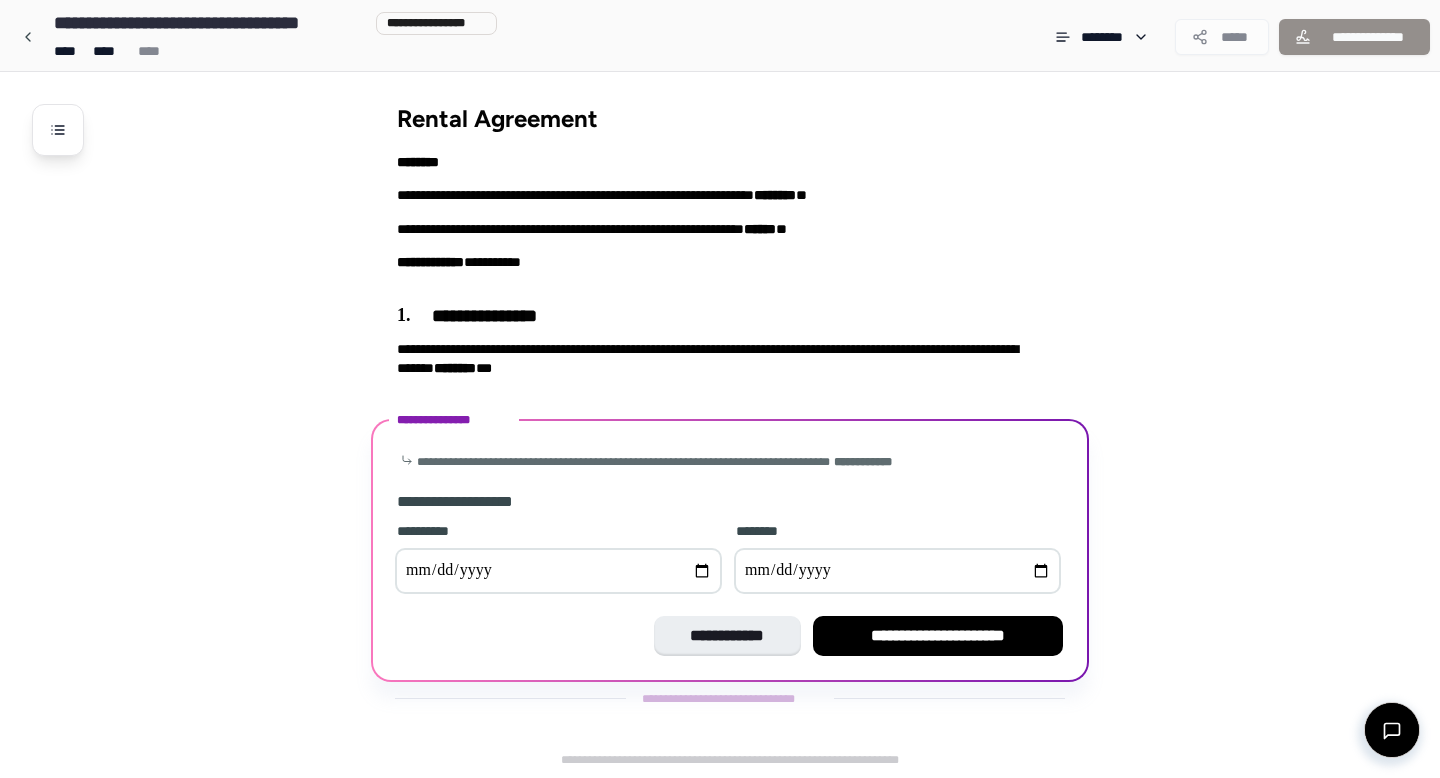 click at bounding box center [558, 571] 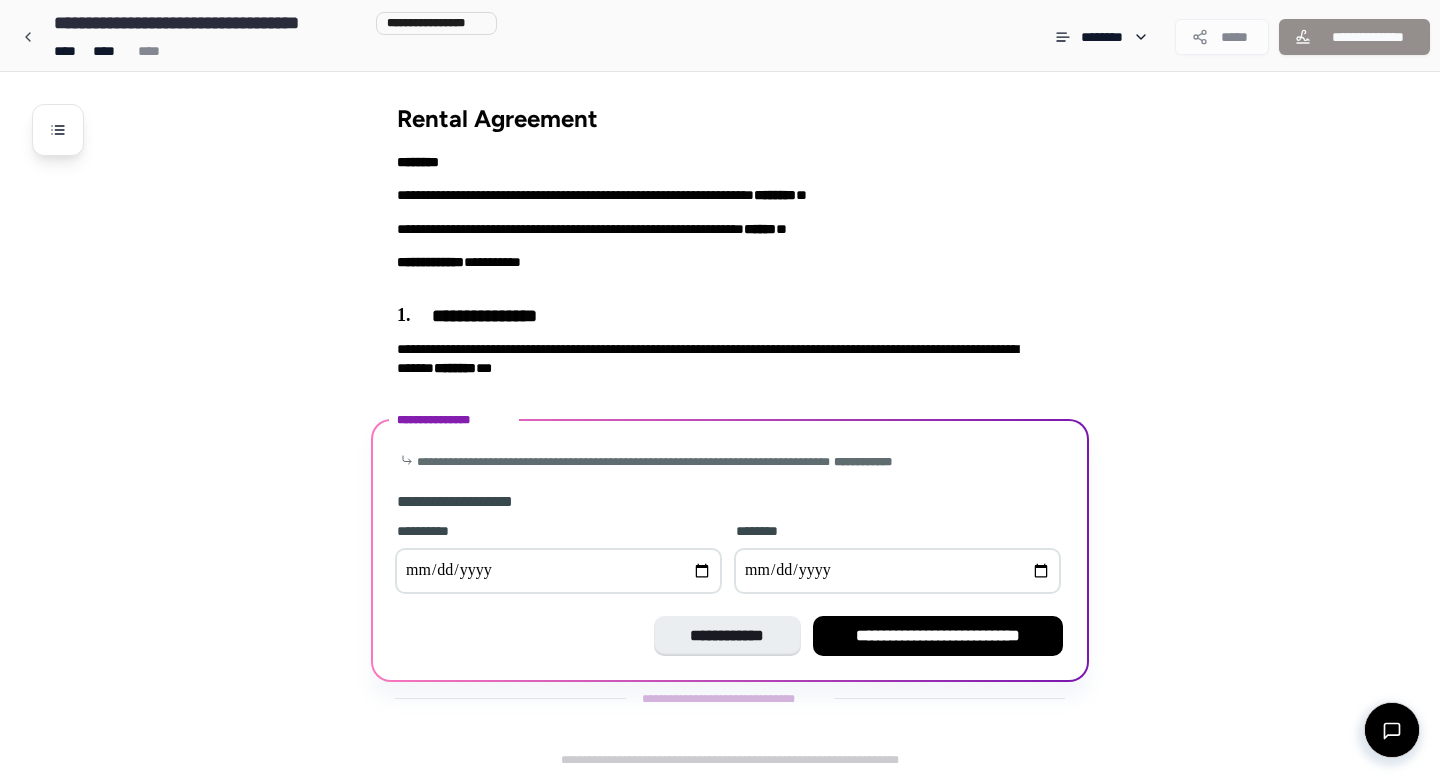 type on "**********" 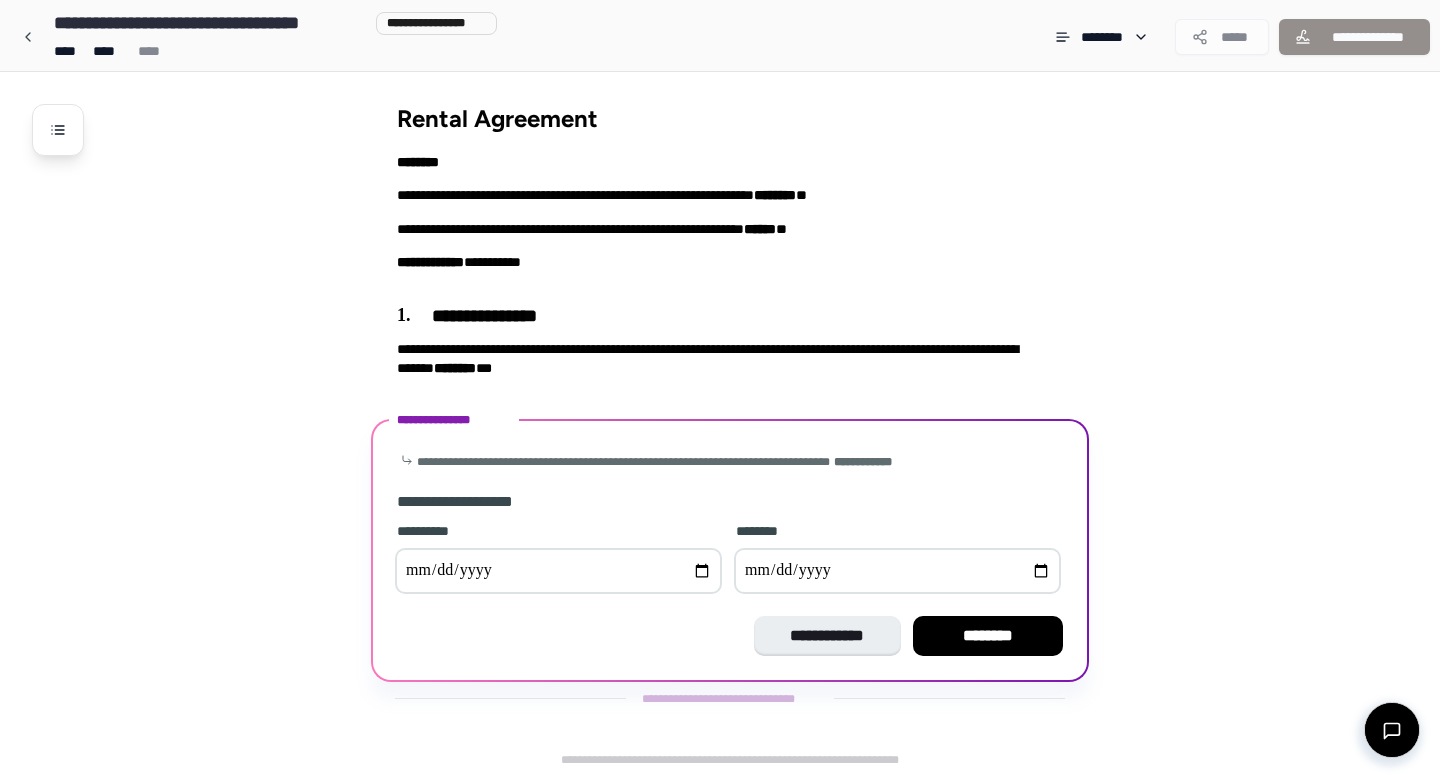 type on "**********" 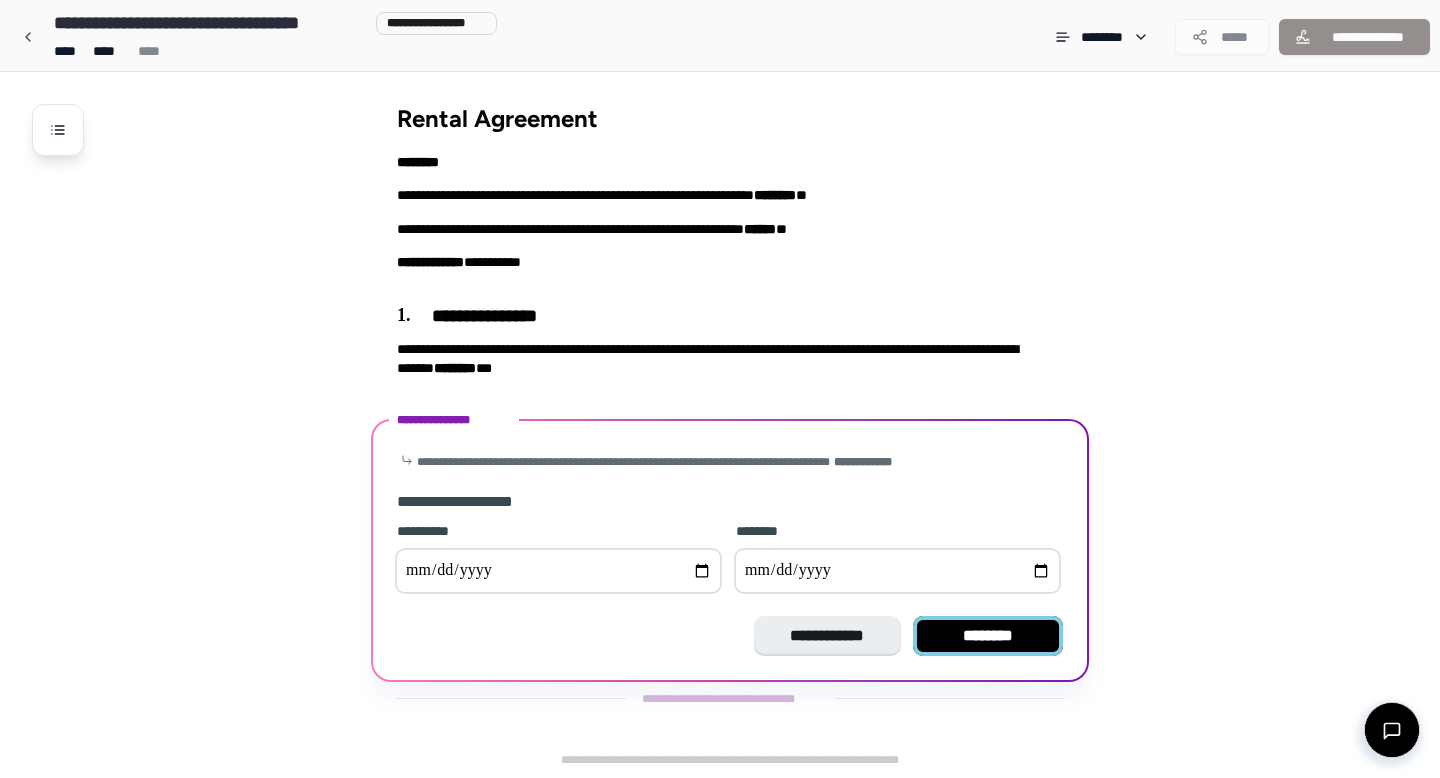 click on "********" at bounding box center [988, 636] 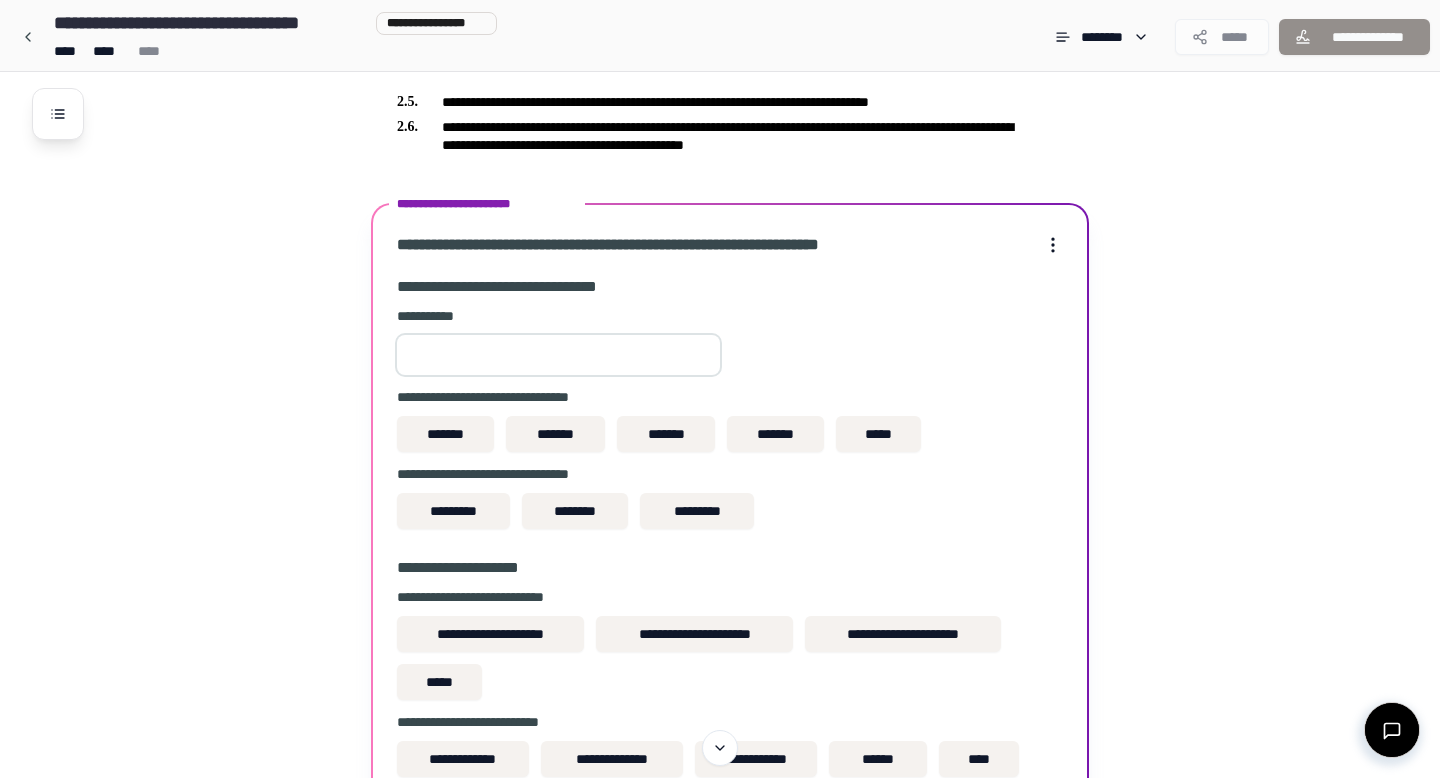 scroll, scrollTop: 550, scrollLeft: 0, axis: vertical 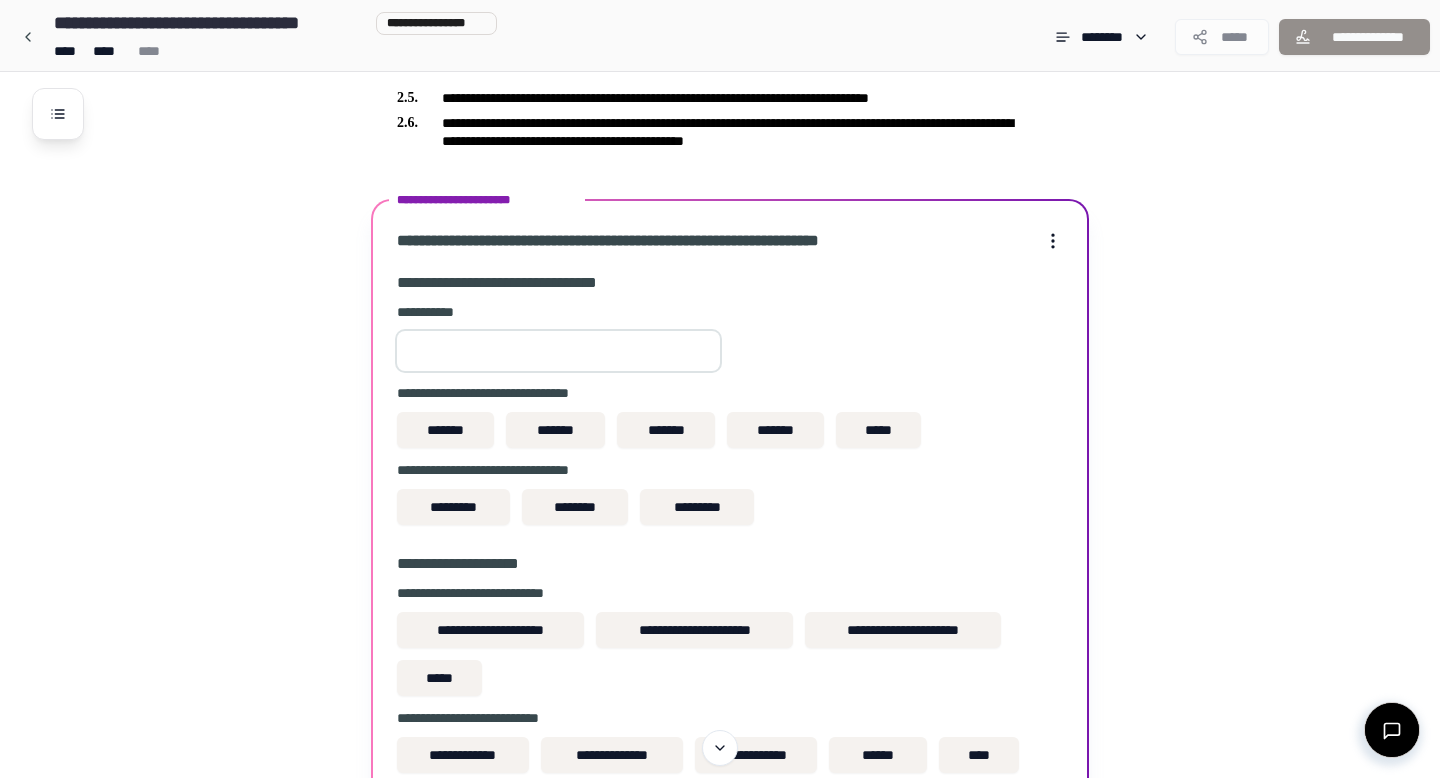 click at bounding box center (558, 351) 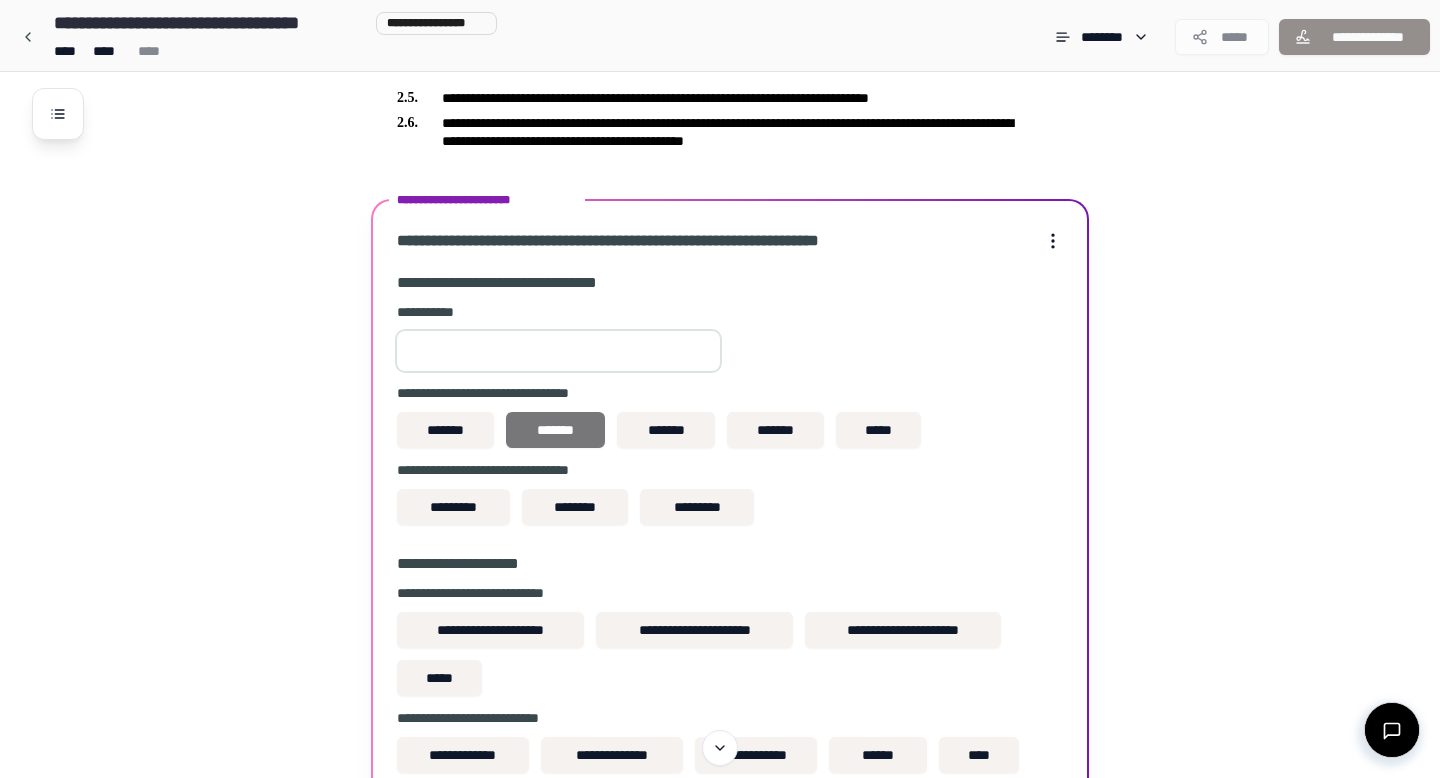 click on "*******" at bounding box center [555, 430] 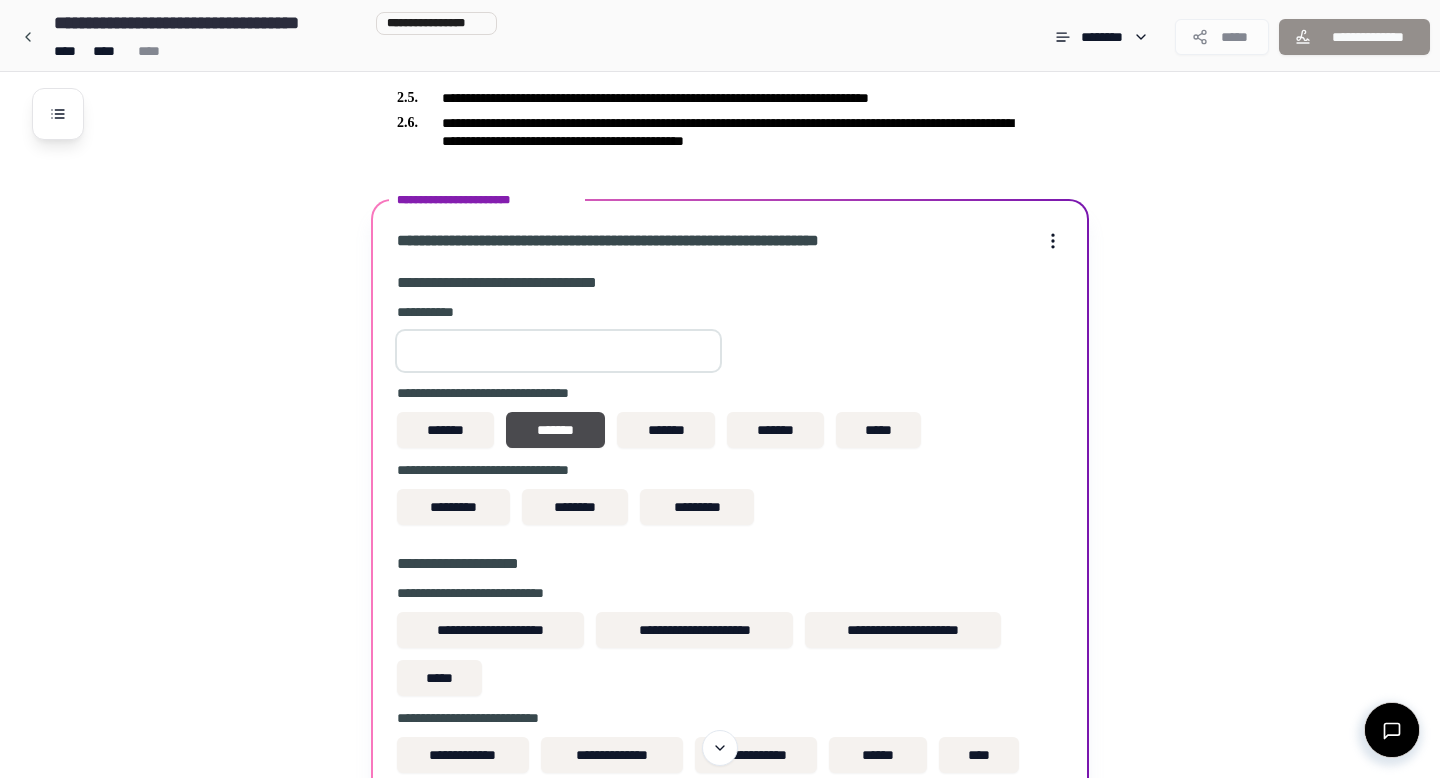 click on "****" at bounding box center (558, 351) 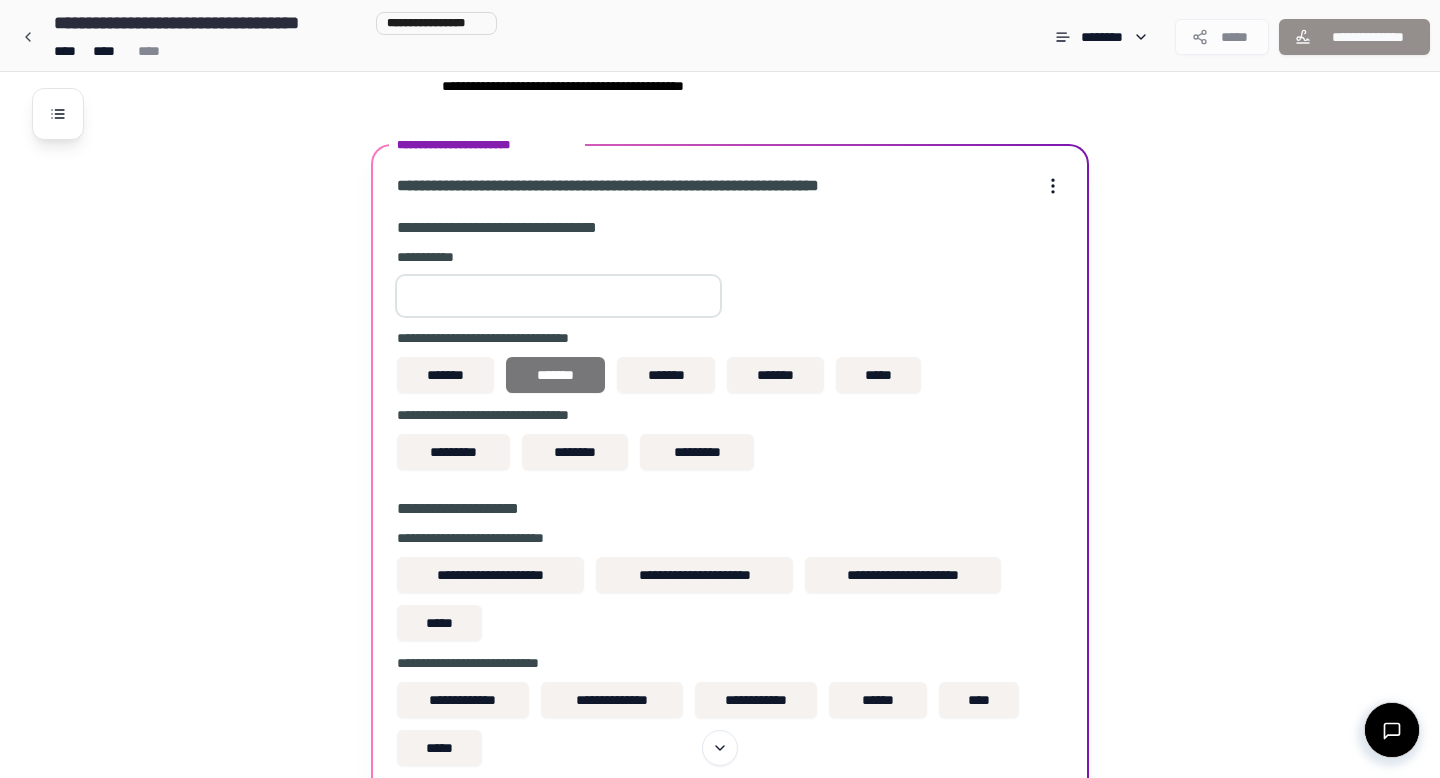 scroll, scrollTop: 625, scrollLeft: 0, axis: vertical 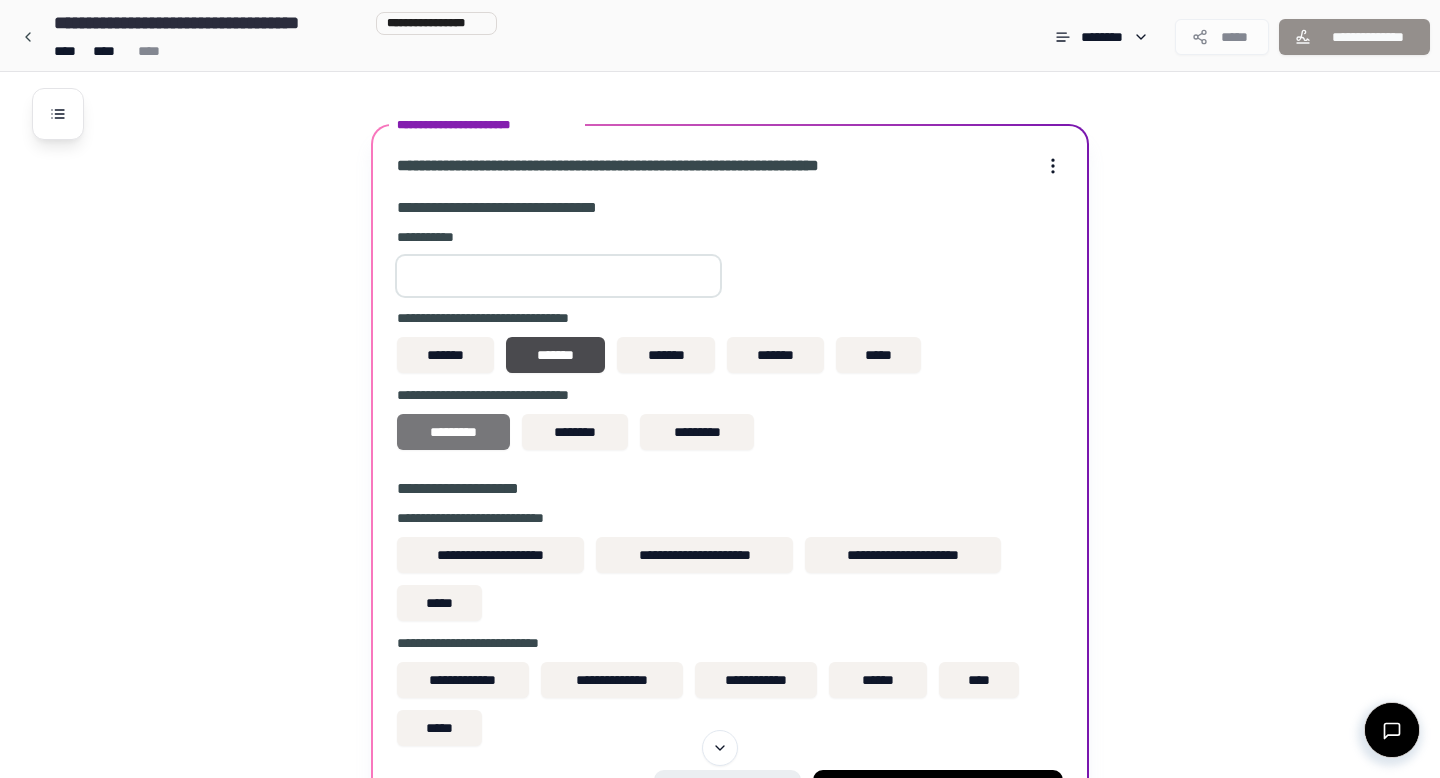 type on "****" 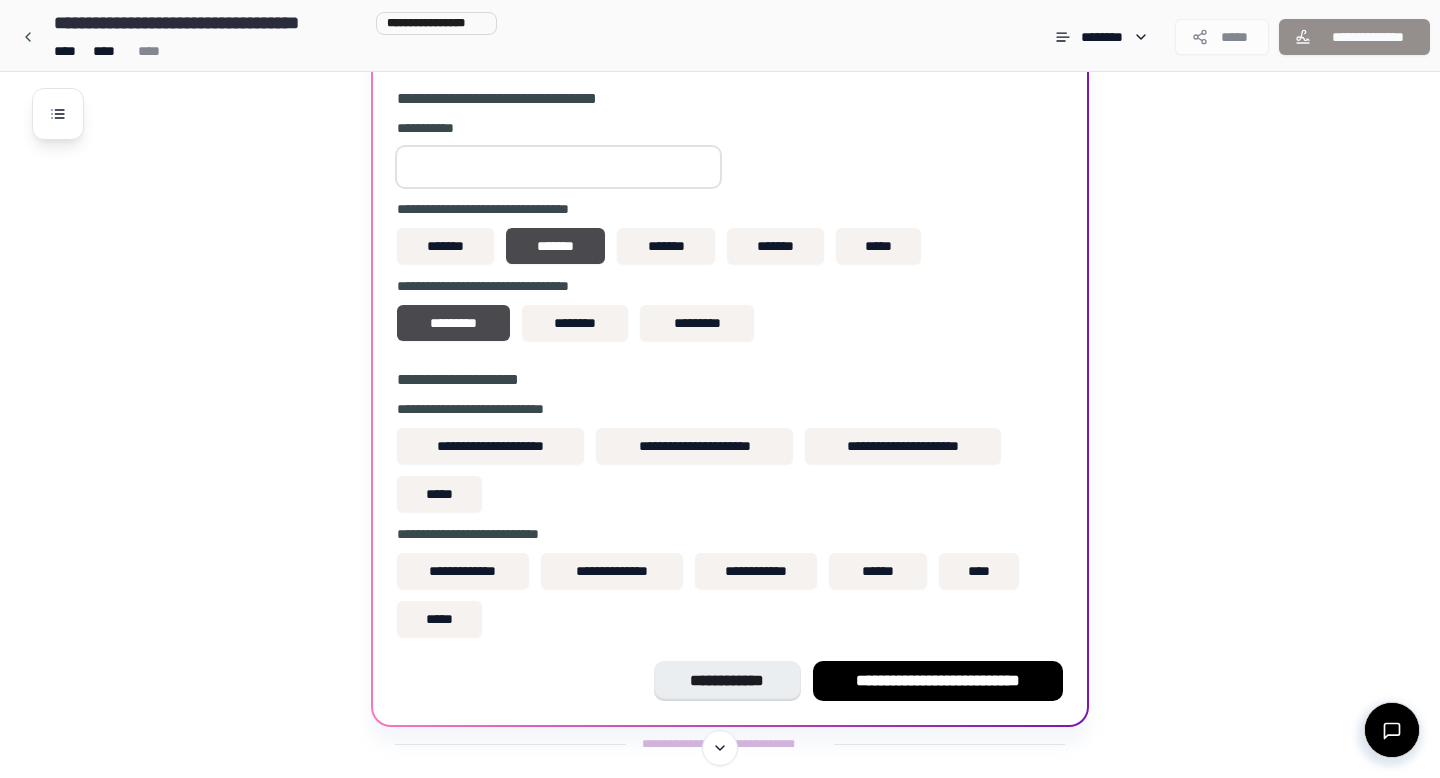 scroll, scrollTop: 735, scrollLeft: 0, axis: vertical 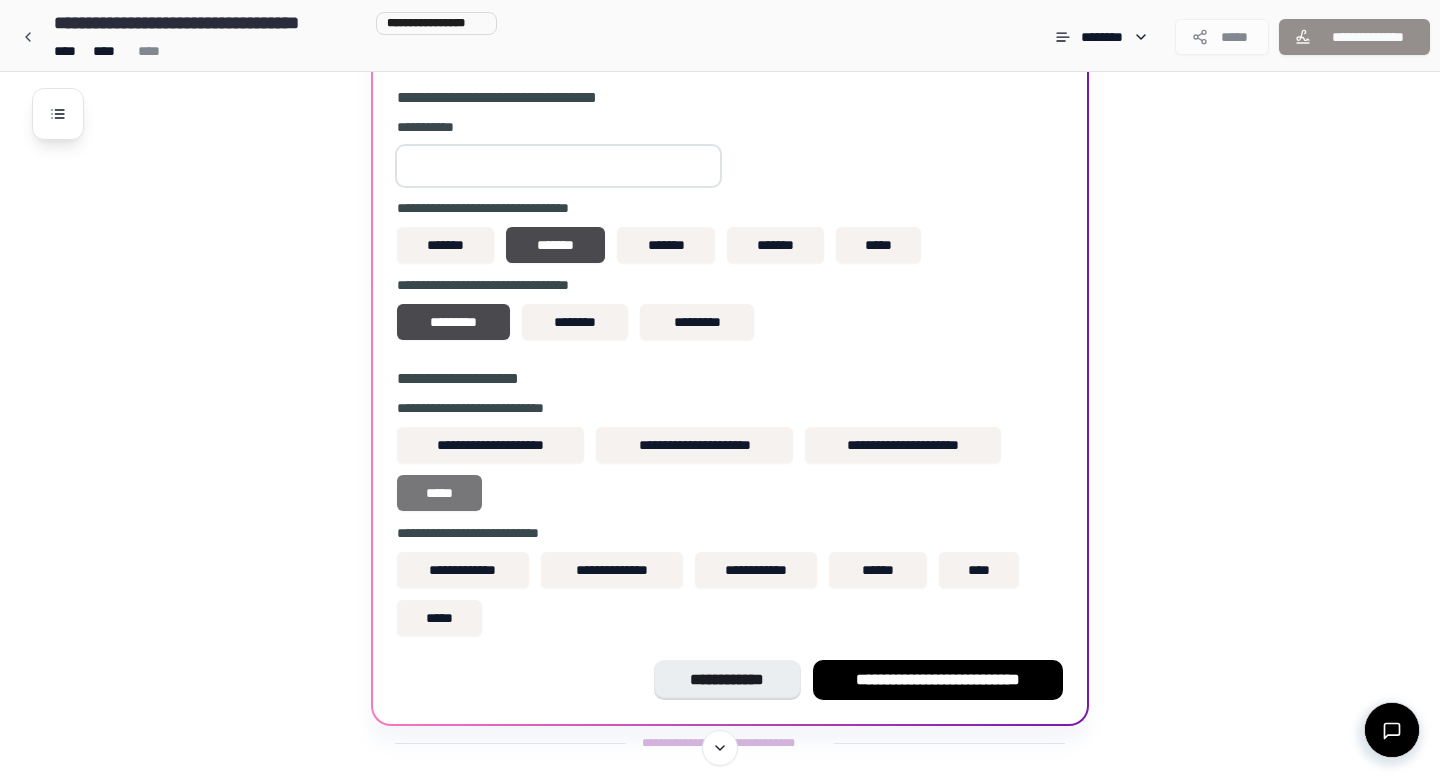 click on "*****" at bounding box center [439, 493] 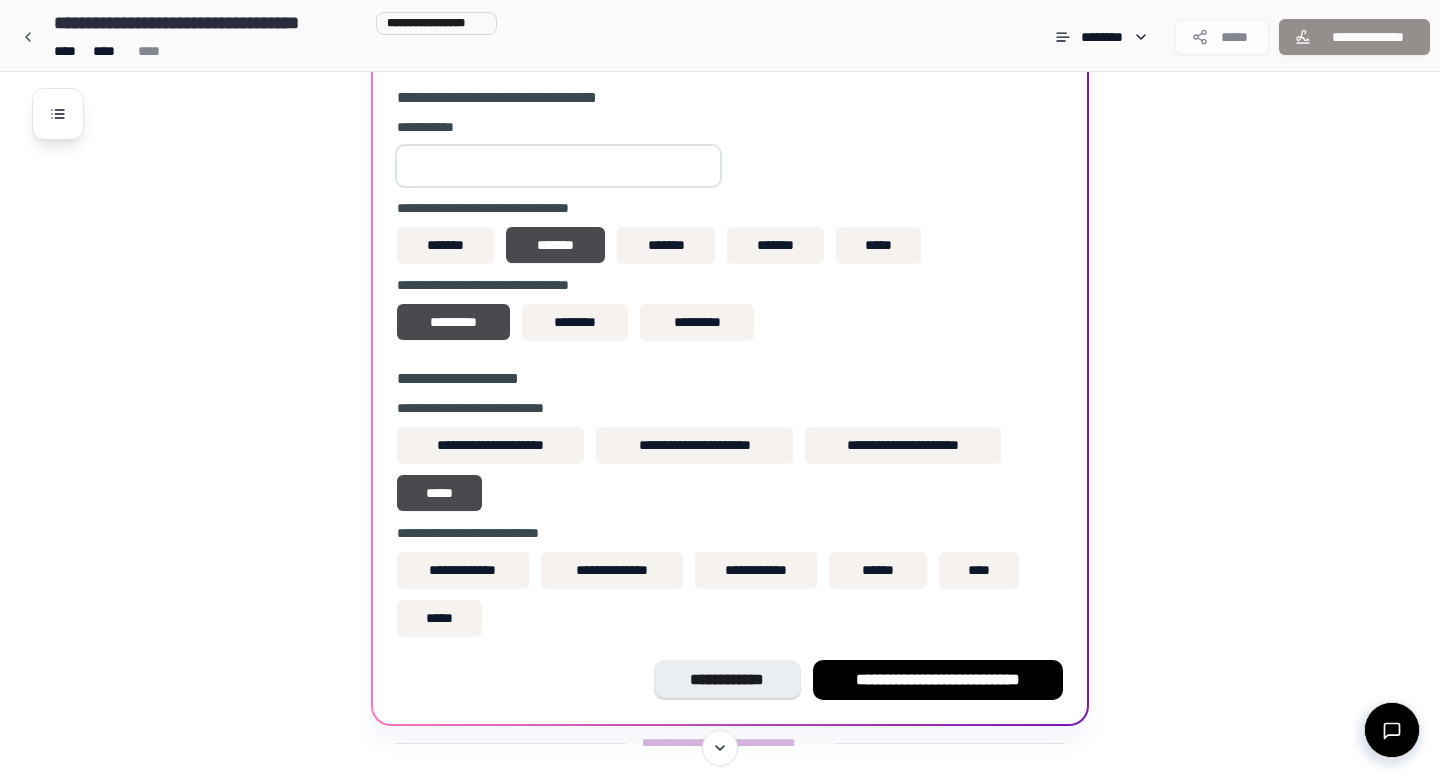 scroll, scrollTop: 761, scrollLeft: 0, axis: vertical 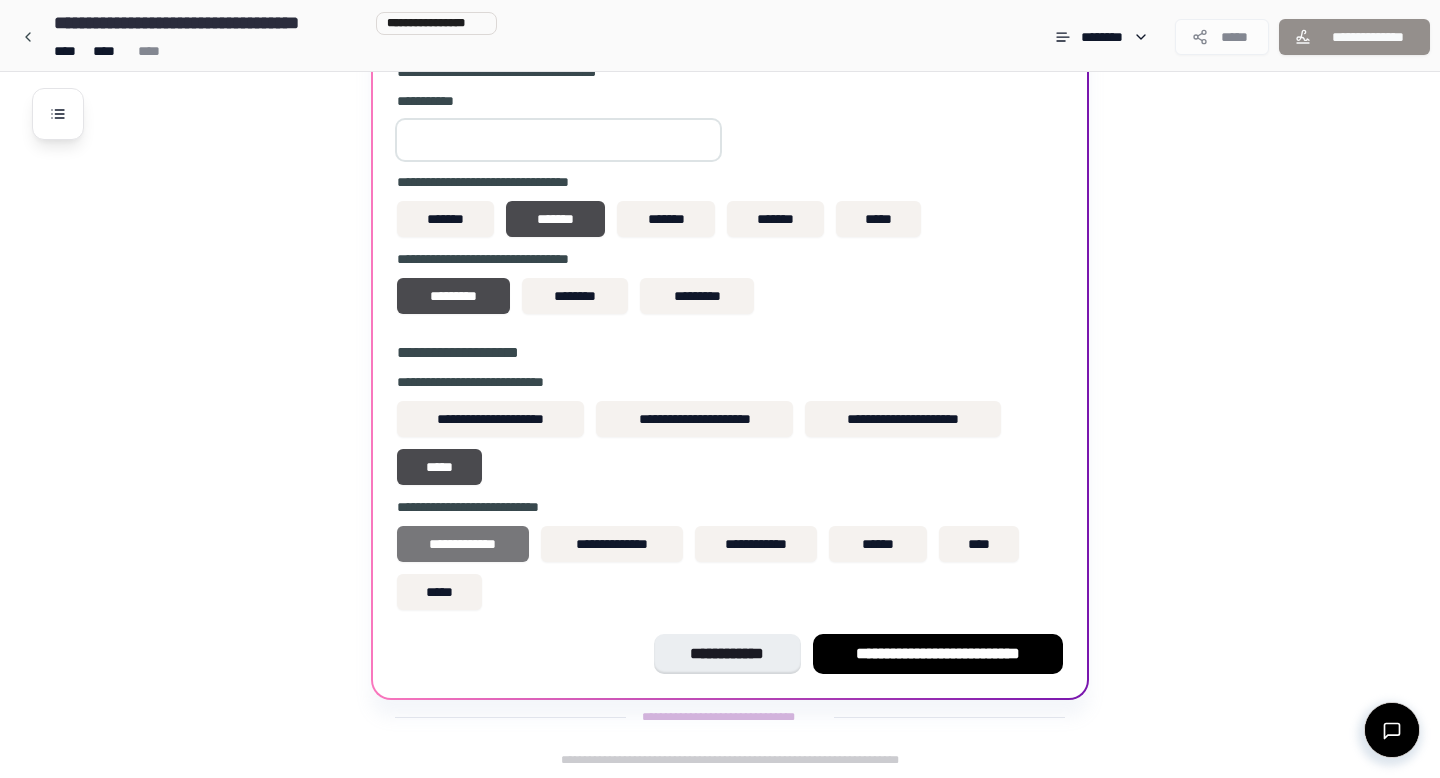 click on "**********" at bounding box center [463, 544] 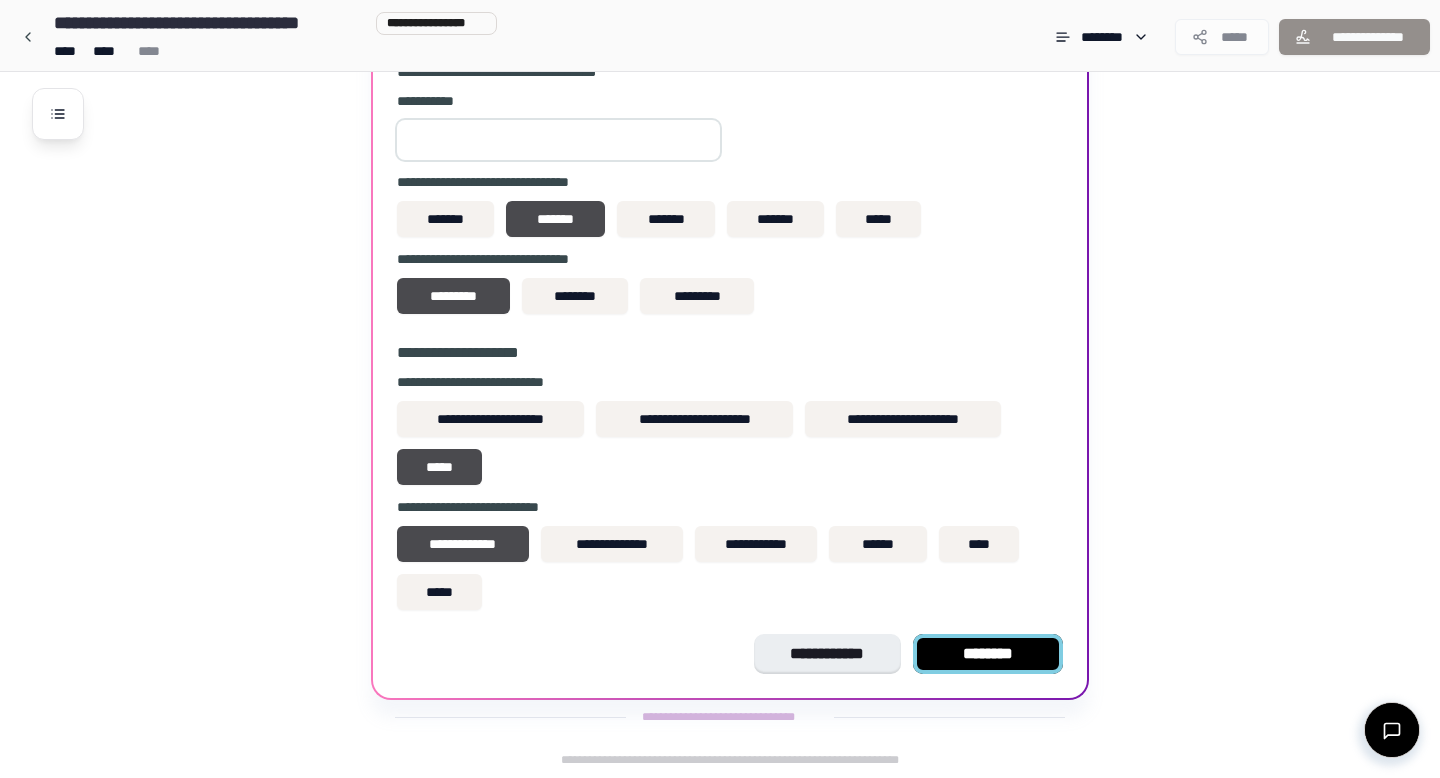 click on "********" at bounding box center (988, 654) 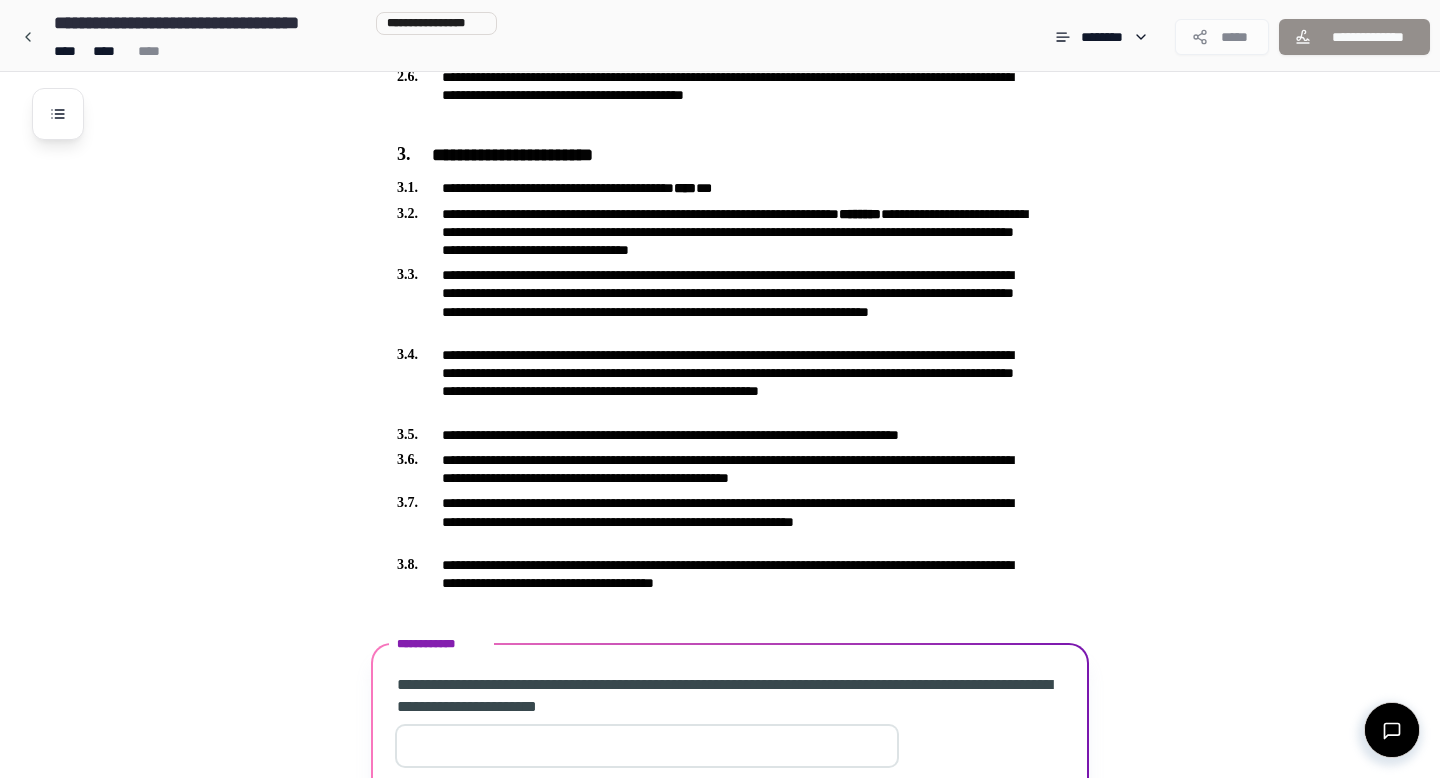 scroll, scrollTop: 752, scrollLeft: 0, axis: vertical 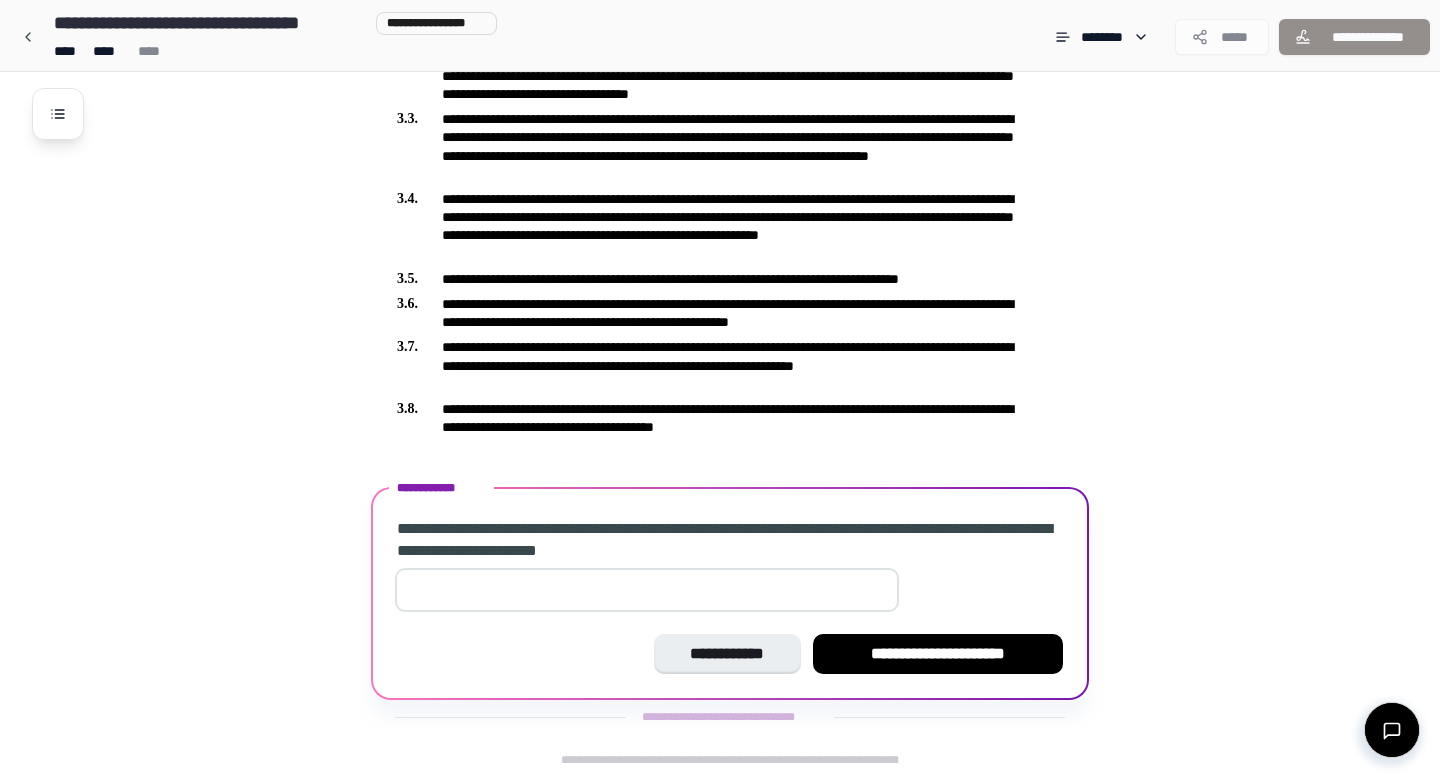 click on "**" at bounding box center (647, 590) 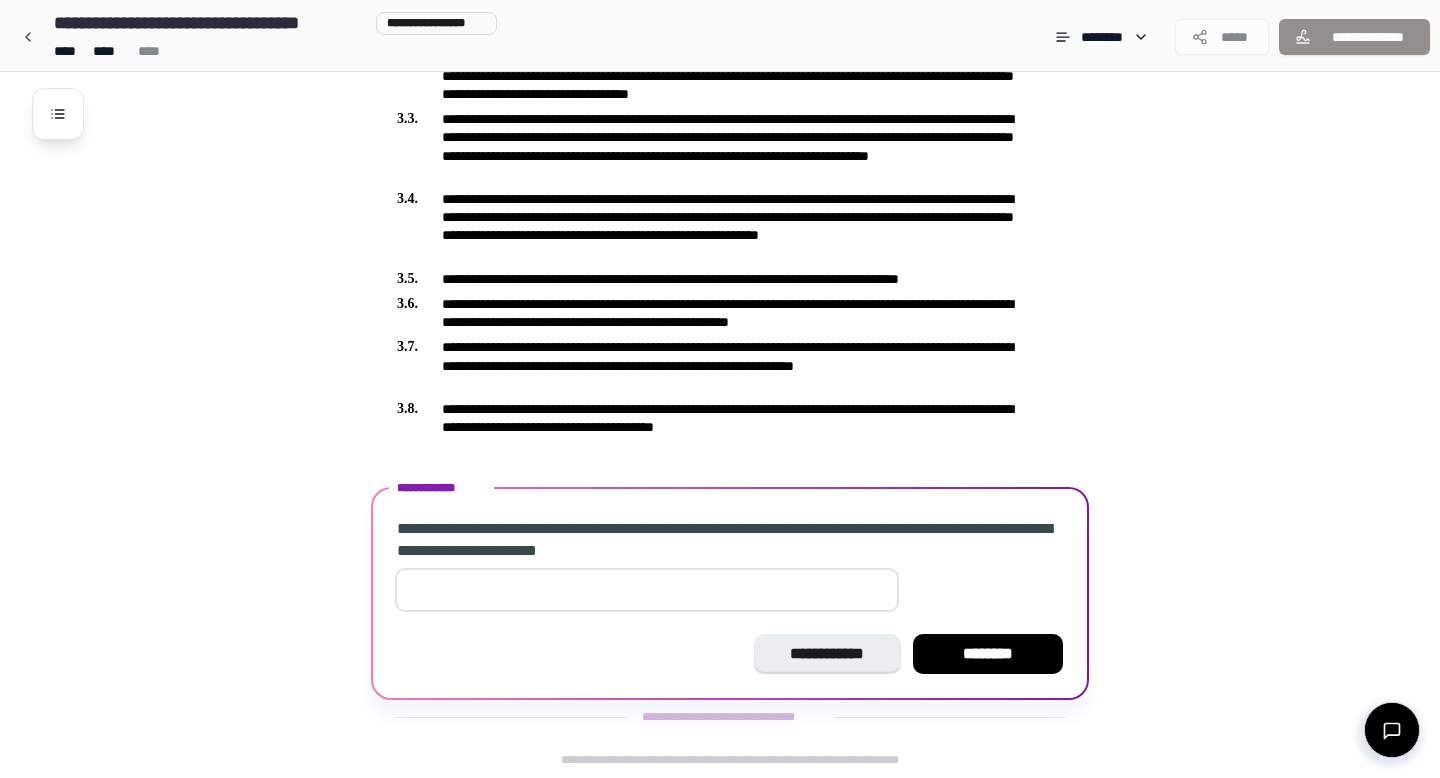 click on "*" at bounding box center (647, 590) 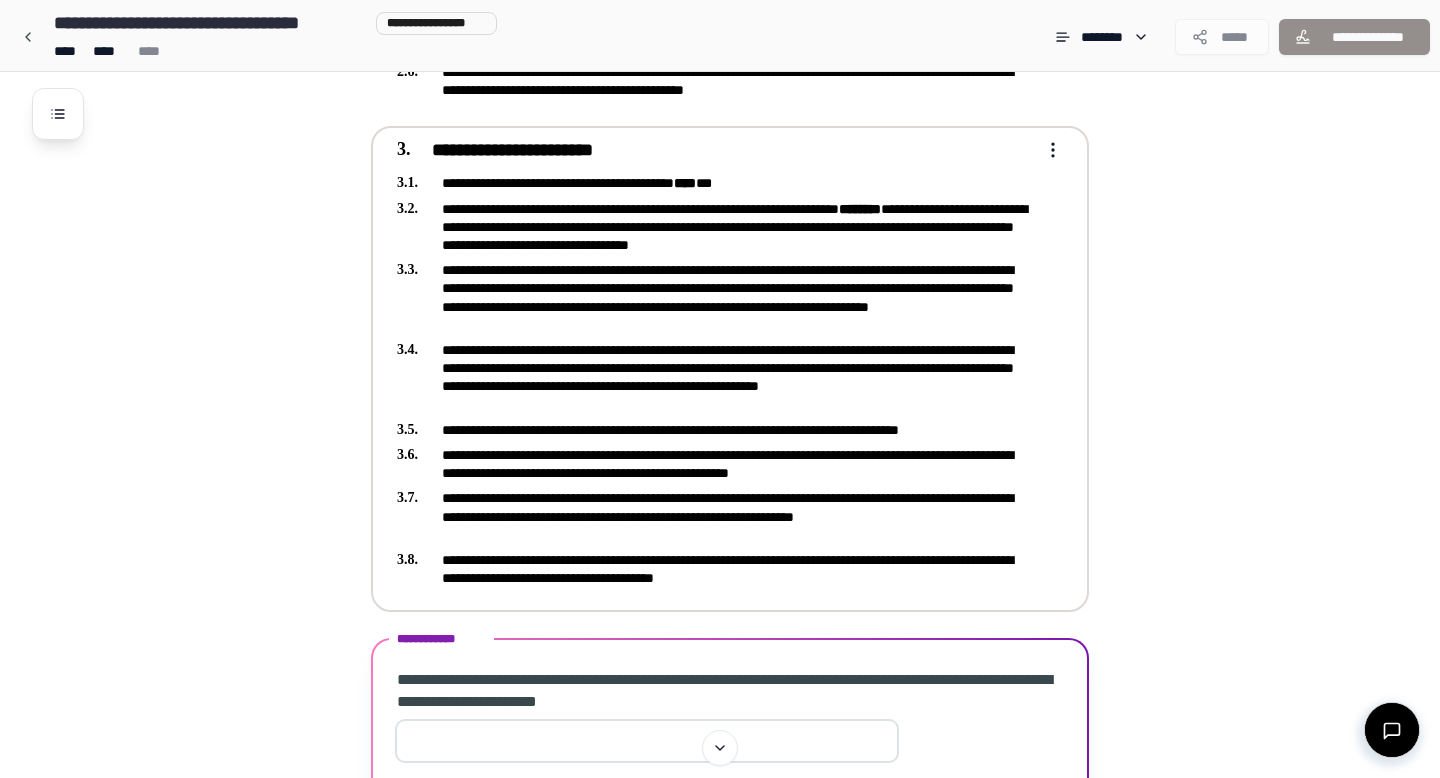 scroll, scrollTop: 575, scrollLeft: 0, axis: vertical 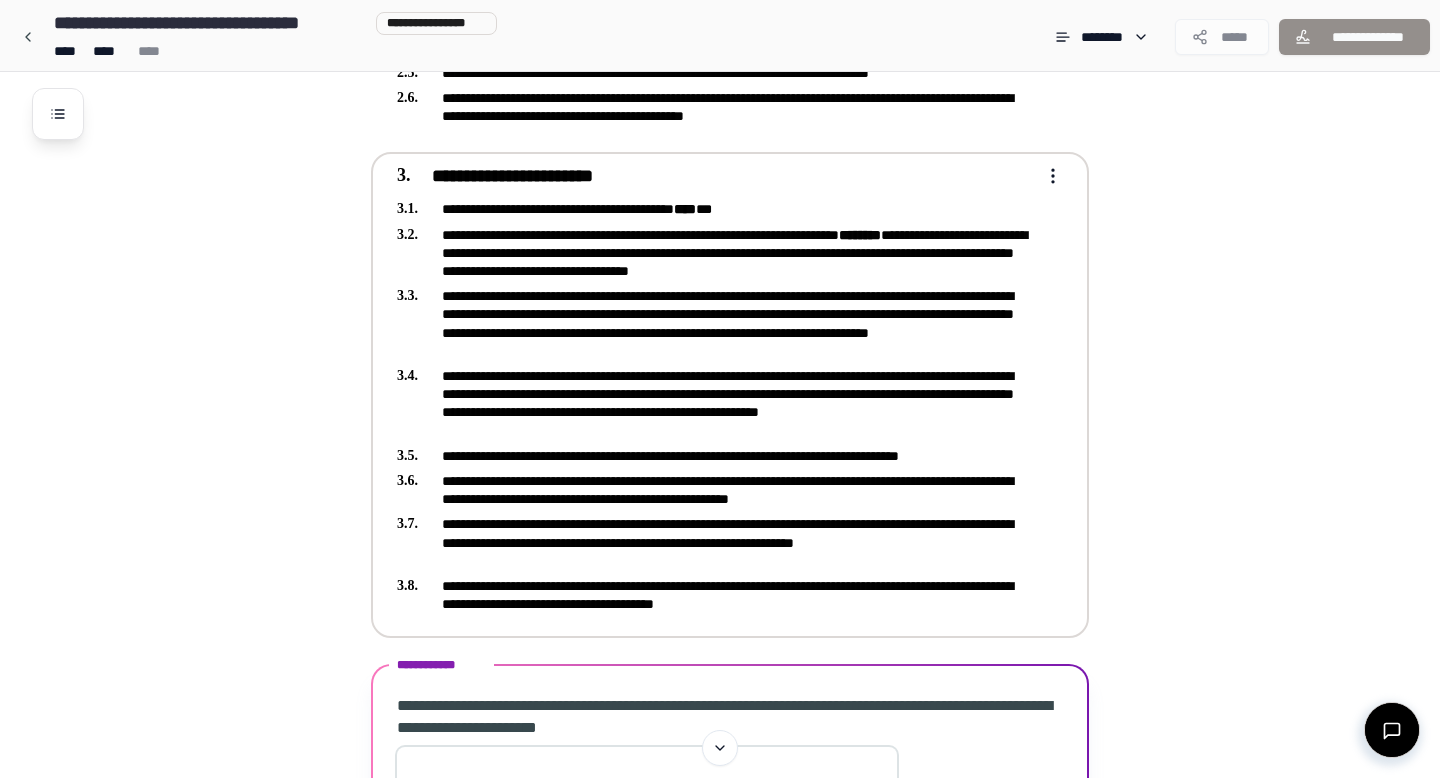 click on "**********" at bounding box center (716, 253) 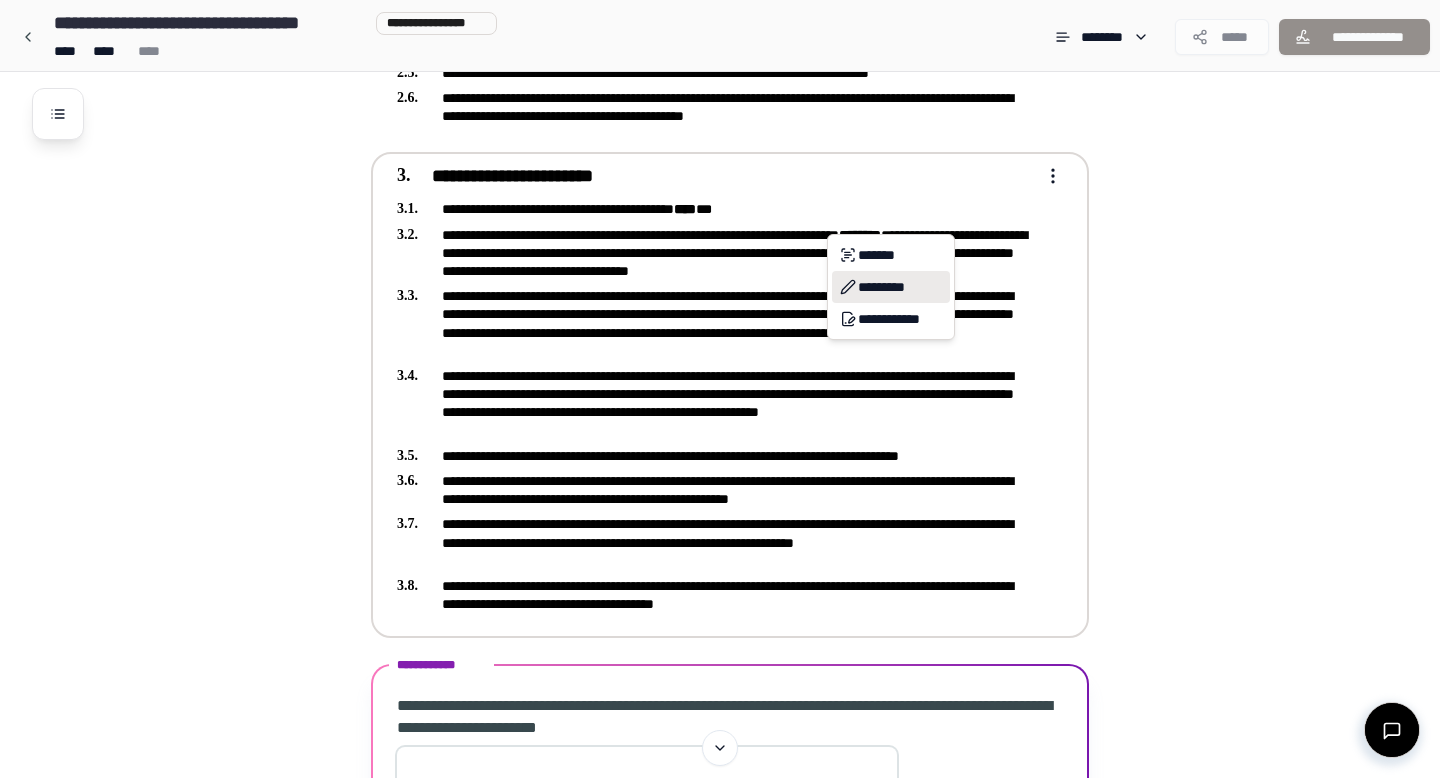 click on "*********" at bounding box center (891, 287) 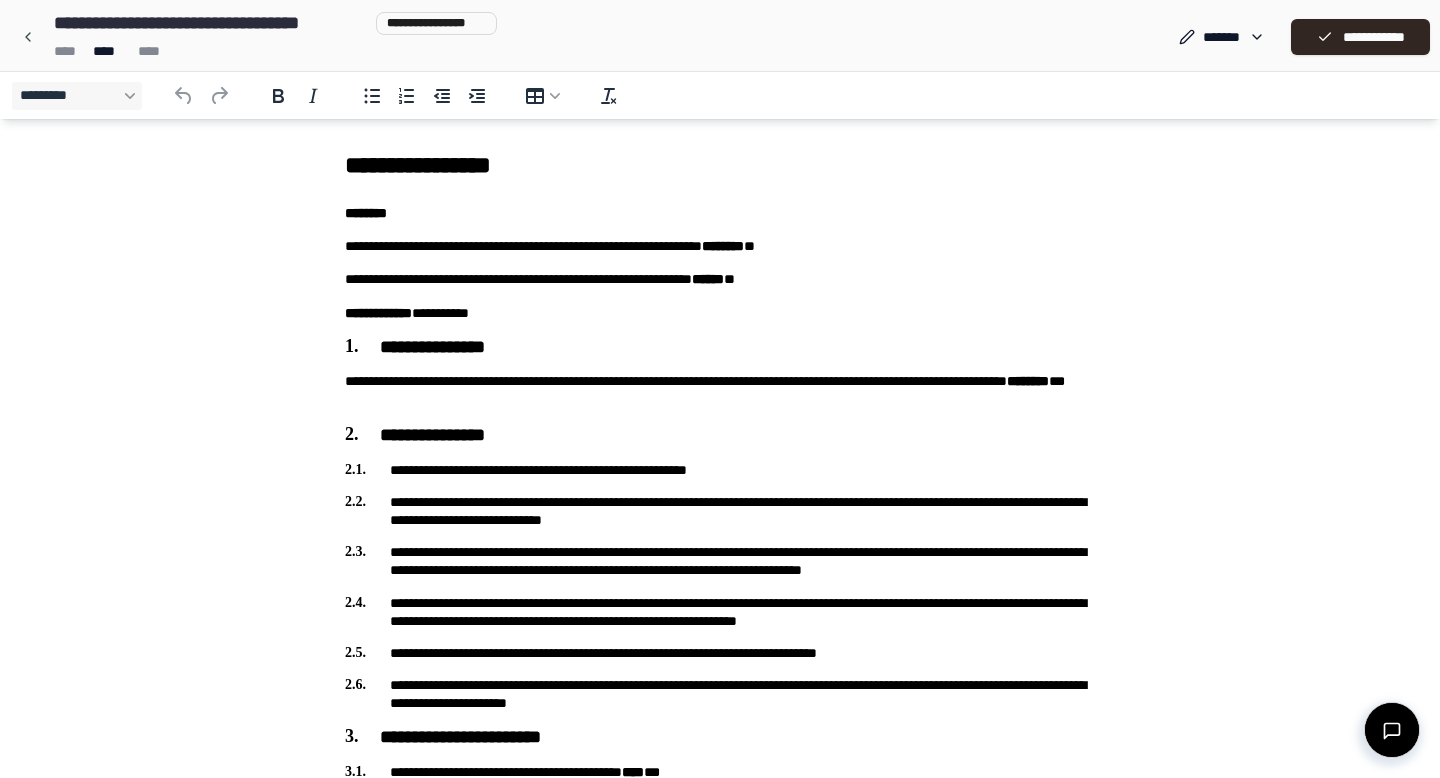 scroll, scrollTop: 473, scrollLeft: 0, axis: vertical 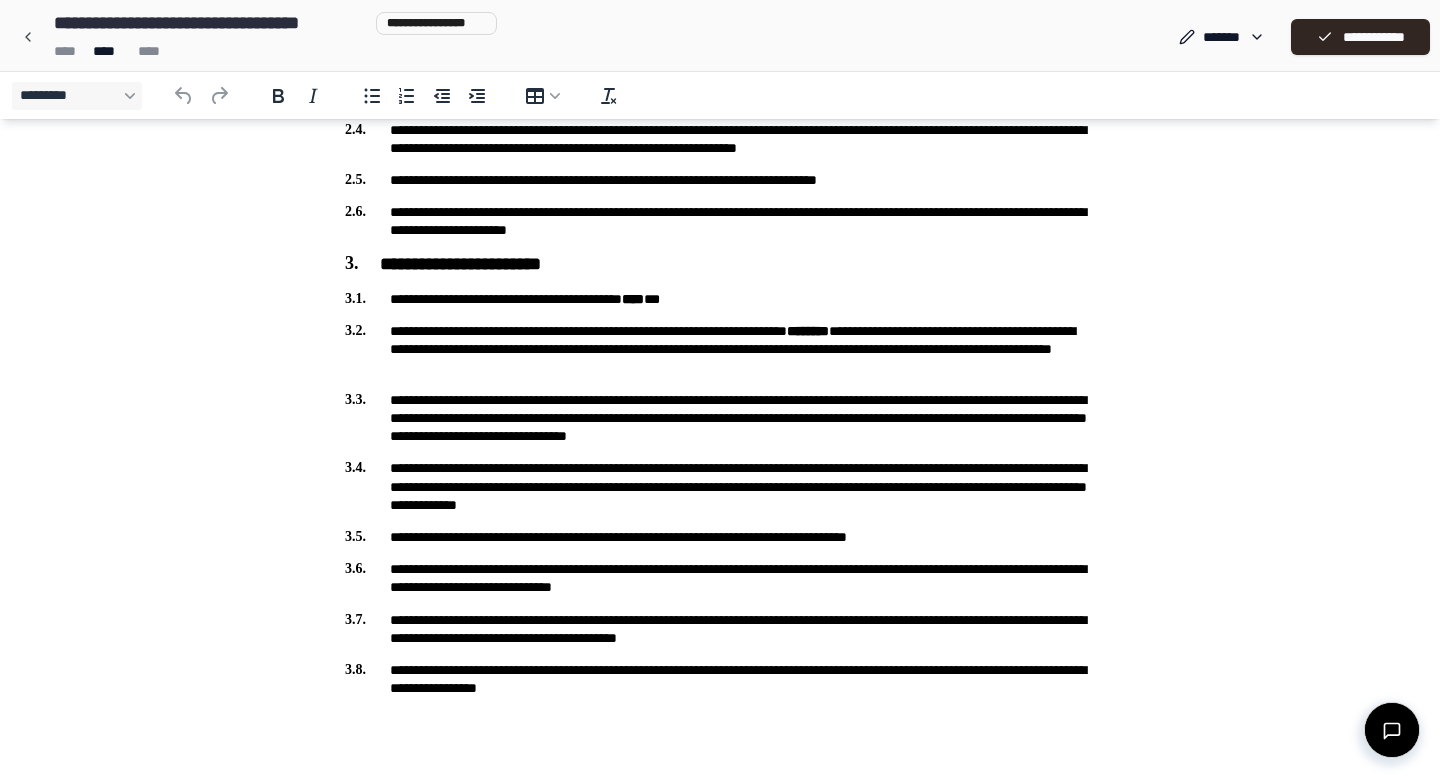 click on "**********" at bounding box center [720, 349] 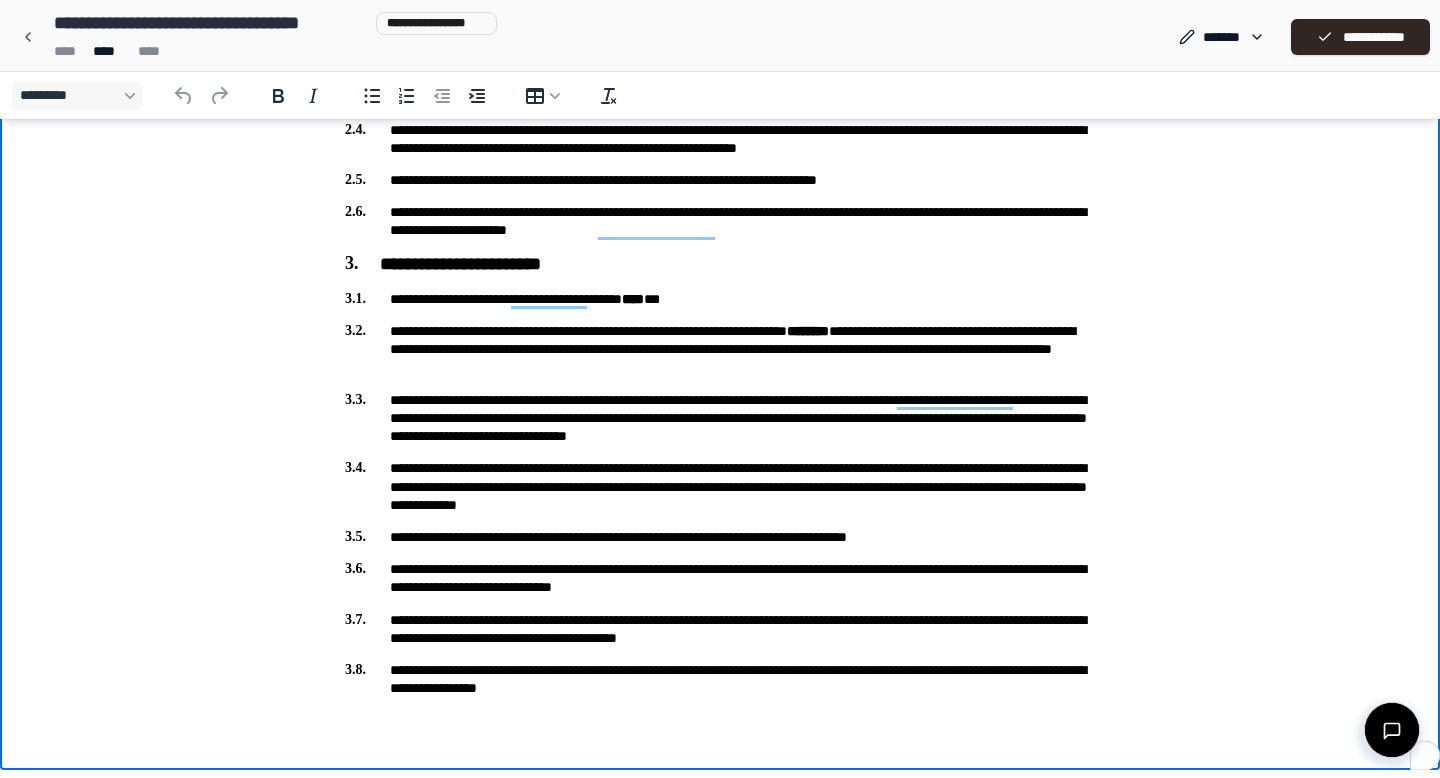 type 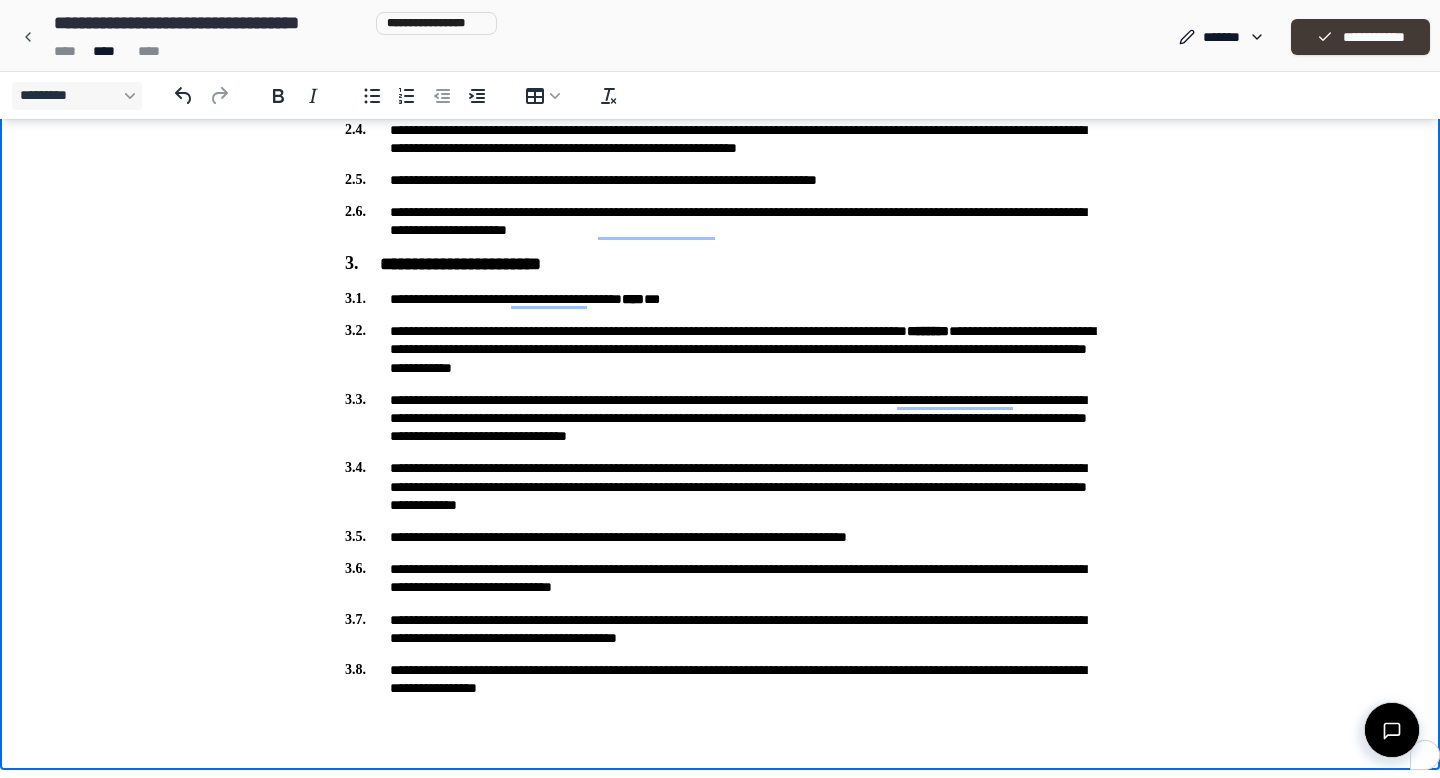 click on "**********" at bounding box center (1360, 37) 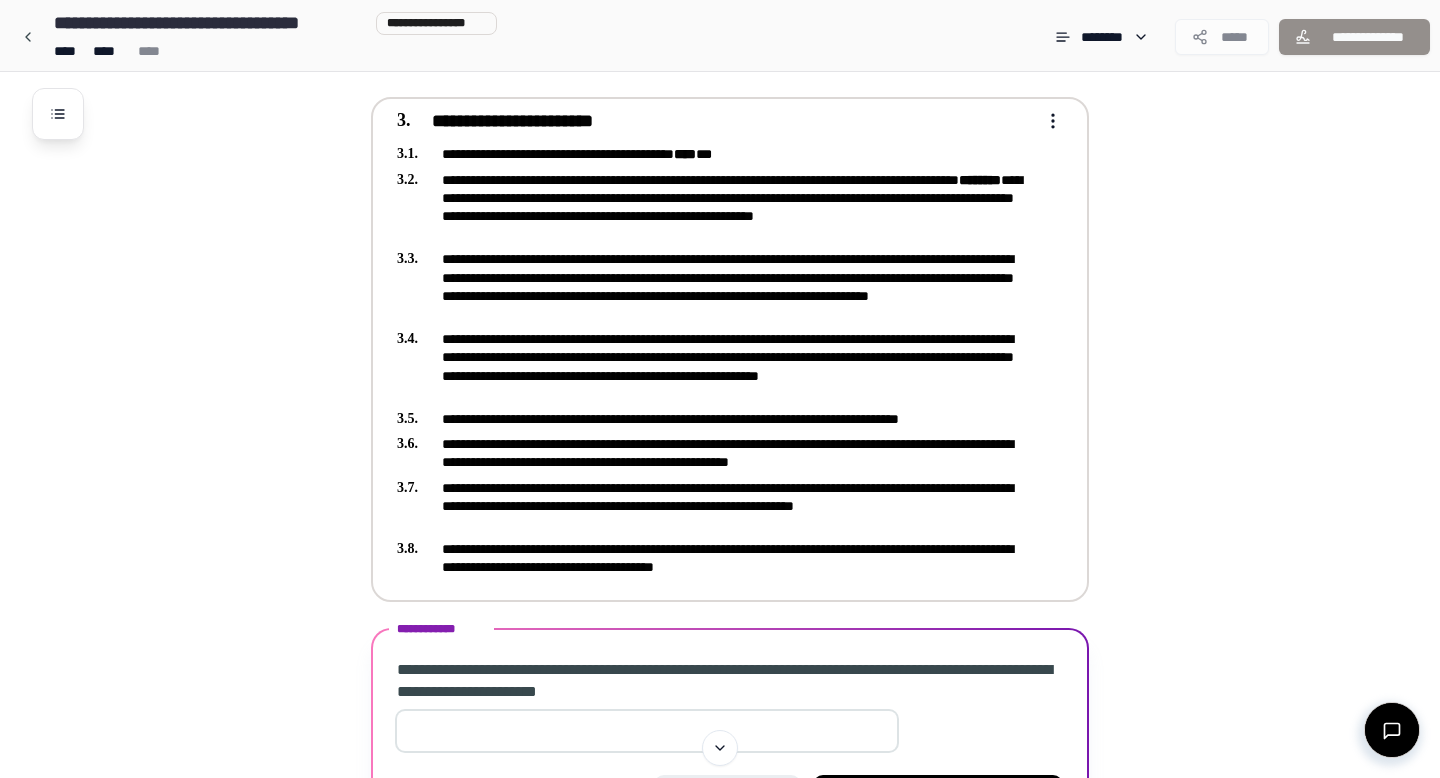 scroll, scrollTop: 604, scrollLeft: 0, axis: vertical 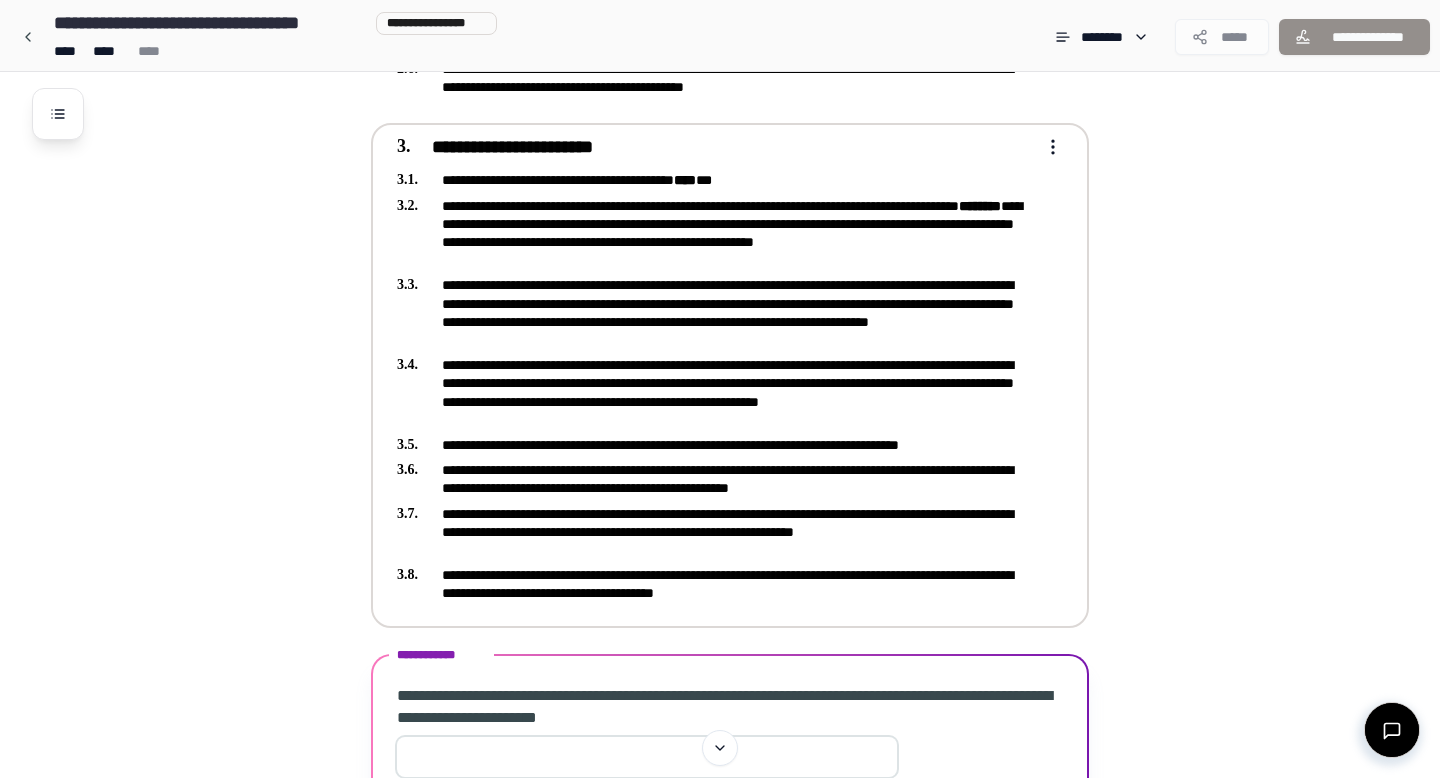 click on "**********" at bounding box center [720, 170] 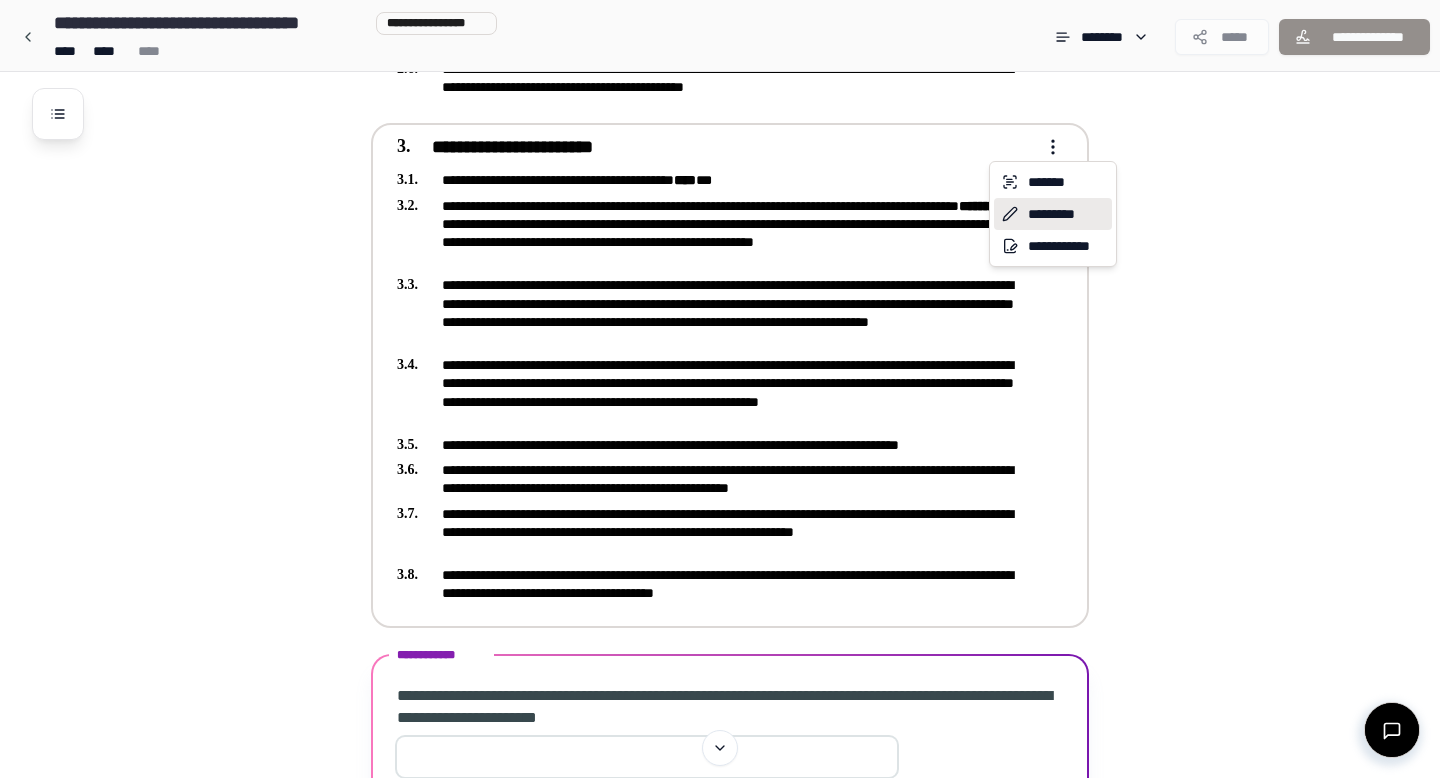 click on "*********" at bounding box center (1053, 214) 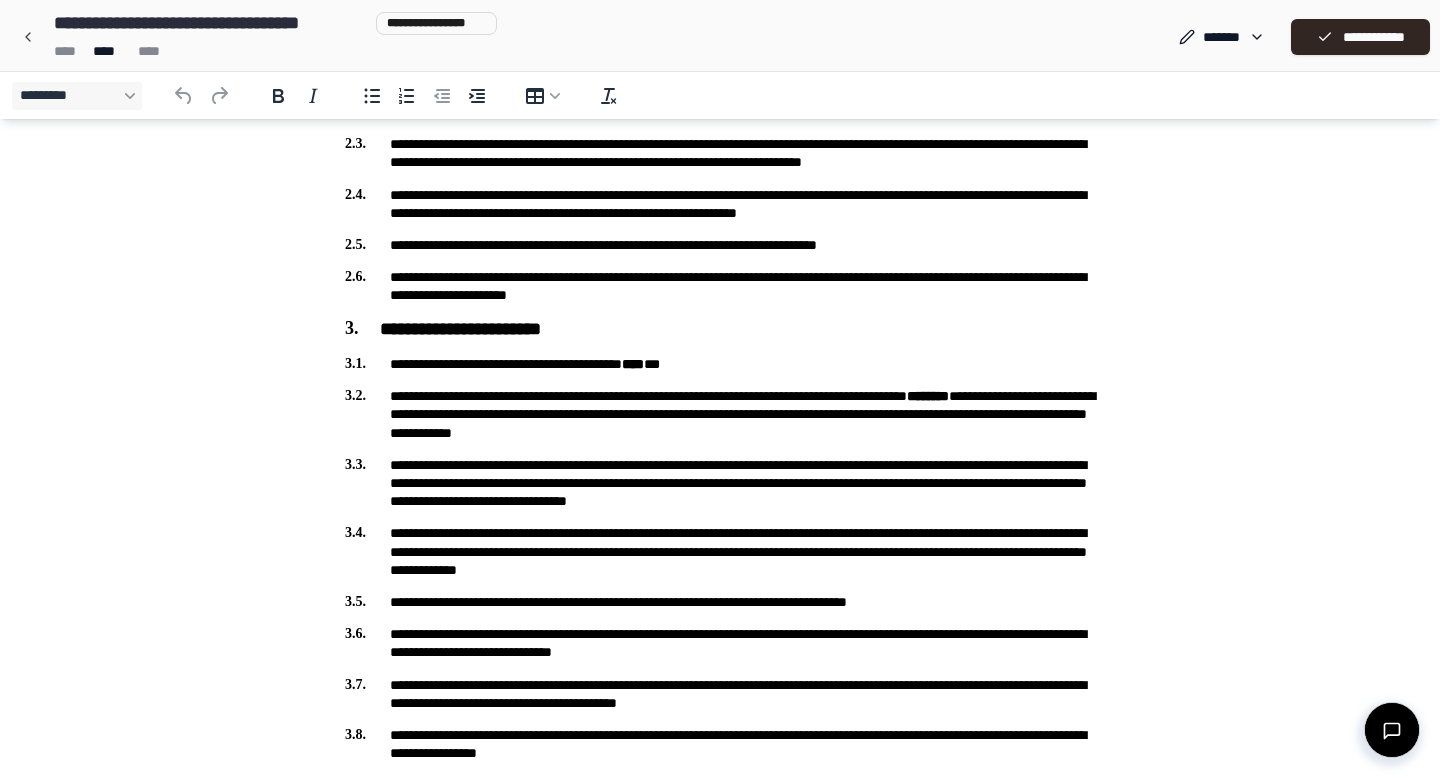 scroll, scrollTop: 473, scrollLeft: 0, axis: vertical 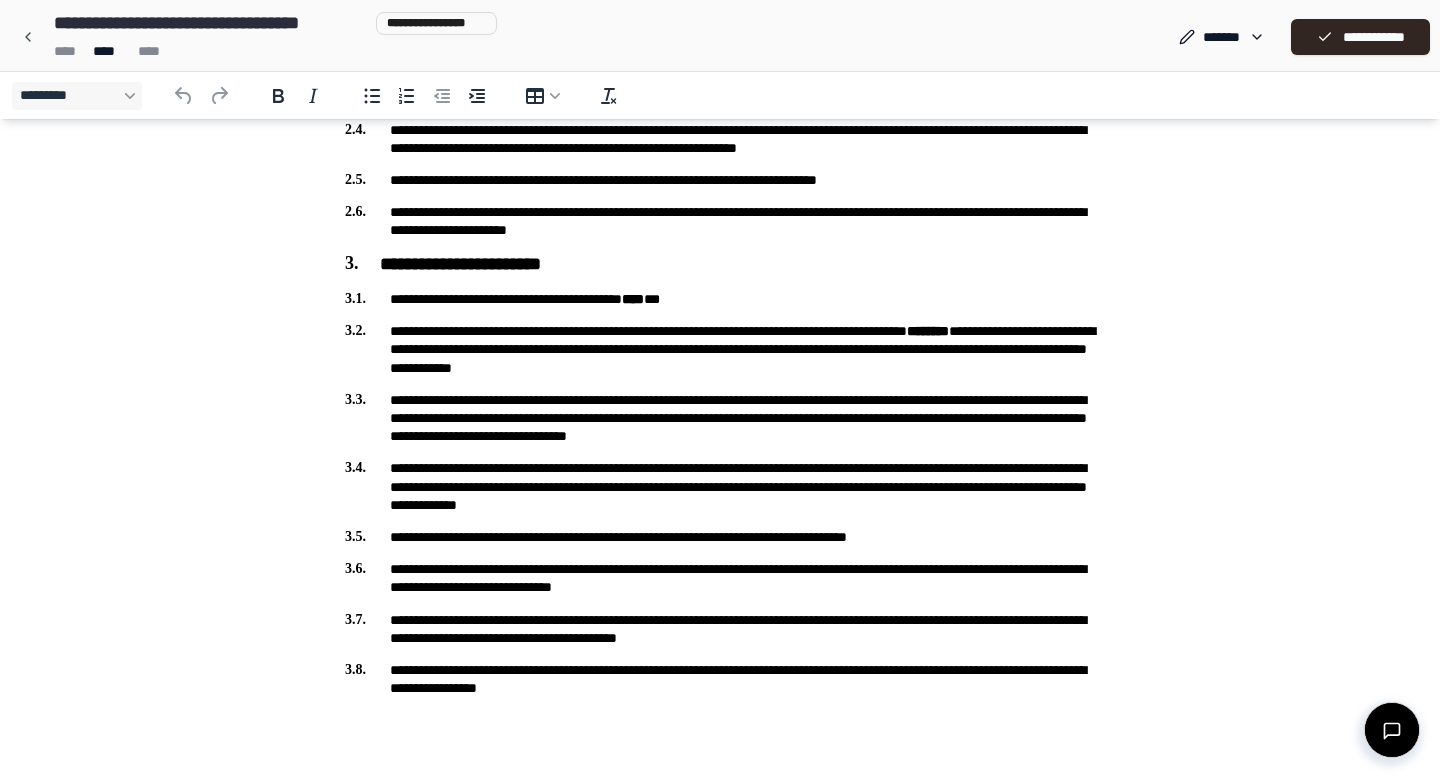click on "**********" at bounding box center (720, 349) 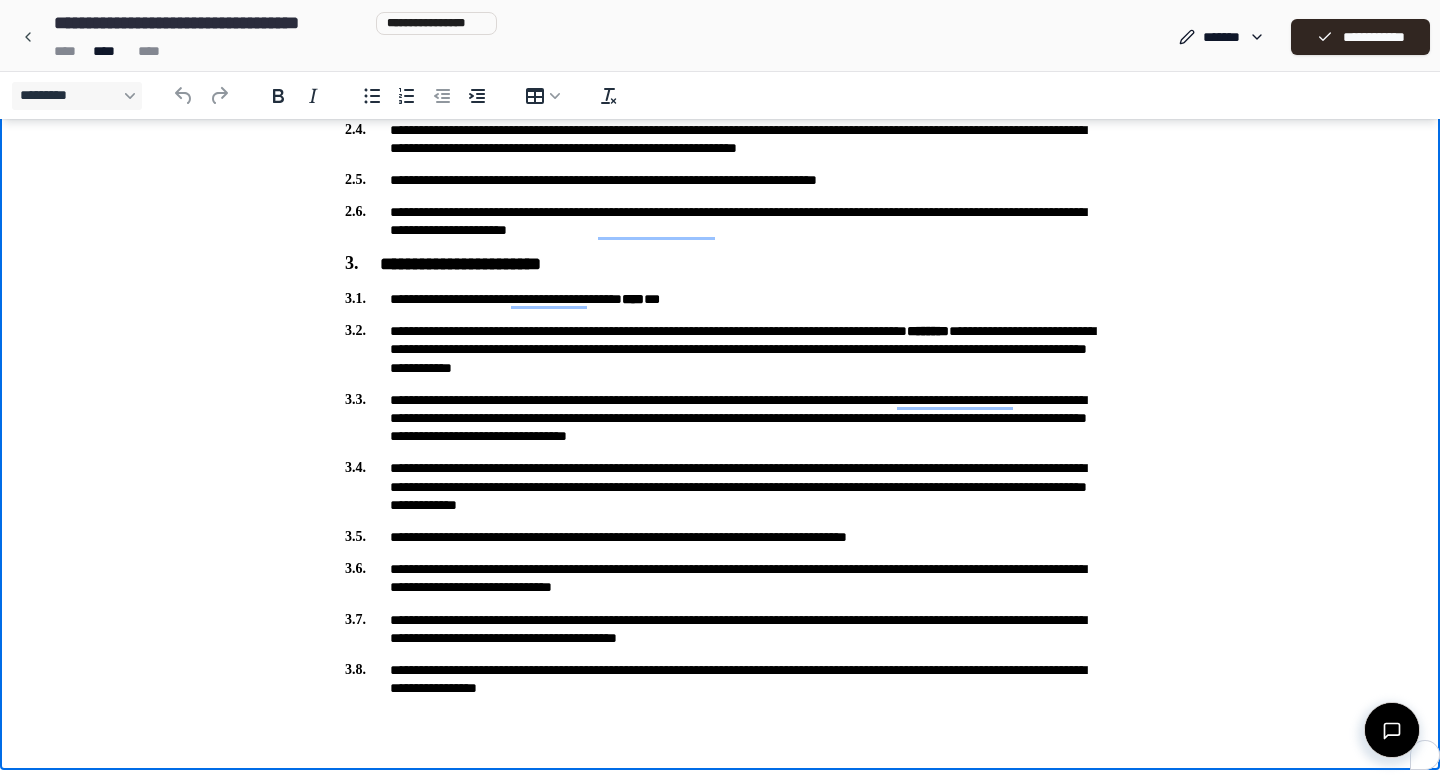 click on "**********" at bounding box center [720, 349] 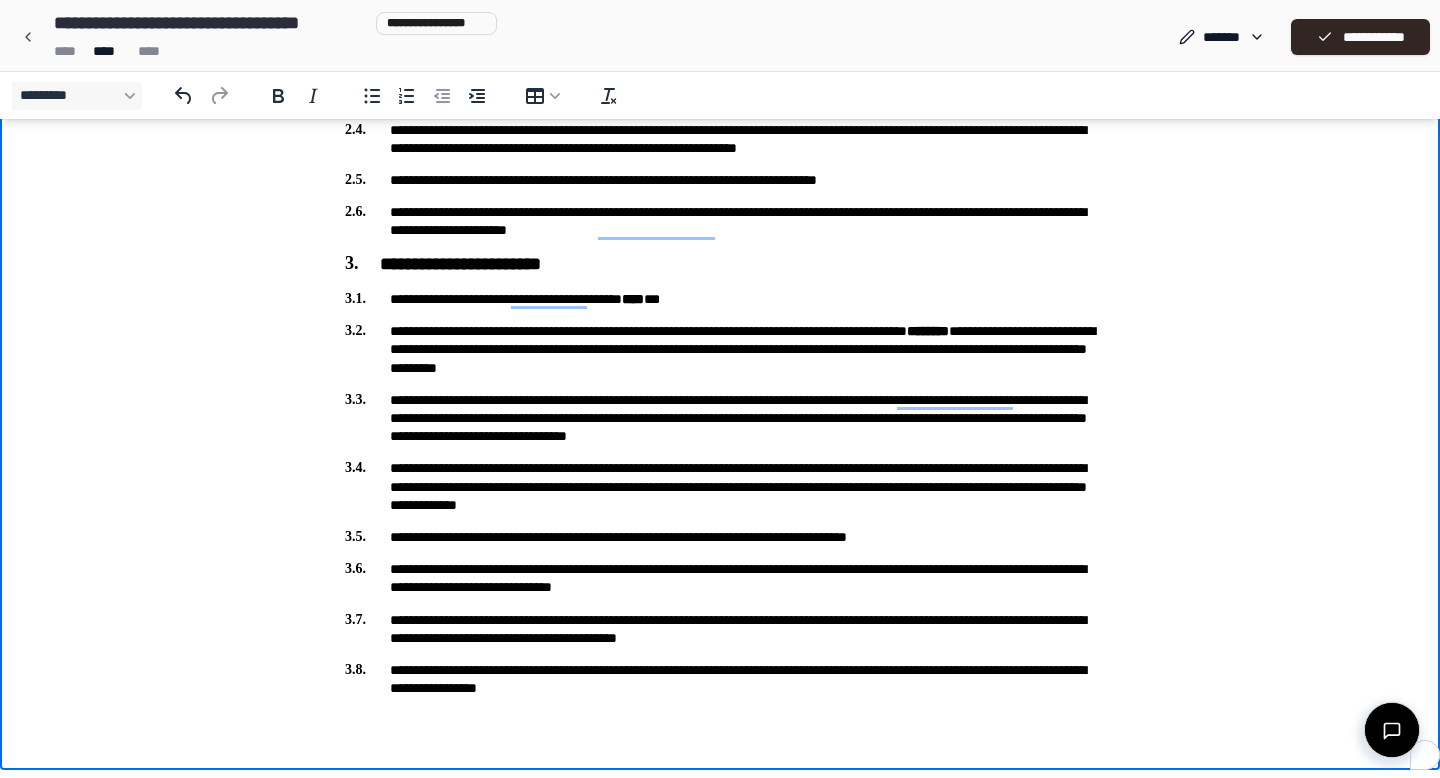 click on "**********" at bounding box center [720, 349] 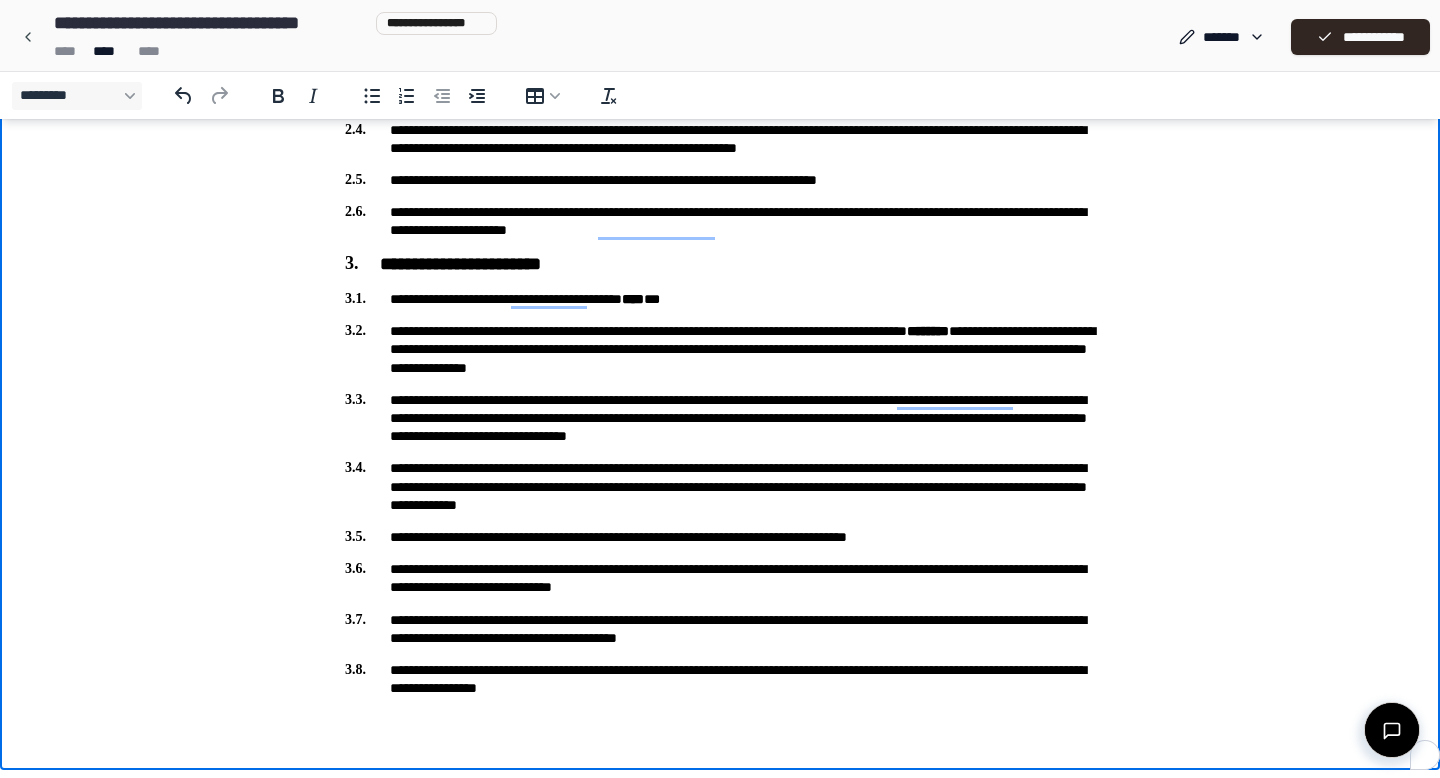 click on "**********" at bounding box center [720, 349] 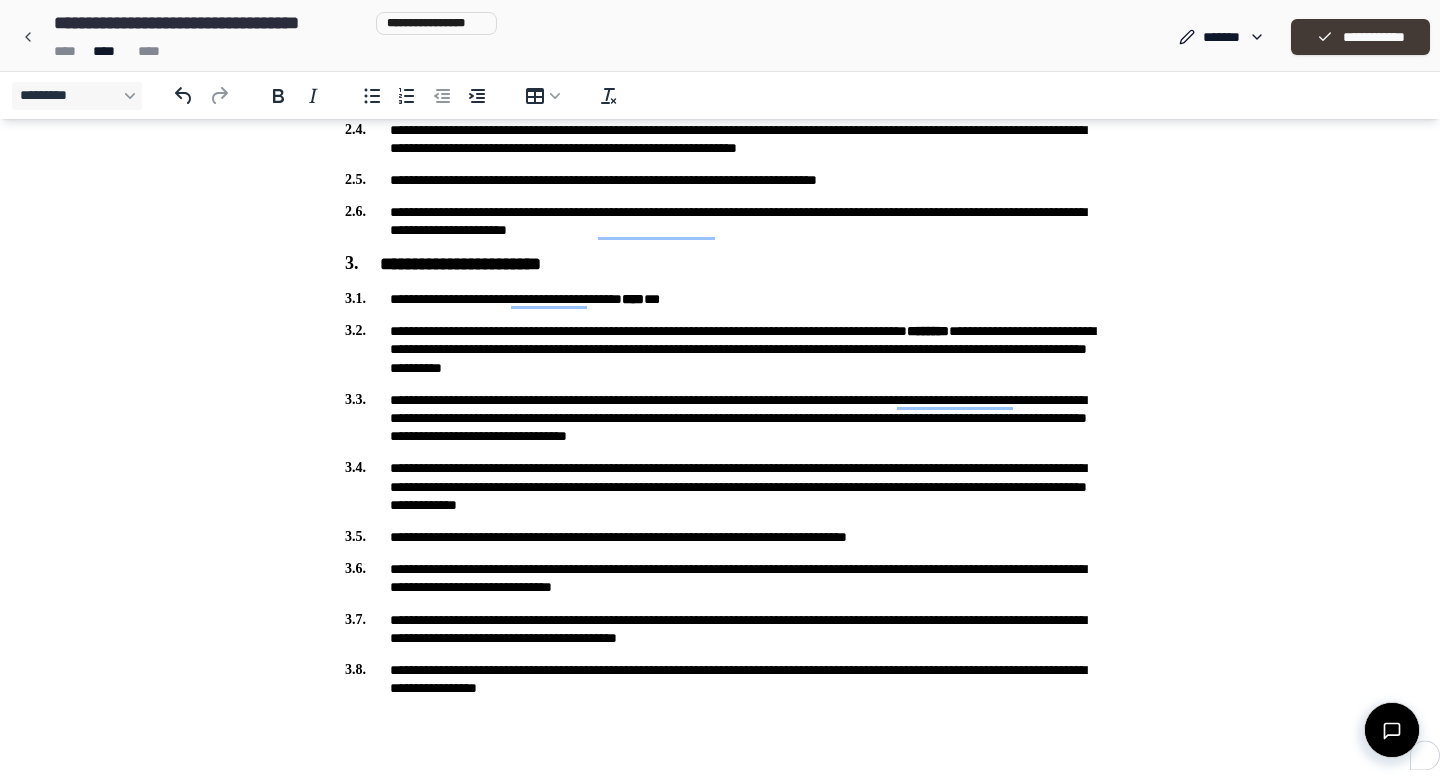 click on "**********" at bounding box center [1360, 37] 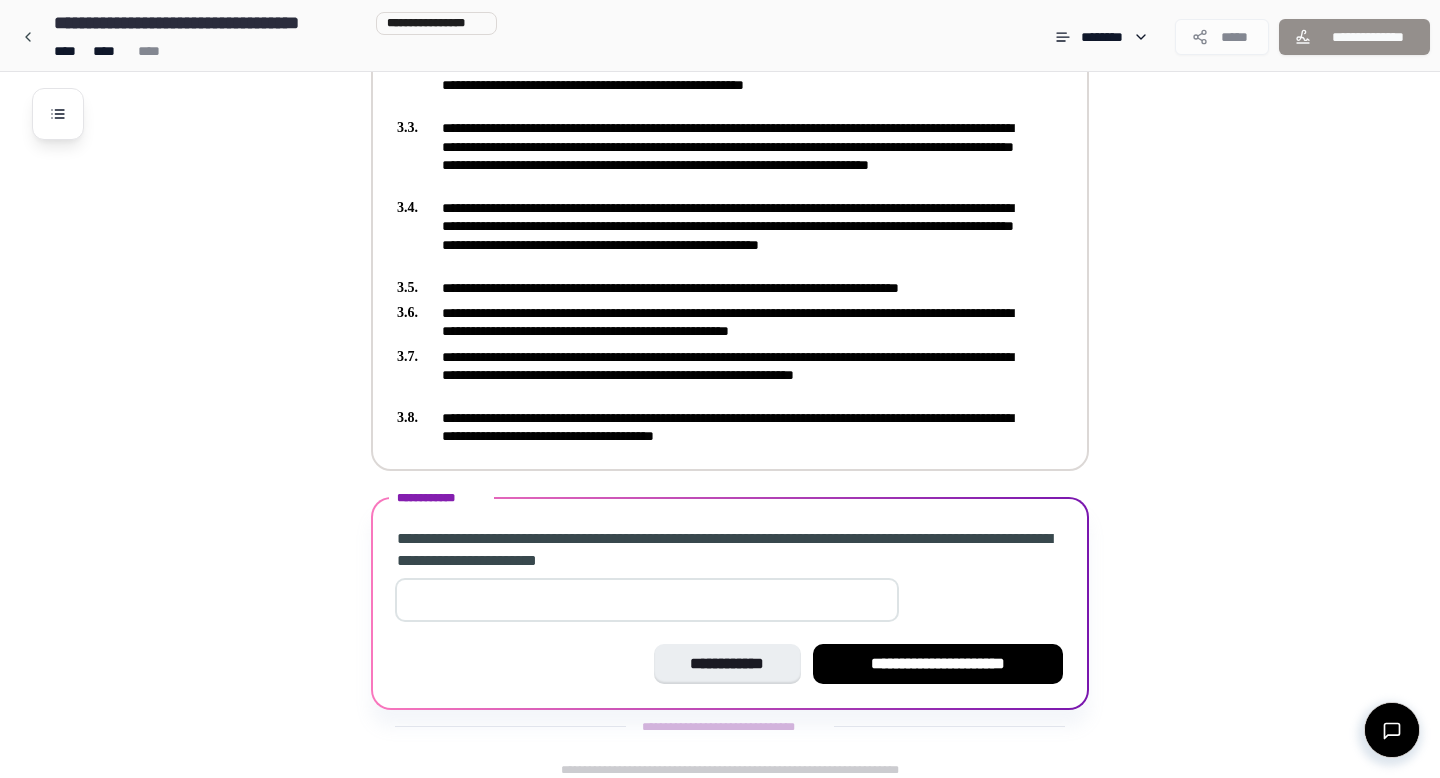 scroll, scrollTop: 770, scrollLeft: 0, axis: vertical 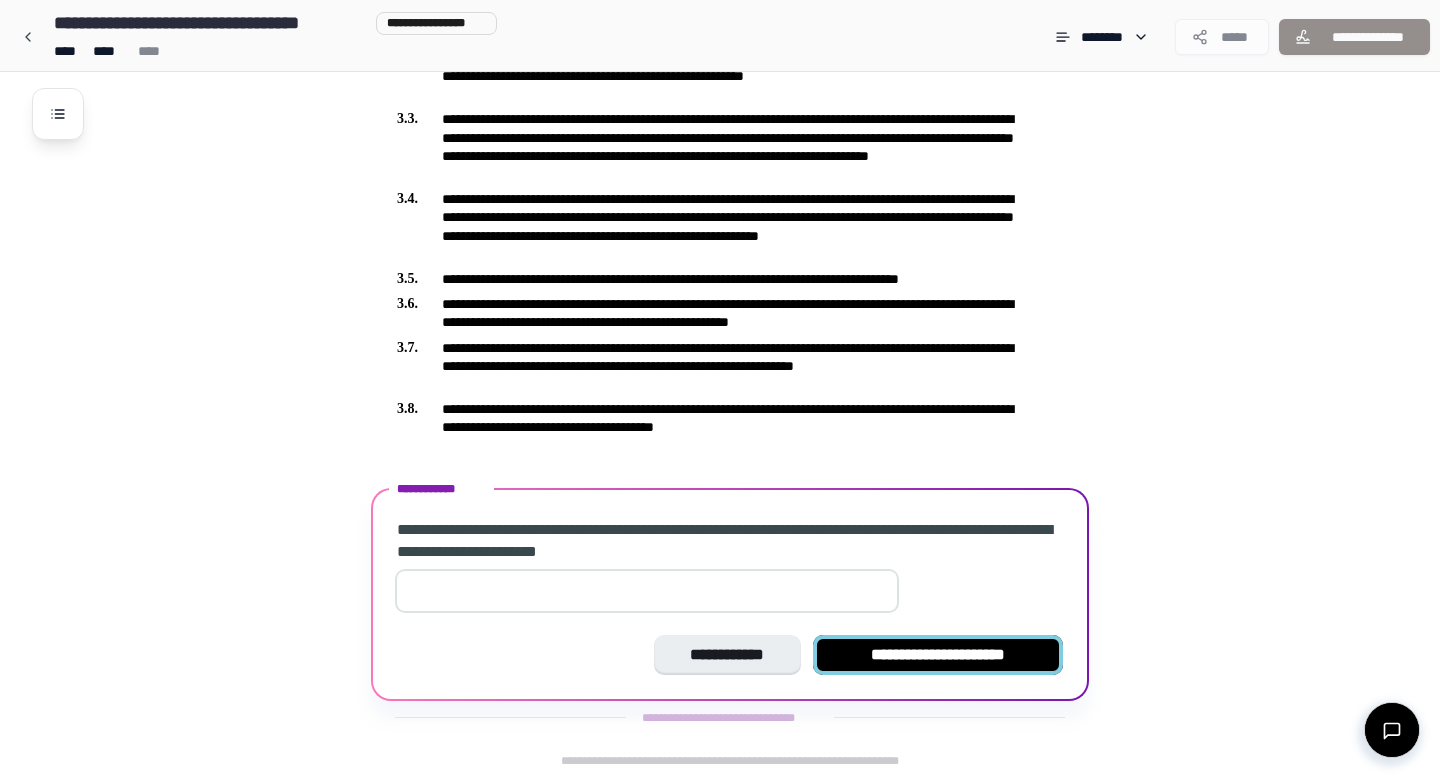 click on "**********" at bounding box center [938, 655] 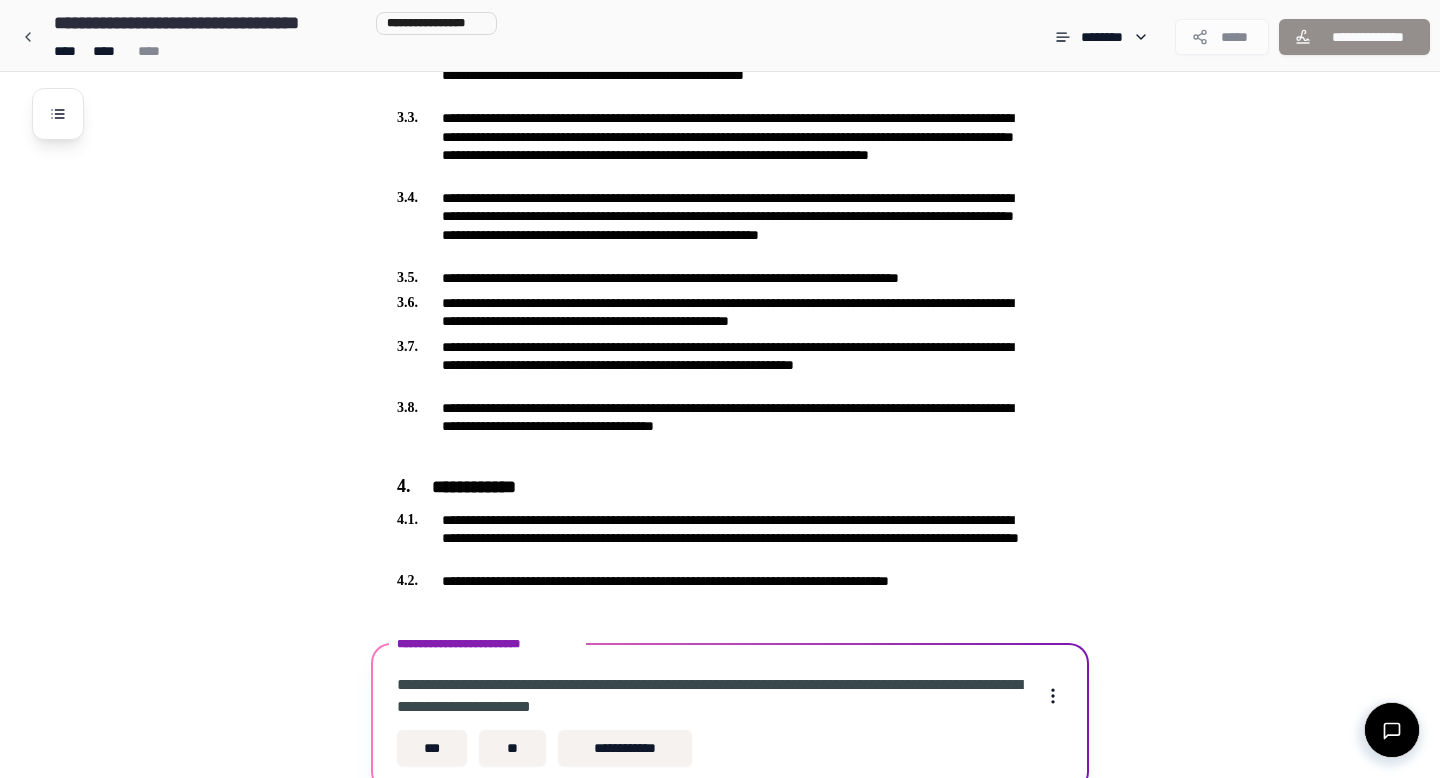 scroll, scrollTop: 863, scrollLeft: 0, axis: vertical 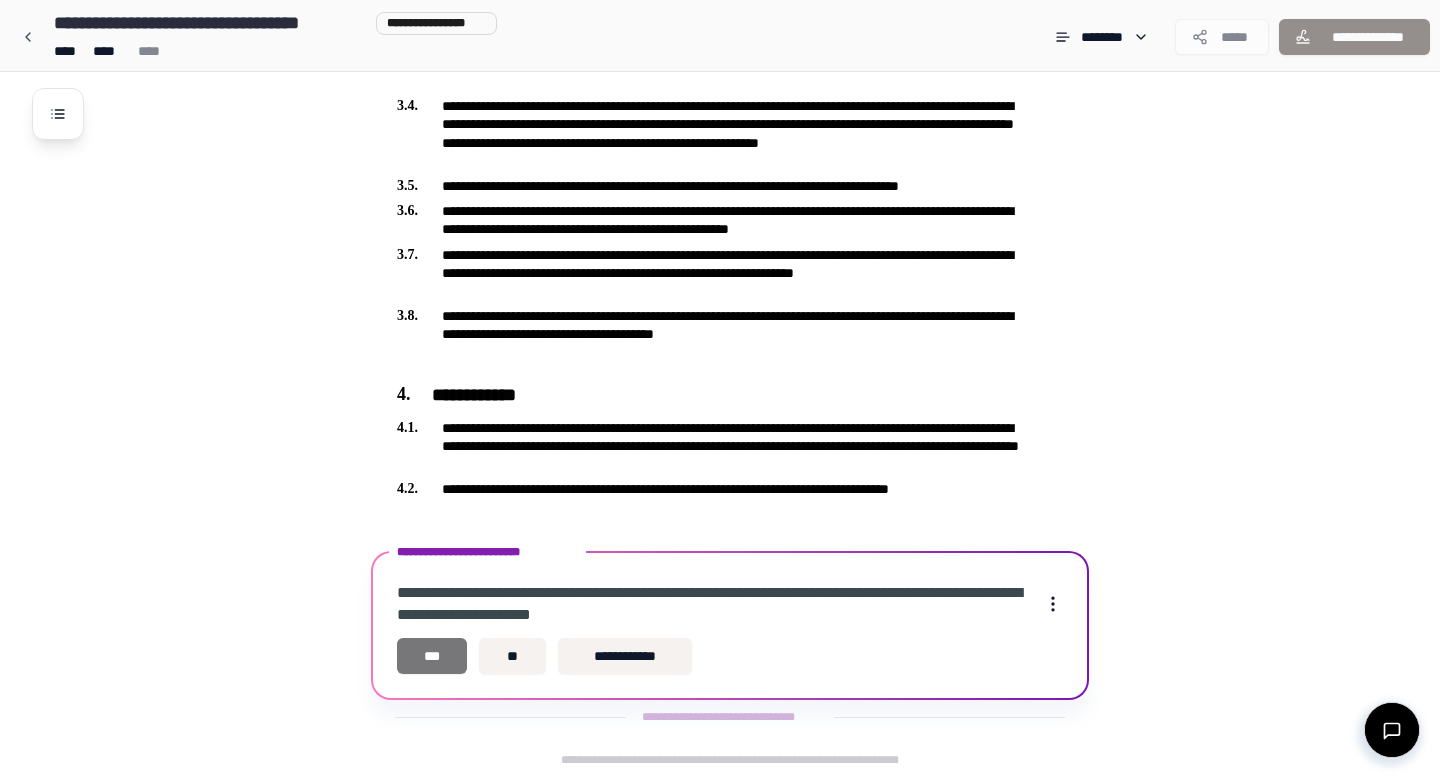 click on "***" at bounding box center (432, 656) 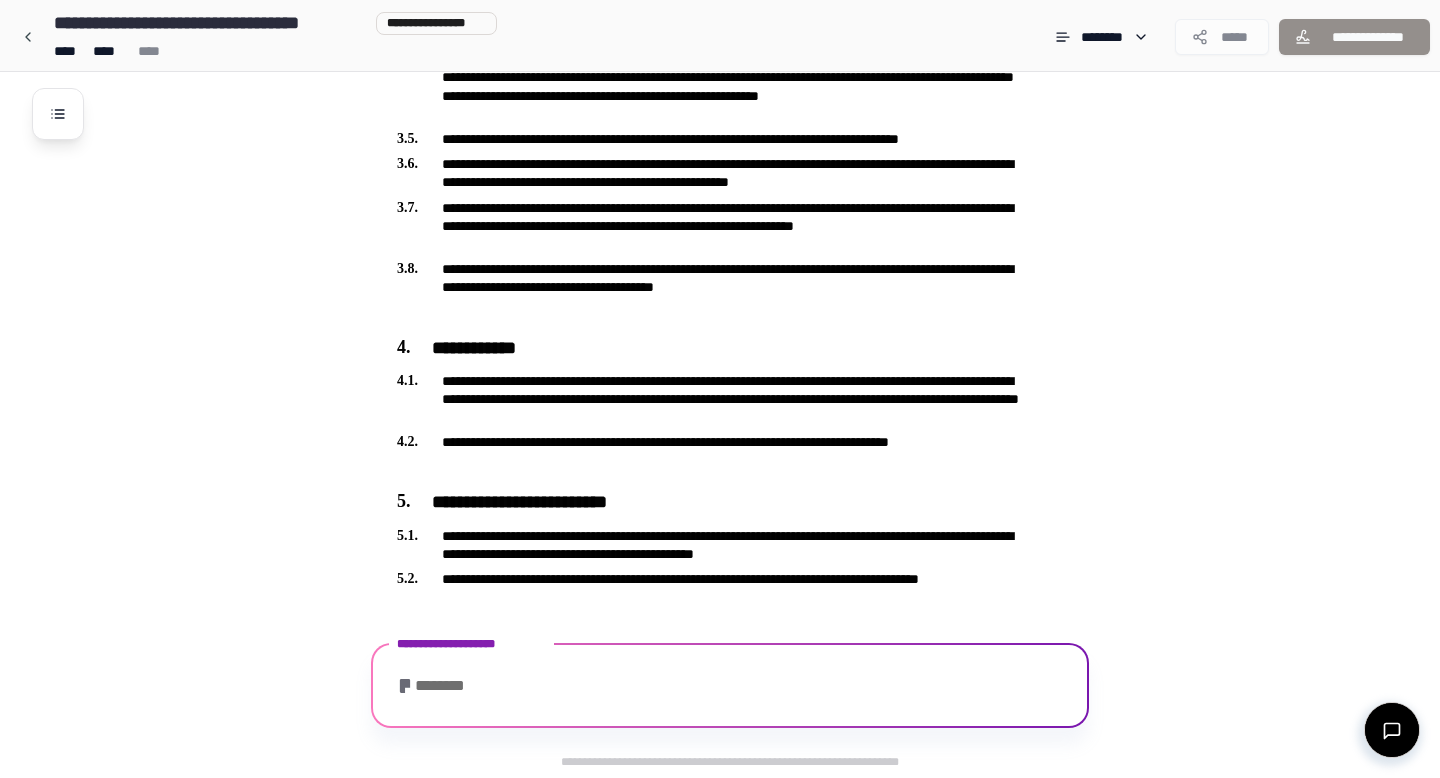scroll, scrollTop: 980, scrollLeft: 0, axis: vertical 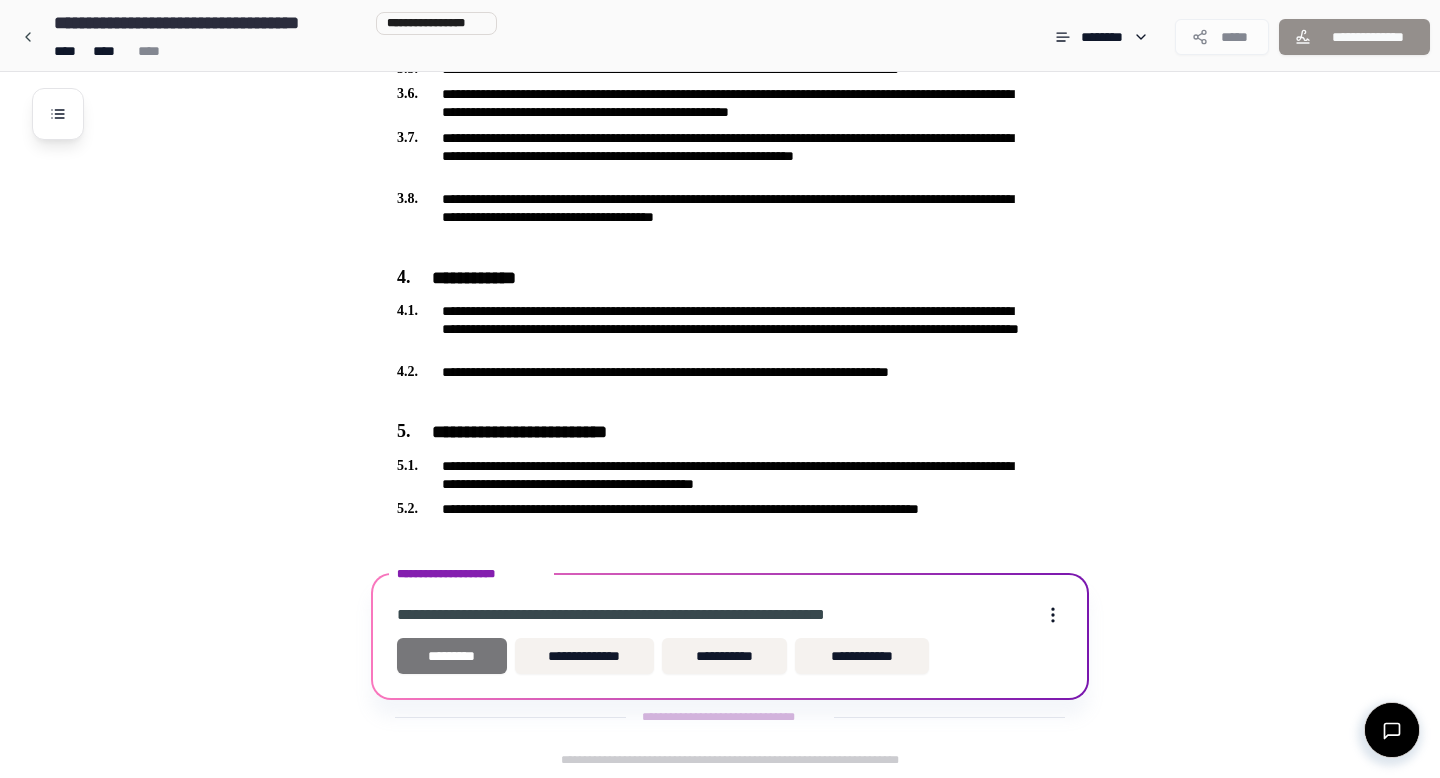 click on "*********" at bounding box center [452, 656] 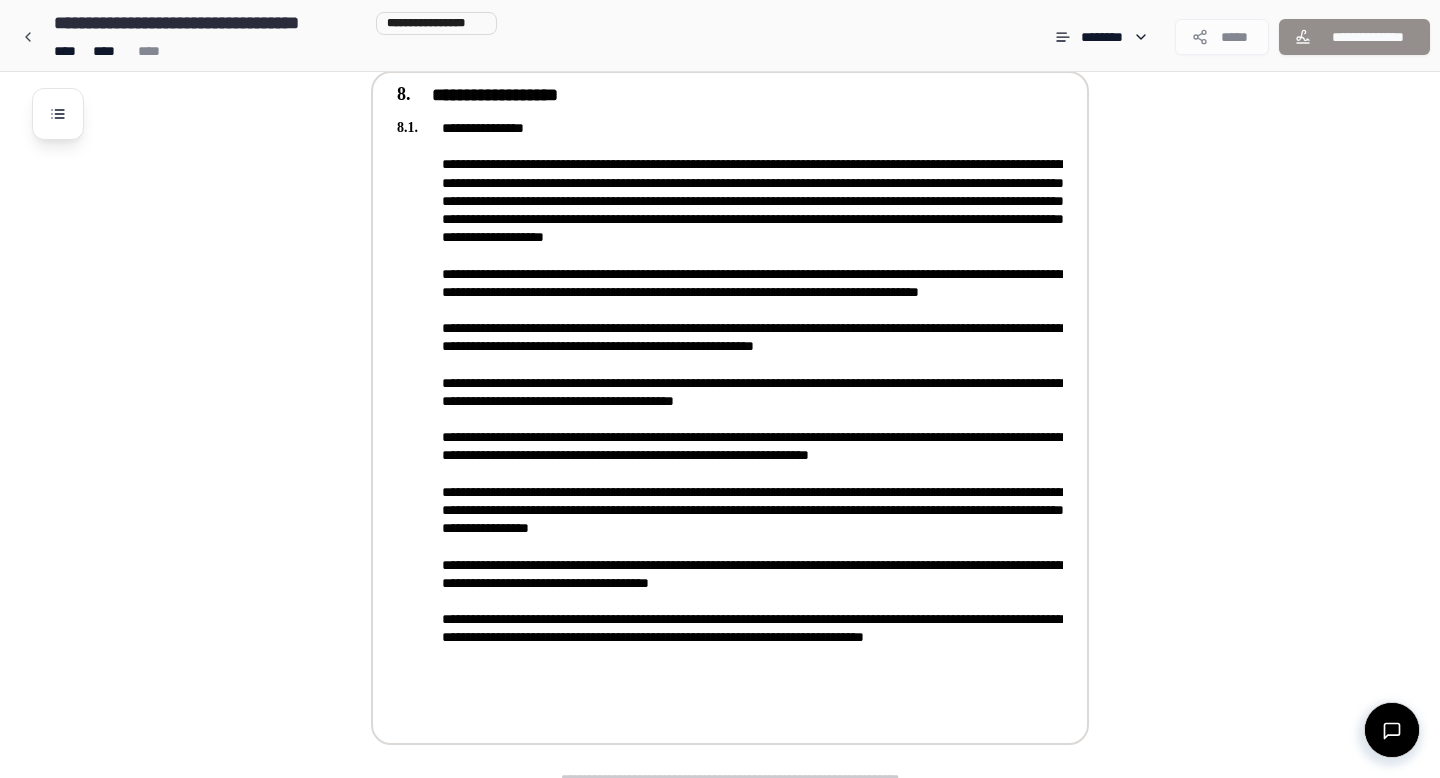 scroll, scrollTop: 2158, scrollLeft: 0, axis: vertical 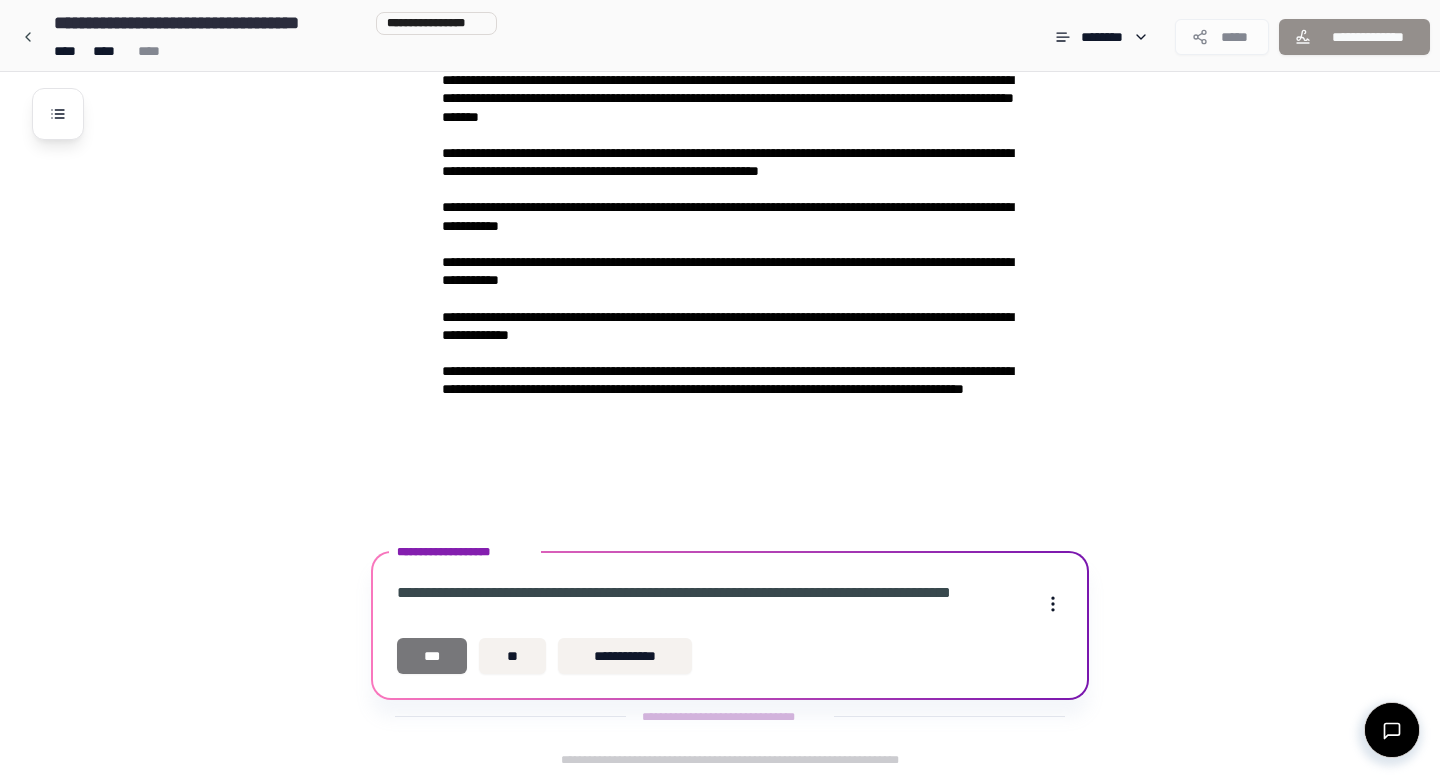 click on "***" at bounding box center (432, 656) 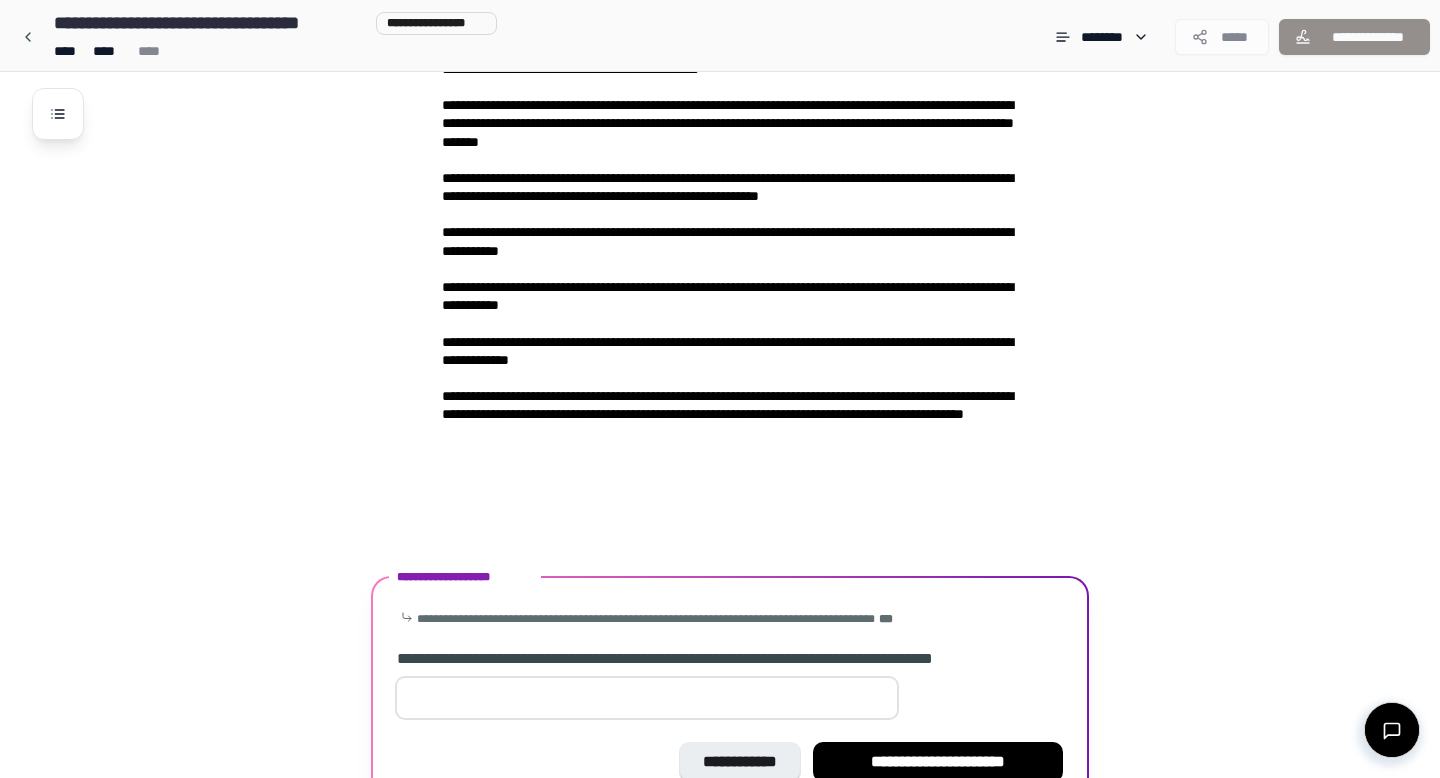 scroll, scrollTop: 2746, scrollLeft: 0, axis: vertical 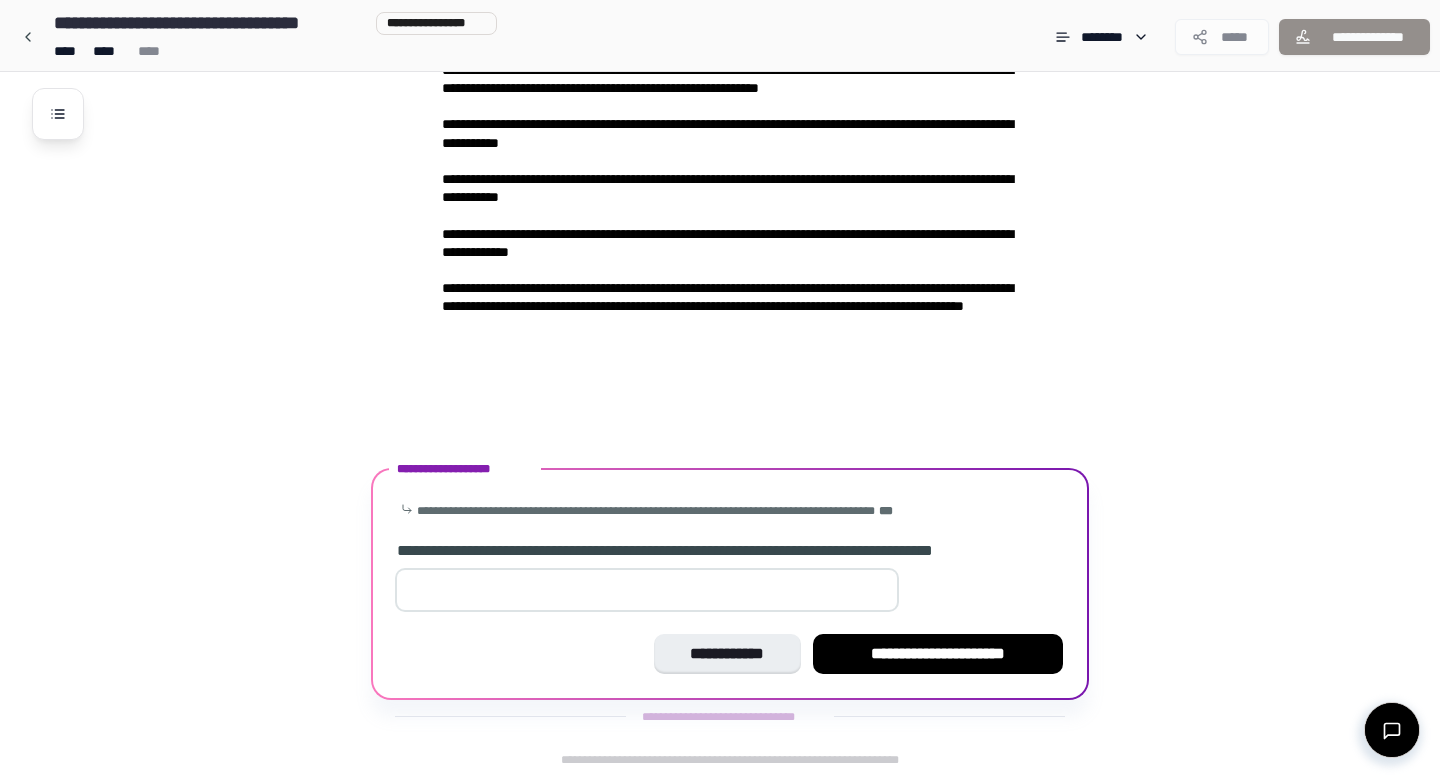 click on "*" at bounding box center [647, 590] 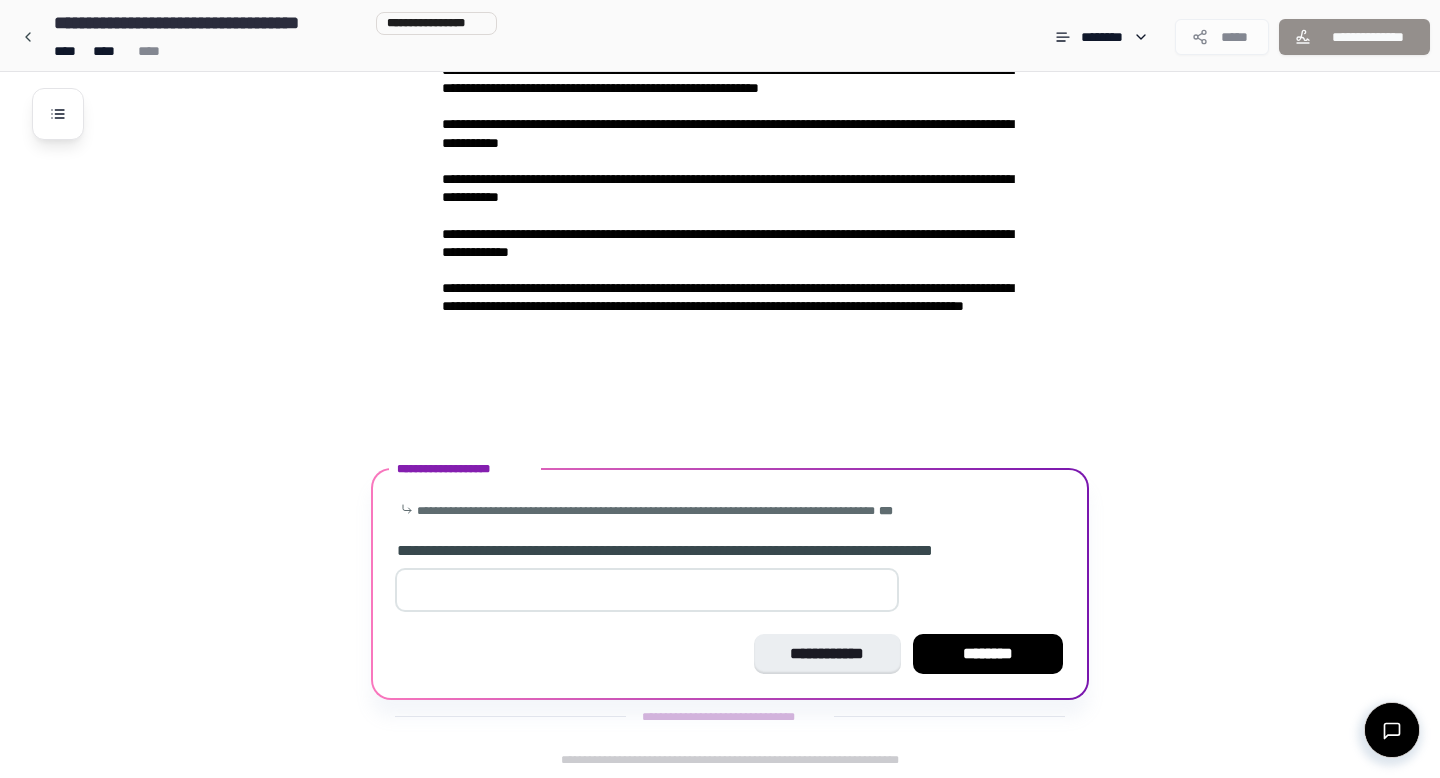 click on "*" at bounding box center [647, 590] 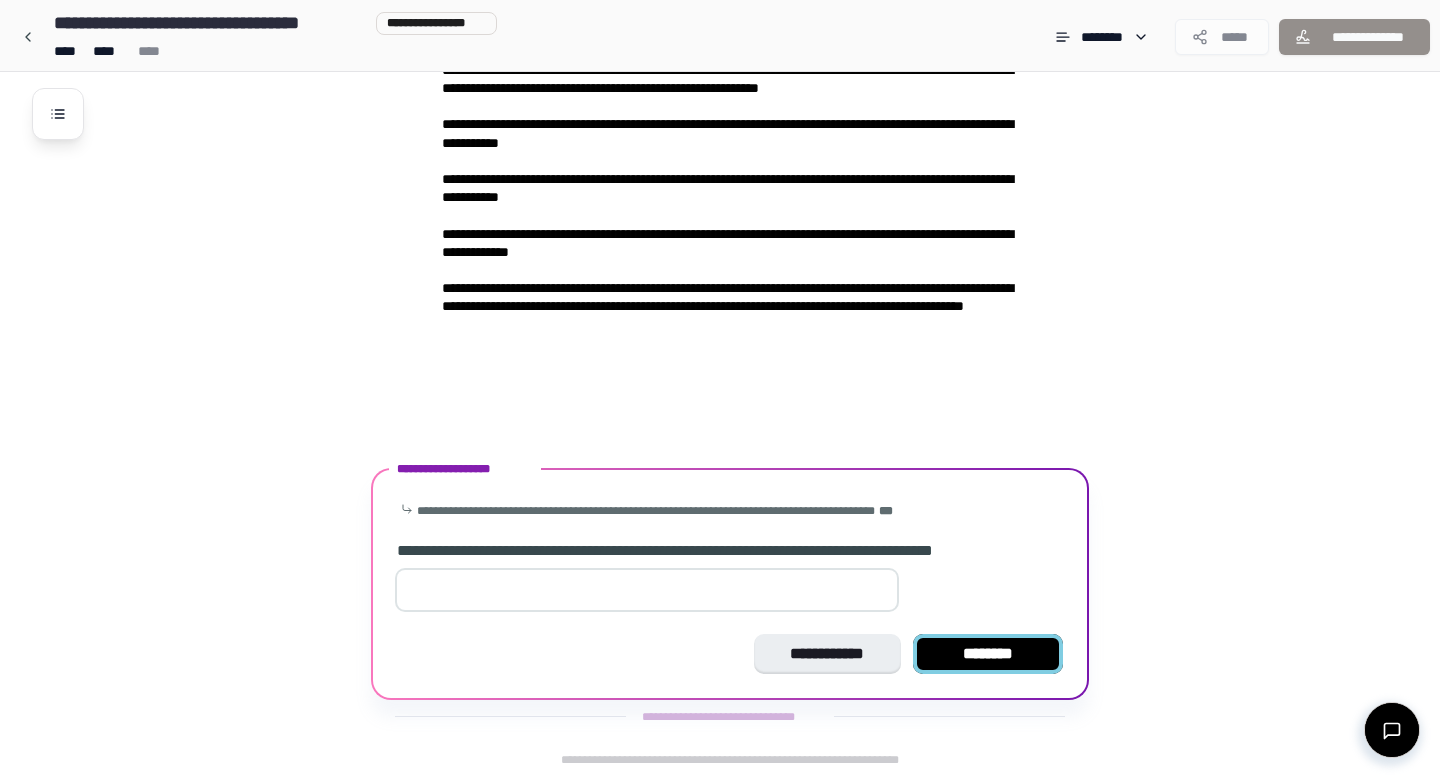 click on "********" at bounding box center (988, 654) 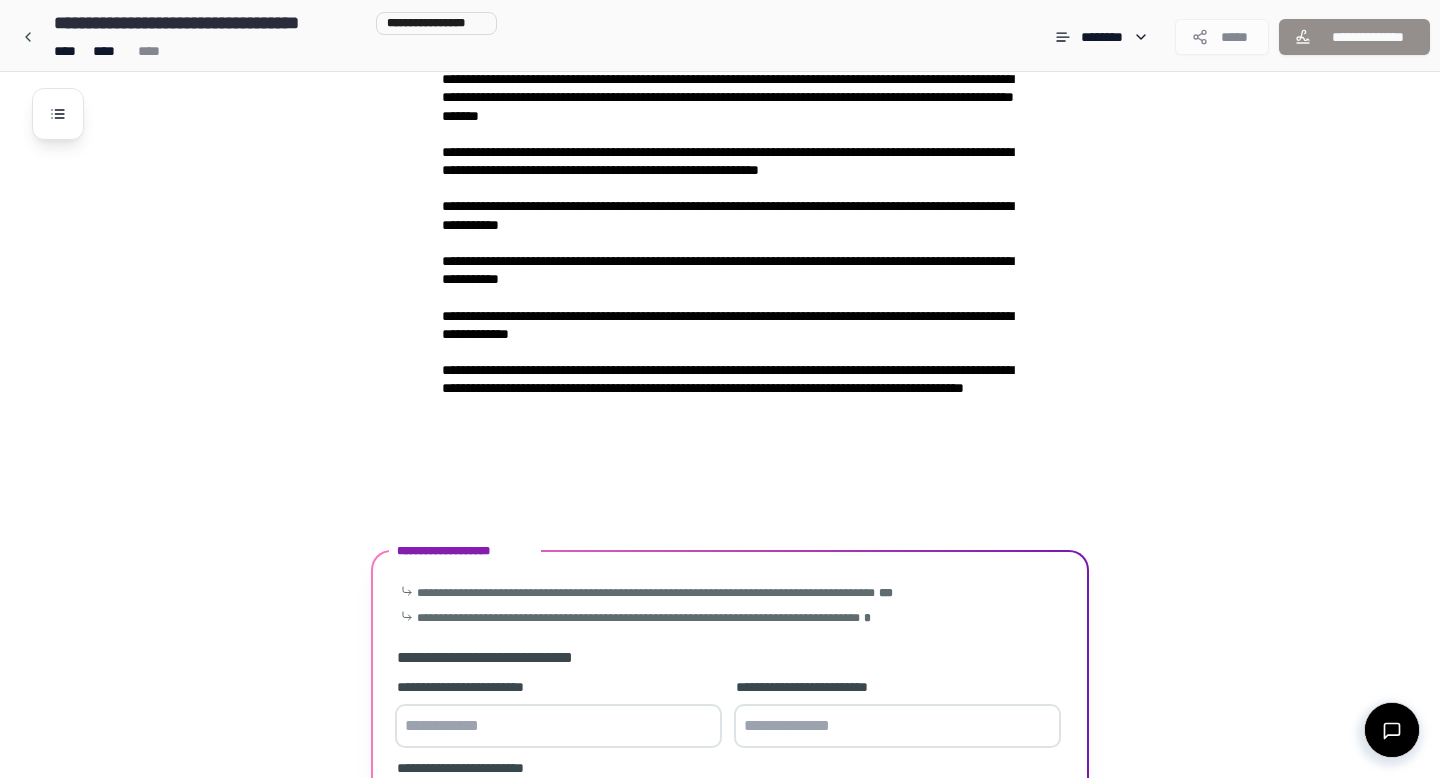 scroll, scrollTop: 2882, scrollLeft: 0, axis: vertical 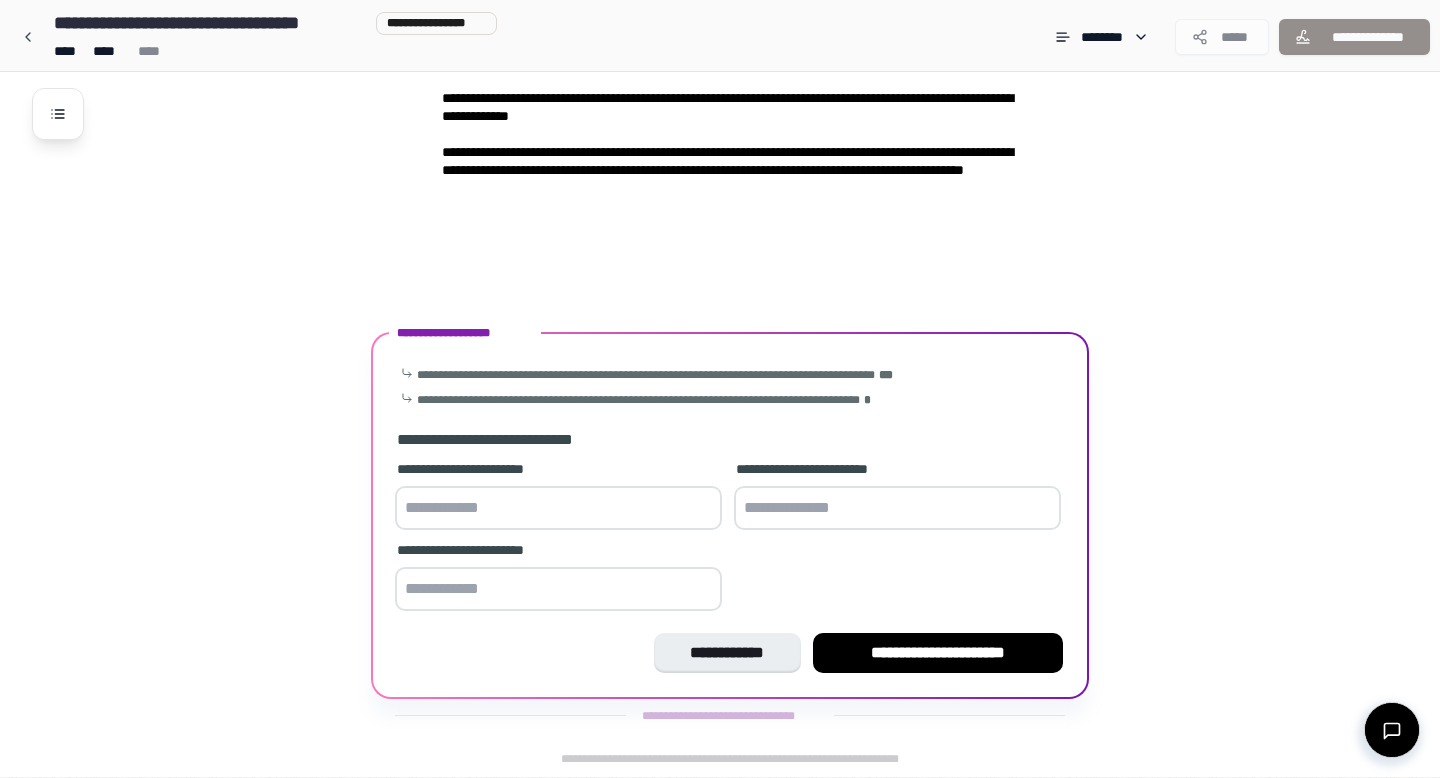 click on "**********" at bounding box center [938, 653] 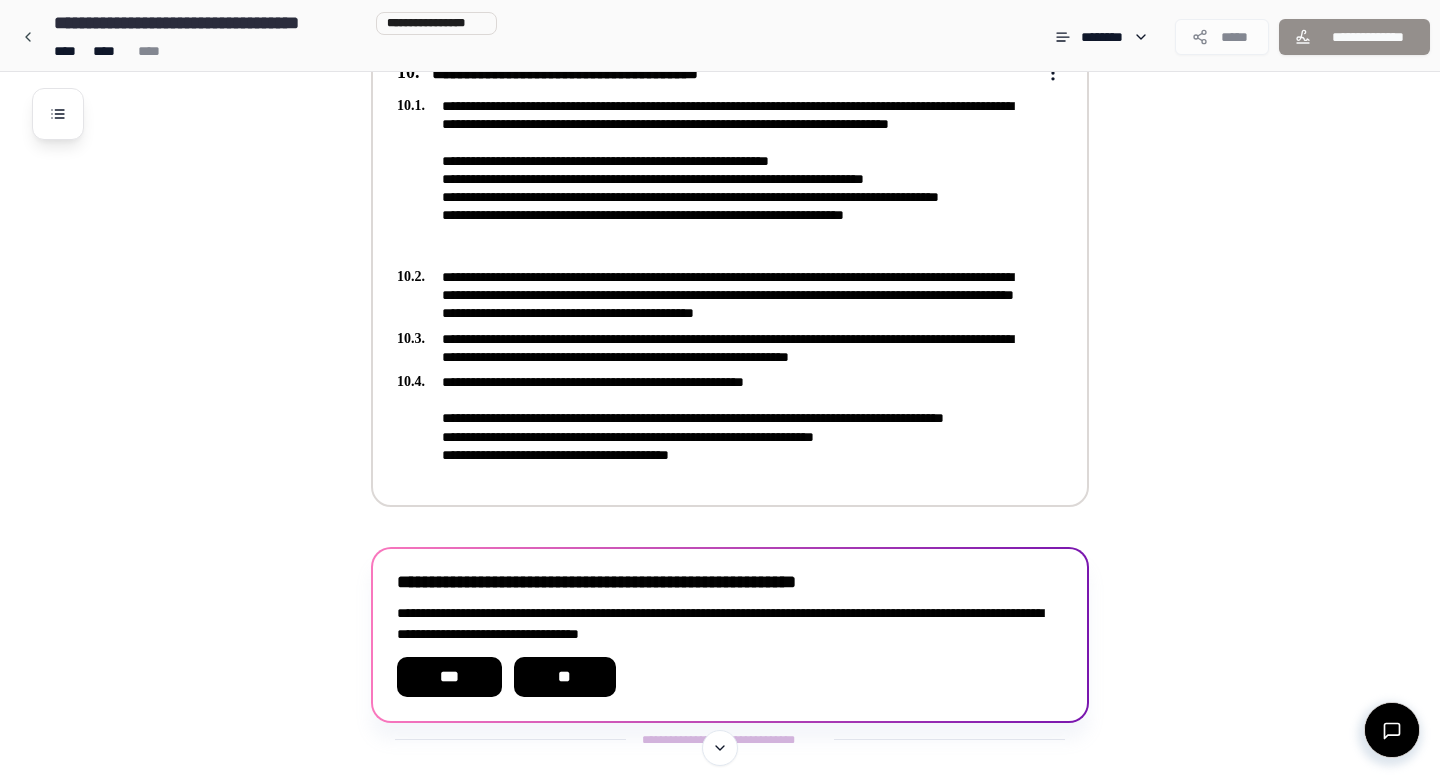 scroll, scrollTop: 3431, scrollLeft: 0, axis: vertical 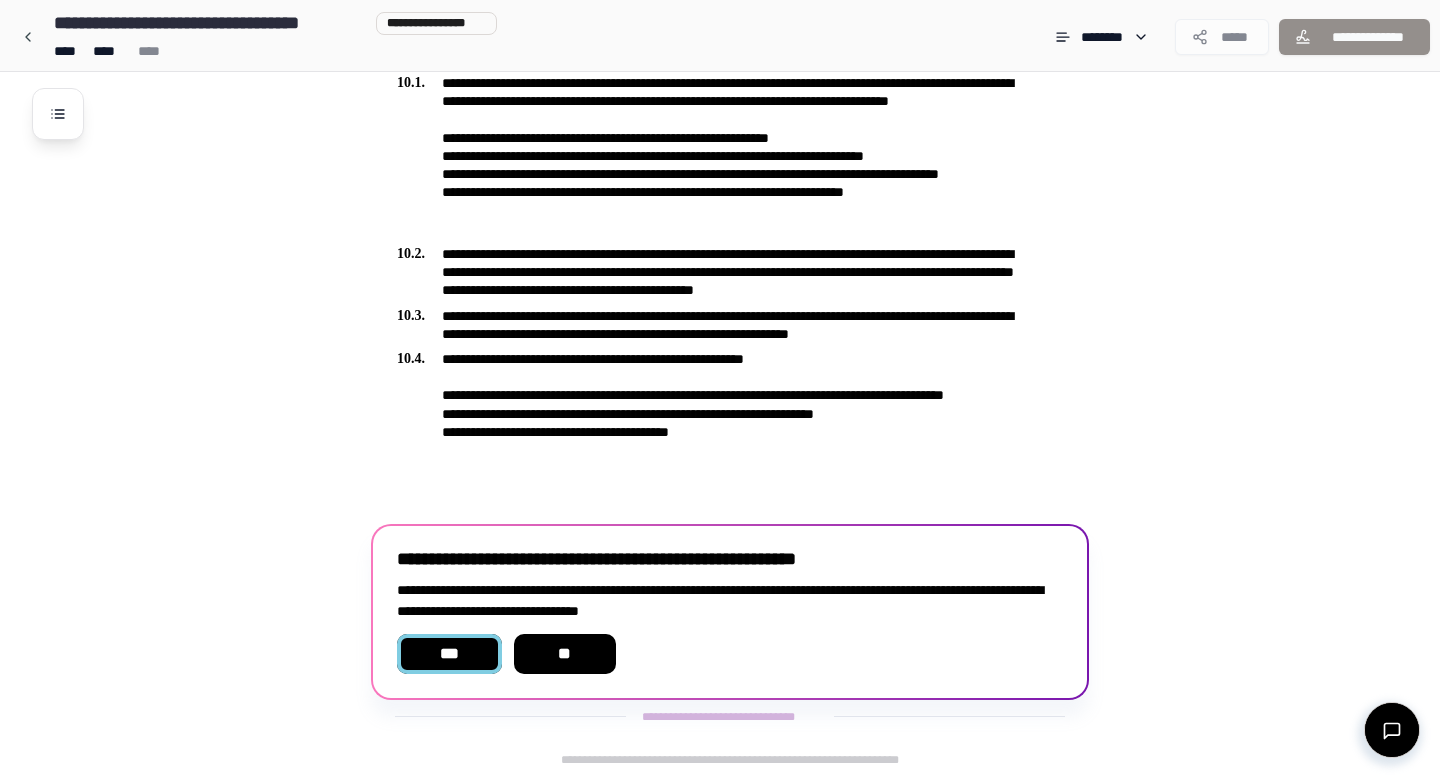 click on "***" at bounding box center [449, 654] 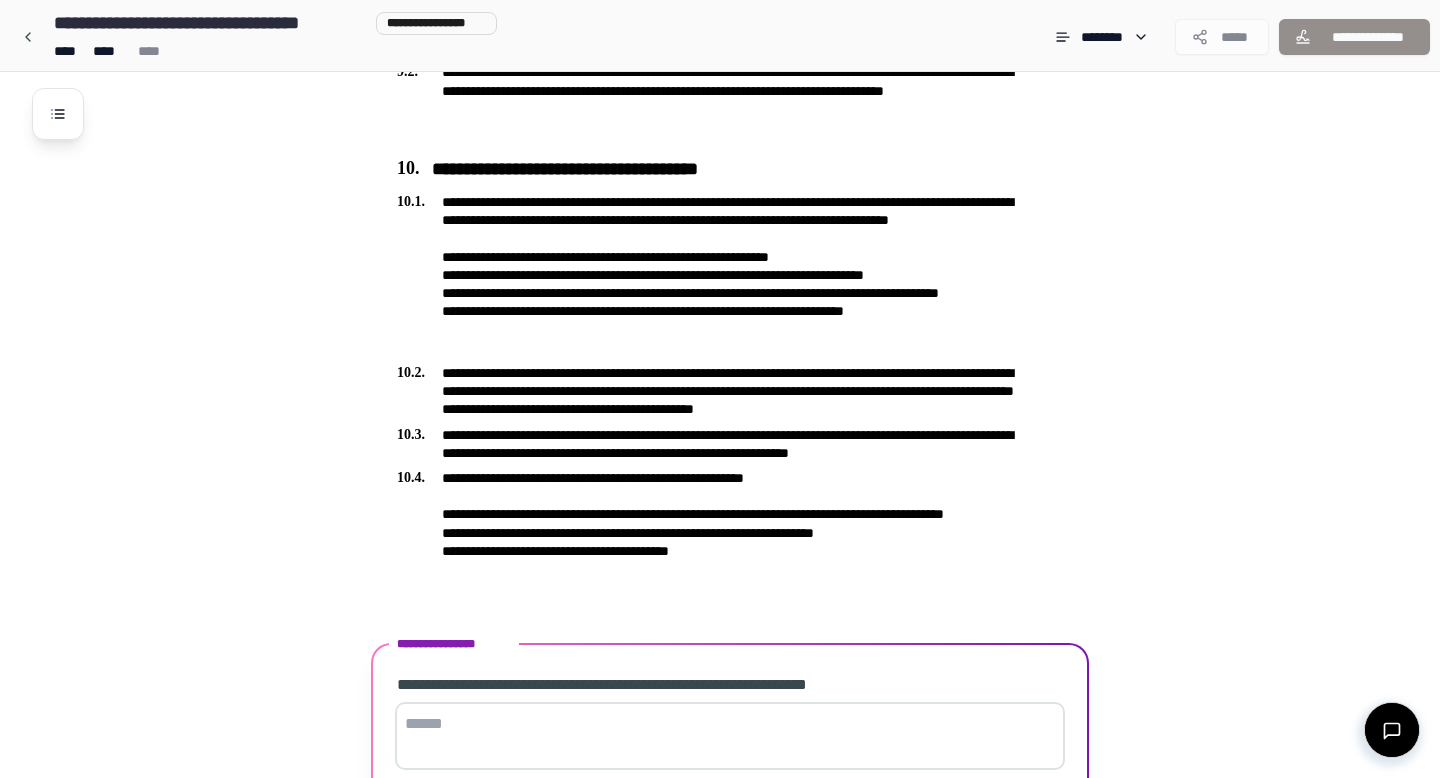 scroll, scrollTop: 3470, scrollLeft: 0, axis: vertical 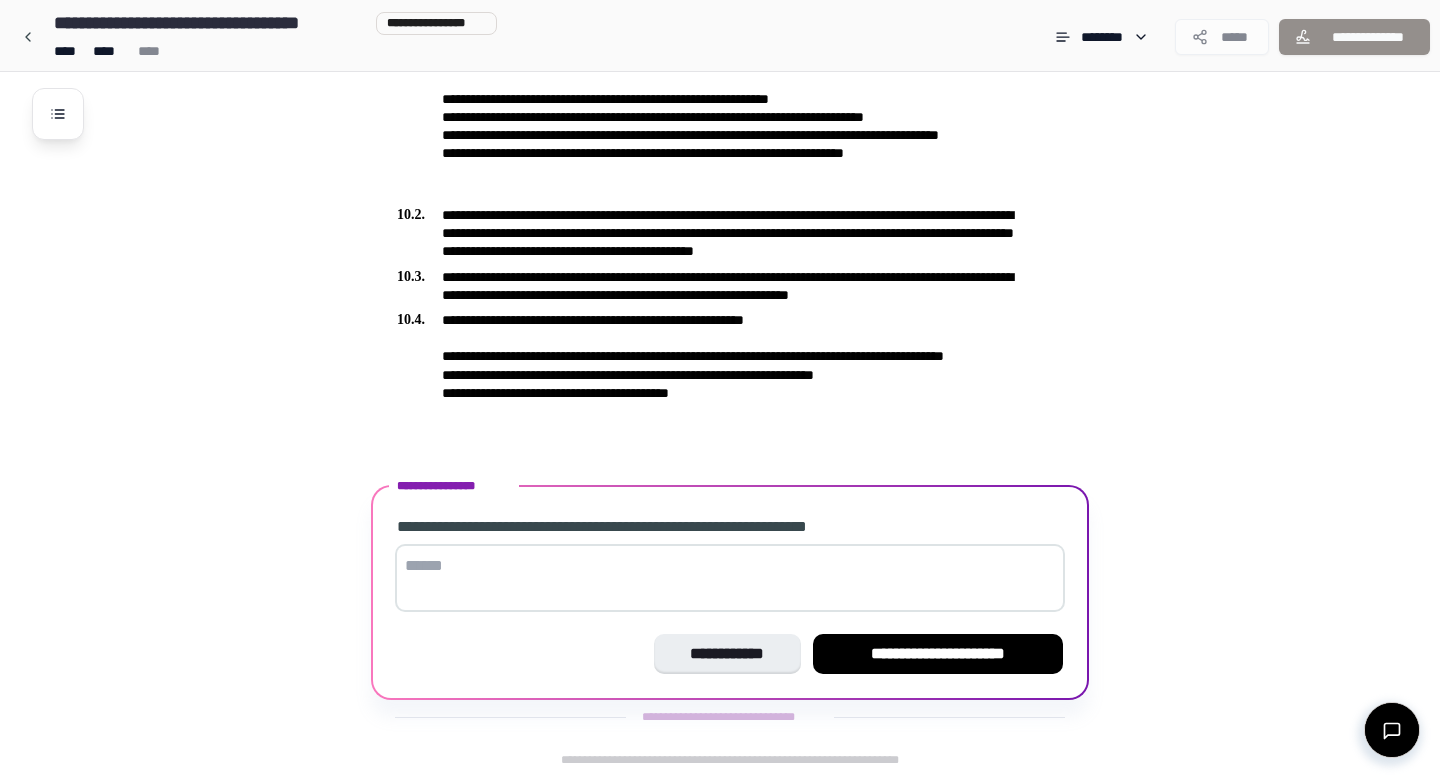 click at bounding box center (730, 578) 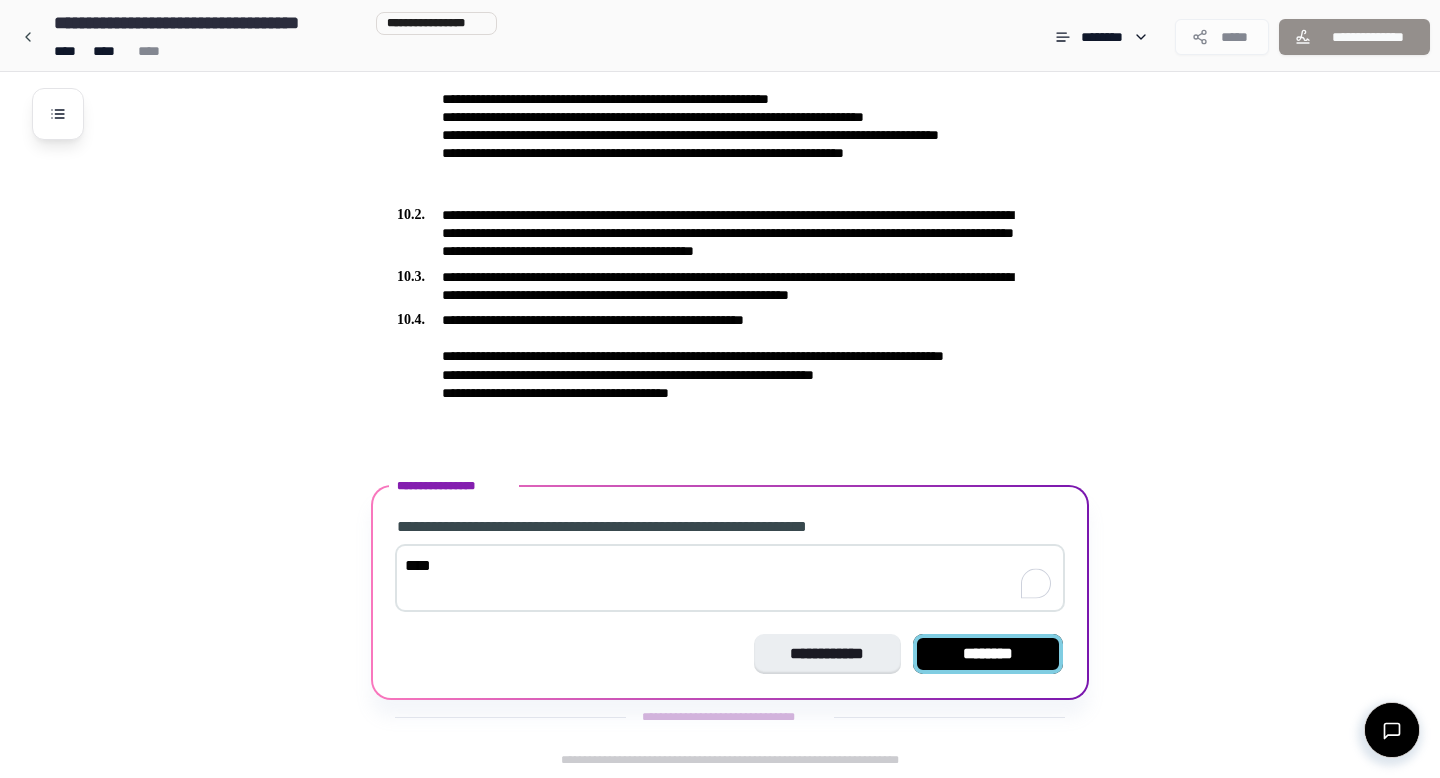 type on "****" 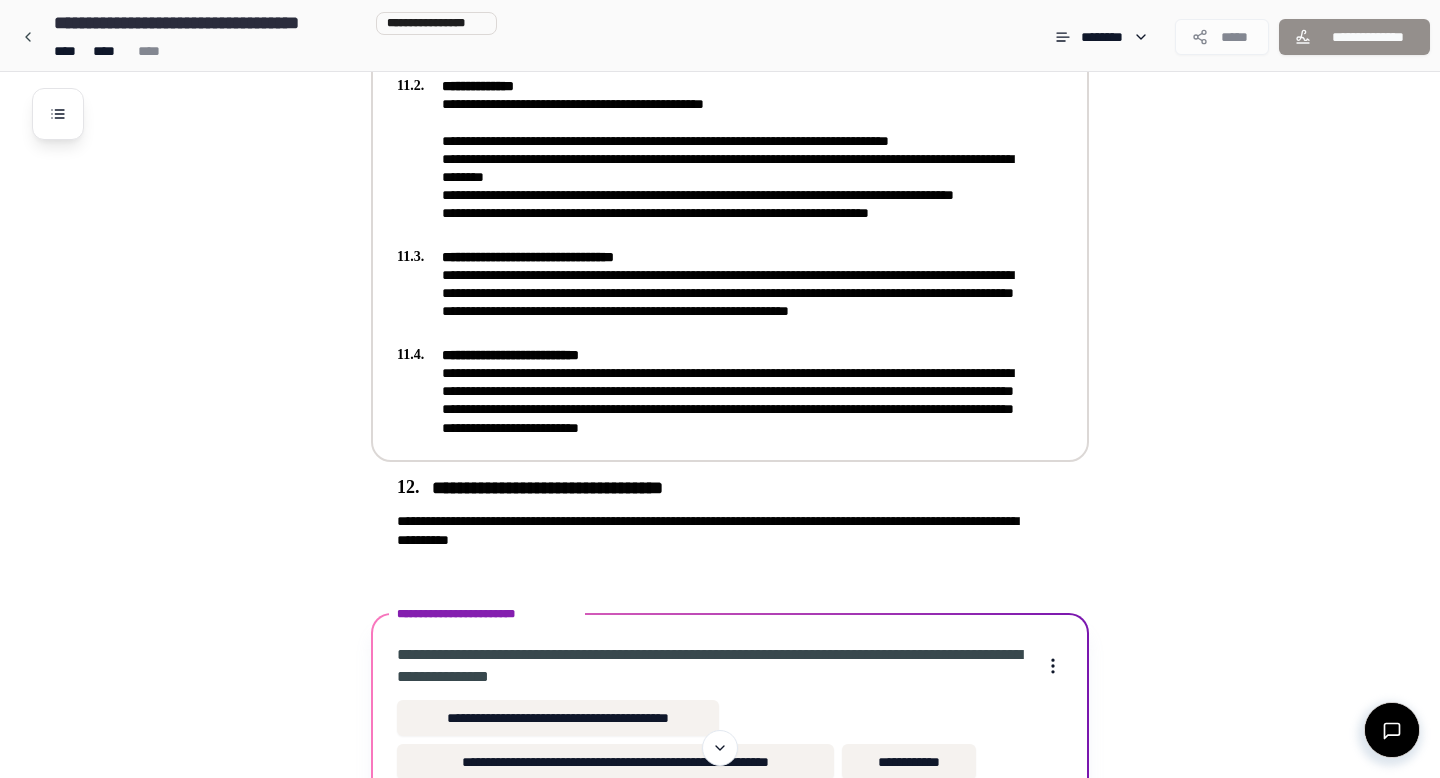scroll, scrollTop: 4073, scrollLeft: 0, axis: vertical 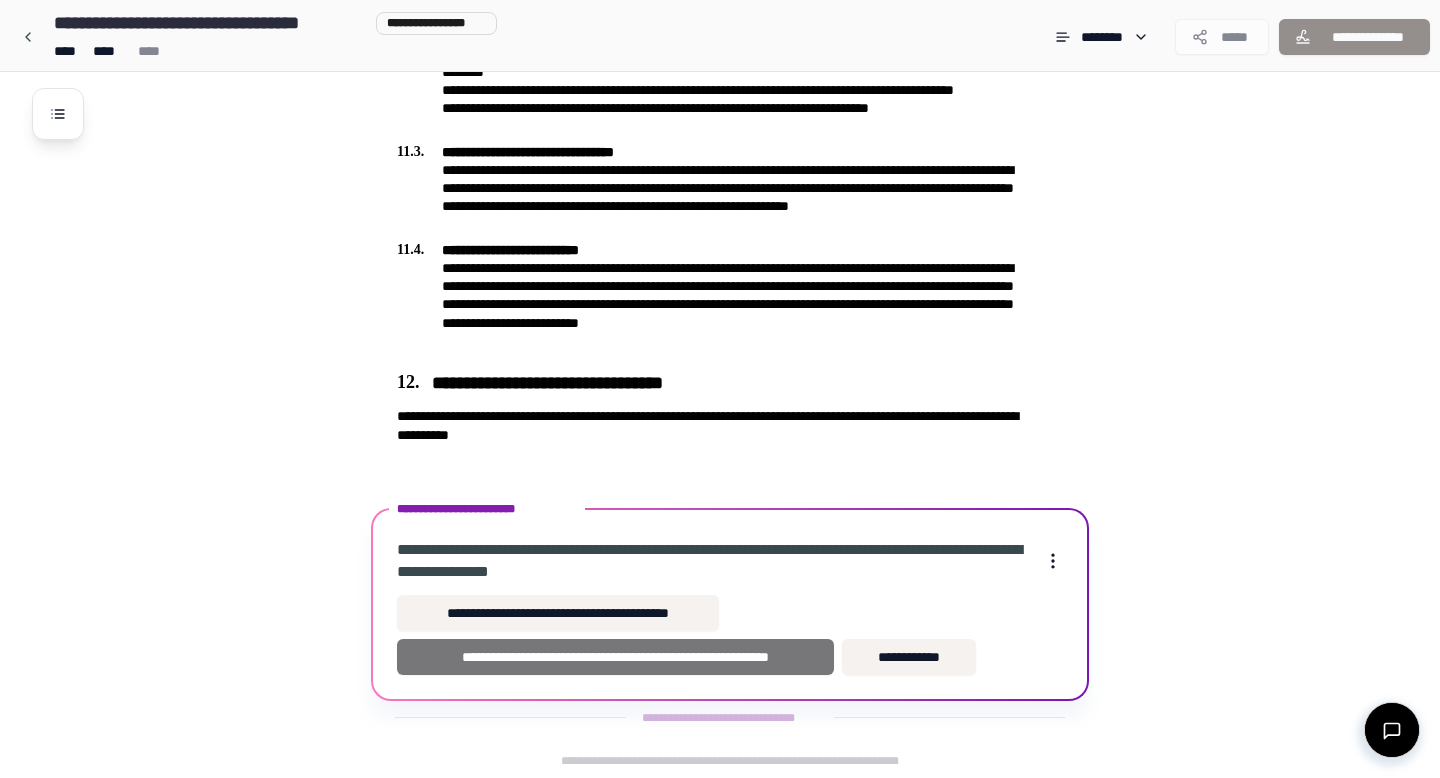 click on "**********" at bounding box center (615, 657) 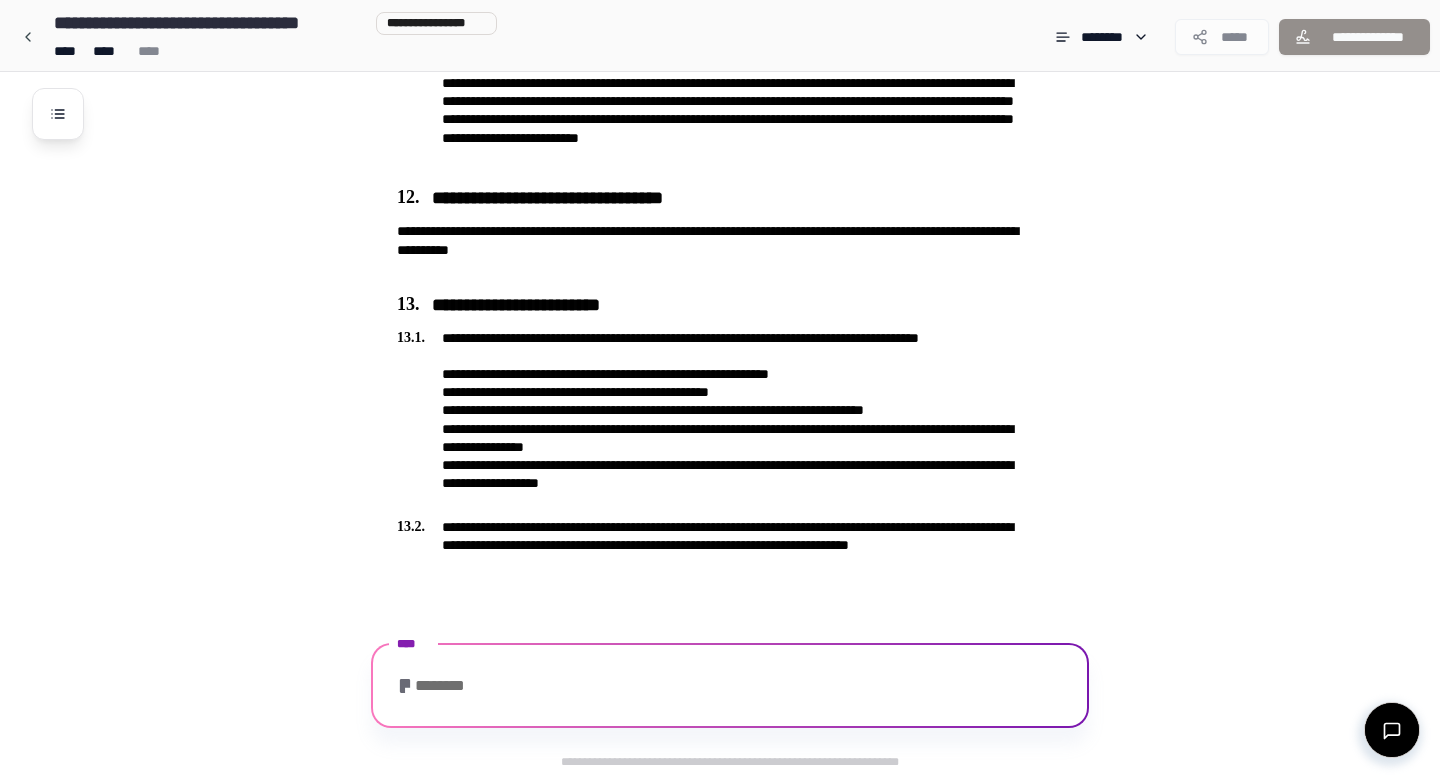 scroll, scrollTop: 4356, scrollLeft: 0, axis: vertical 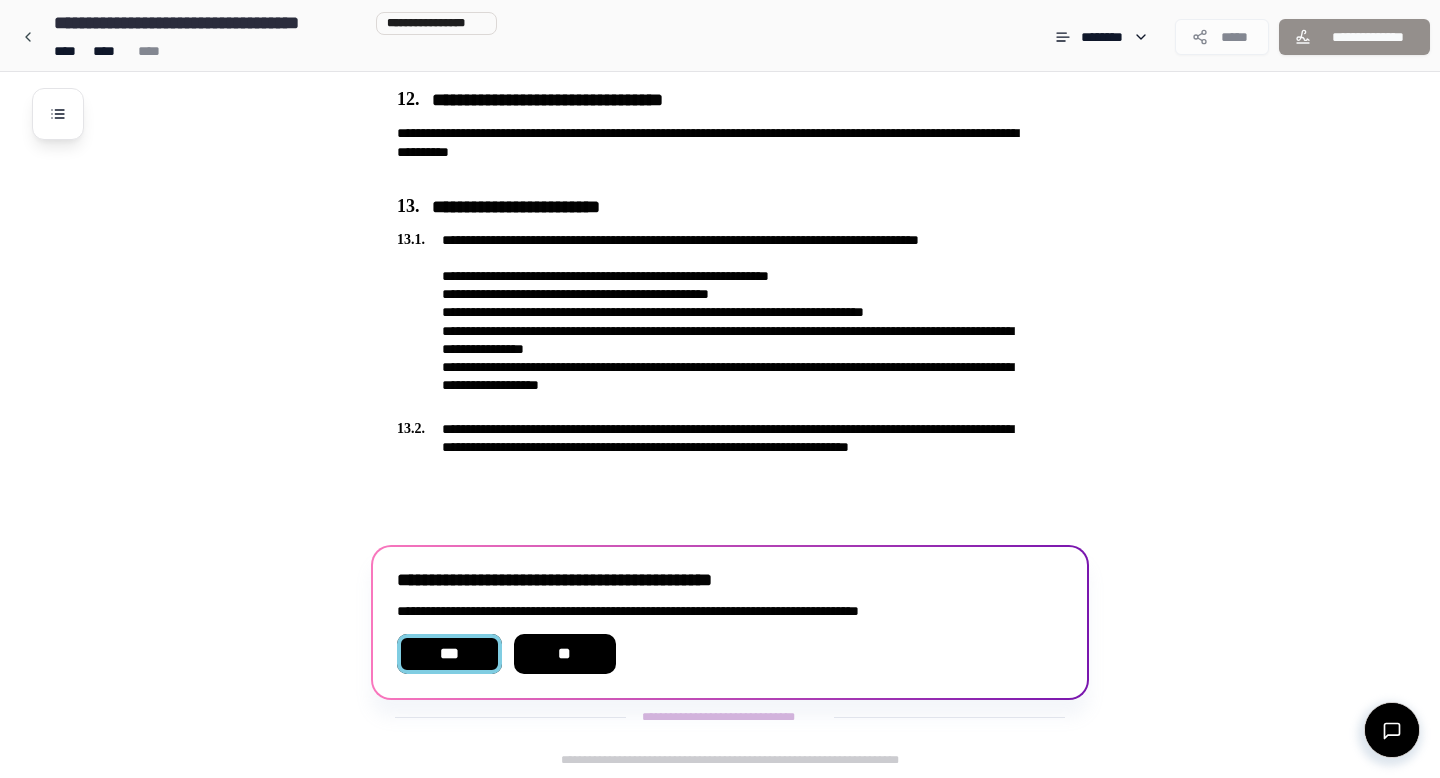 click on "***" at bounding box center [449, 654] 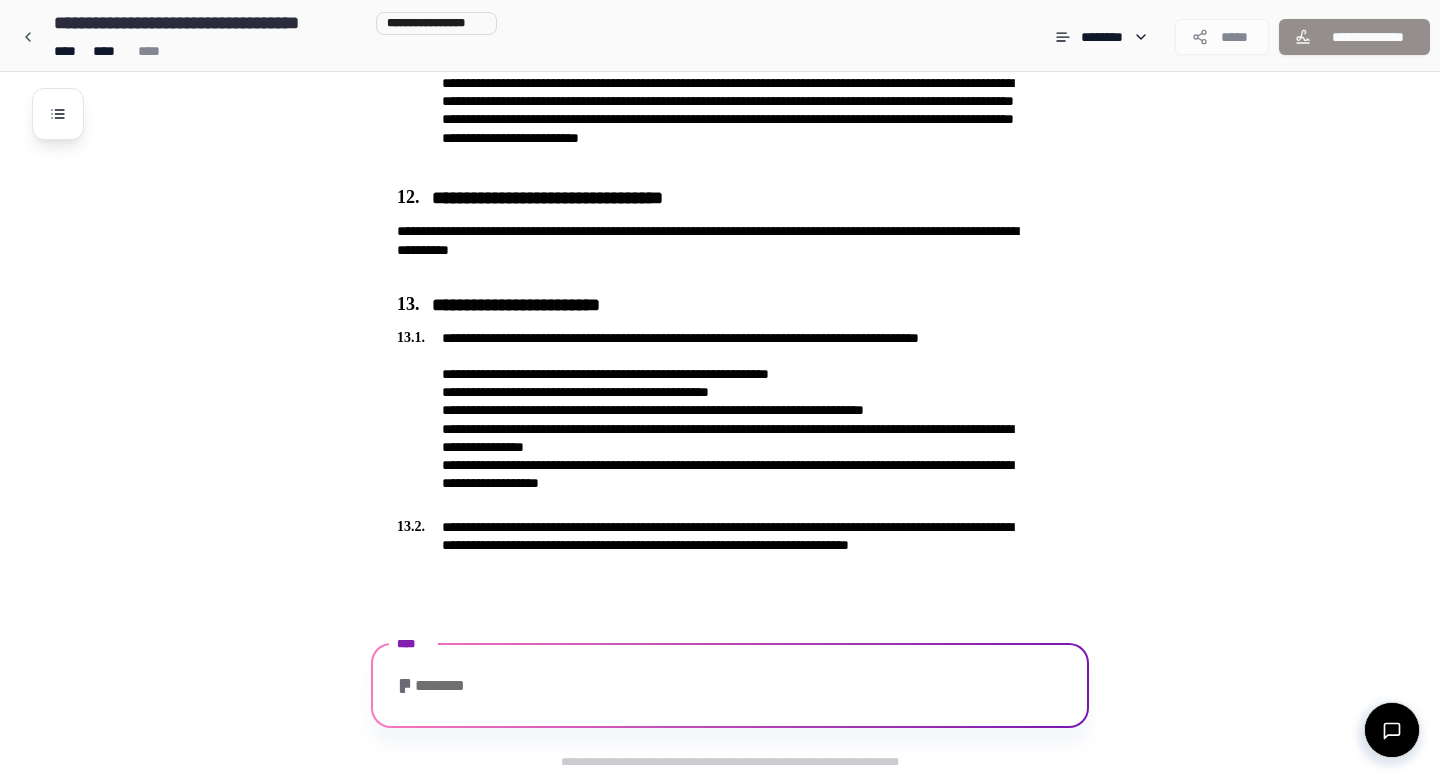 scroll, scrollTop: 4372, scrollLeft: 0, axis: vertical 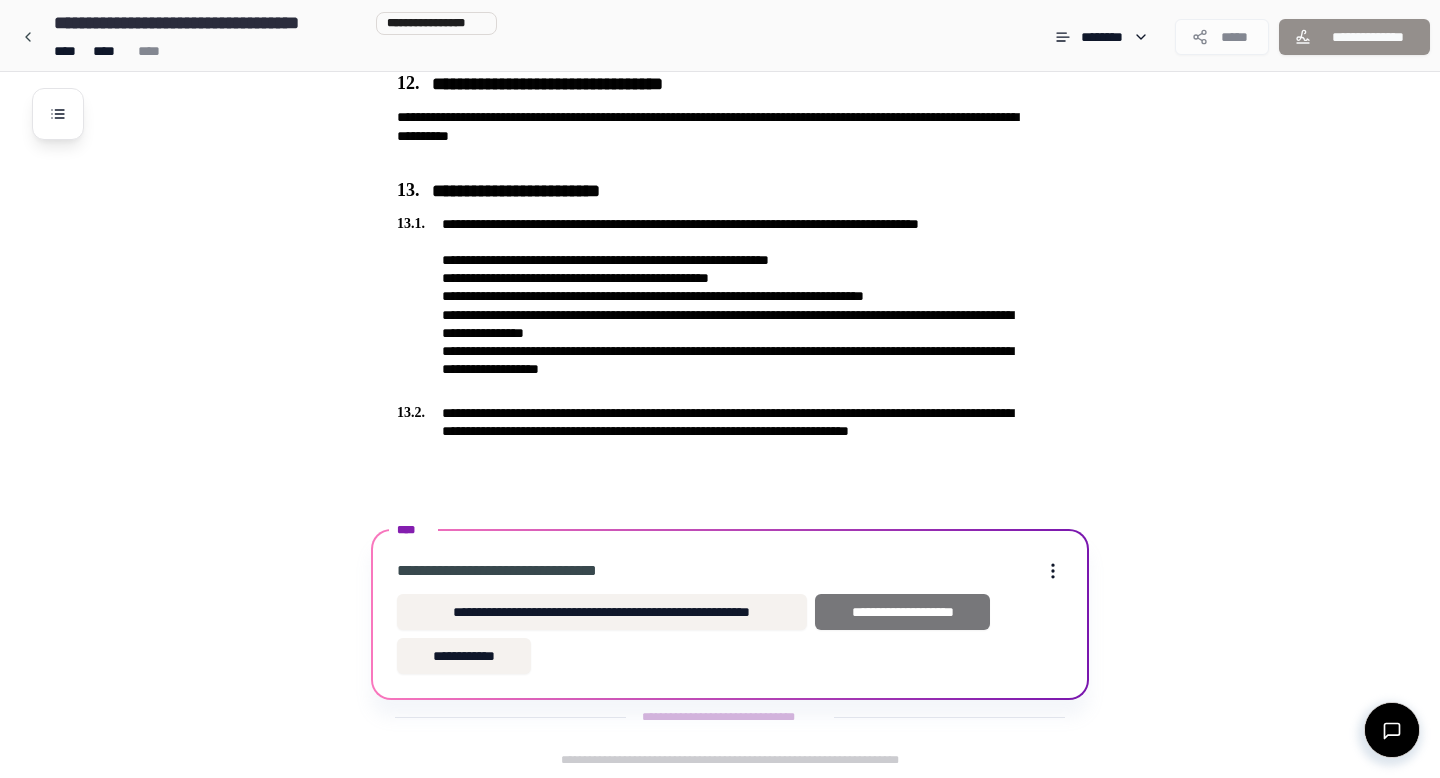 click on "**********" at bounding box center [902, 612] 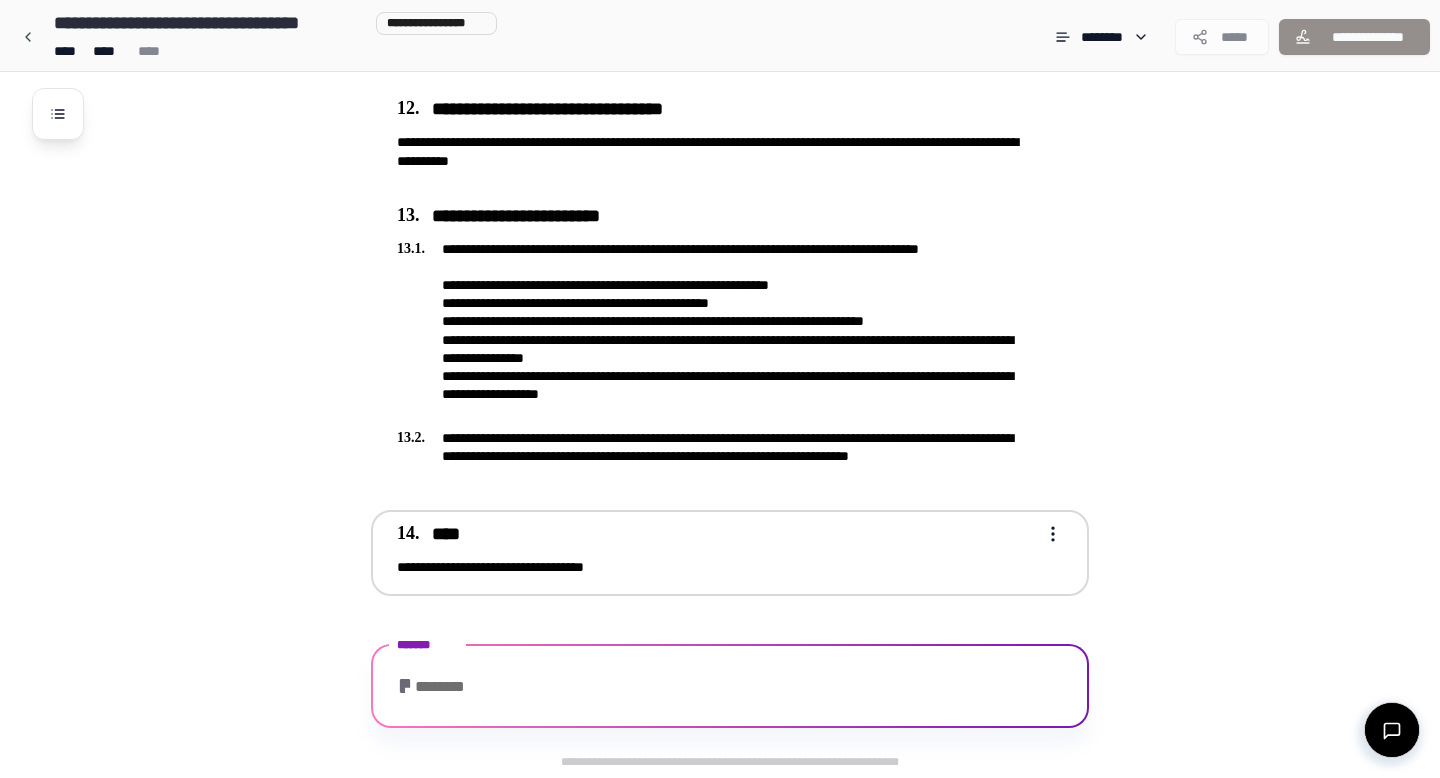 scroll, scrollTop: 4445, scrollLeft: 0, axis: vertical 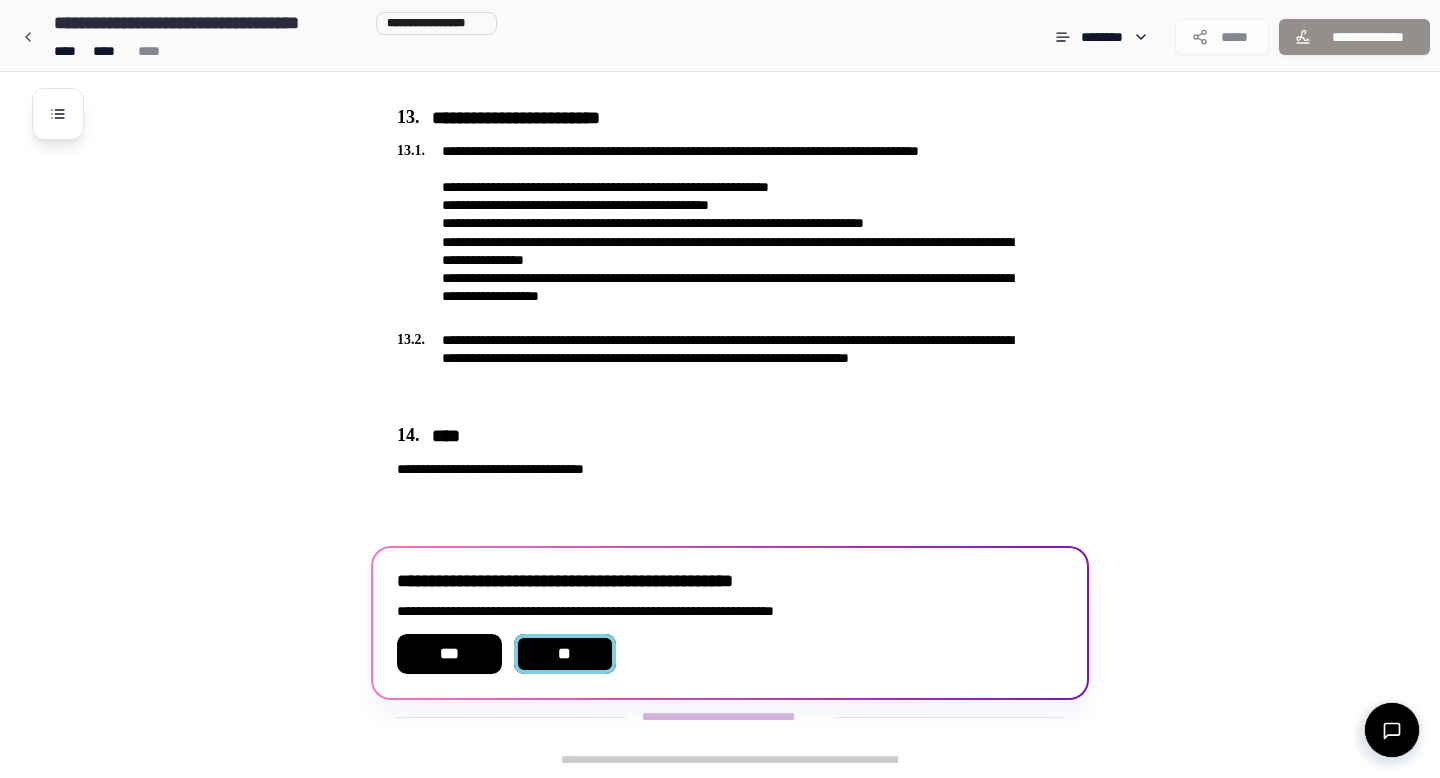 click on "**" at bounding box center [565, 654] 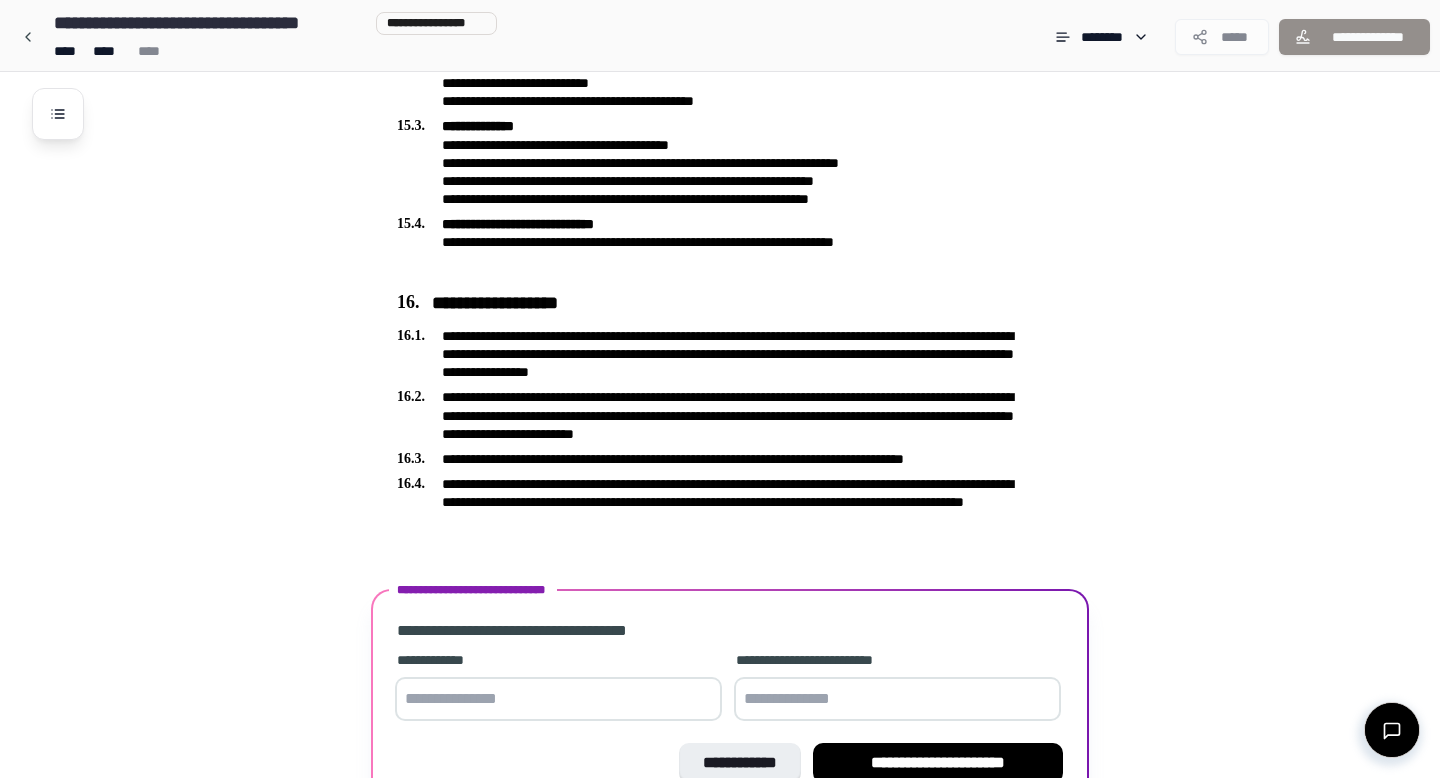 scroll, scrollTop: 5289, scrollLeft: 0, axis: vertical 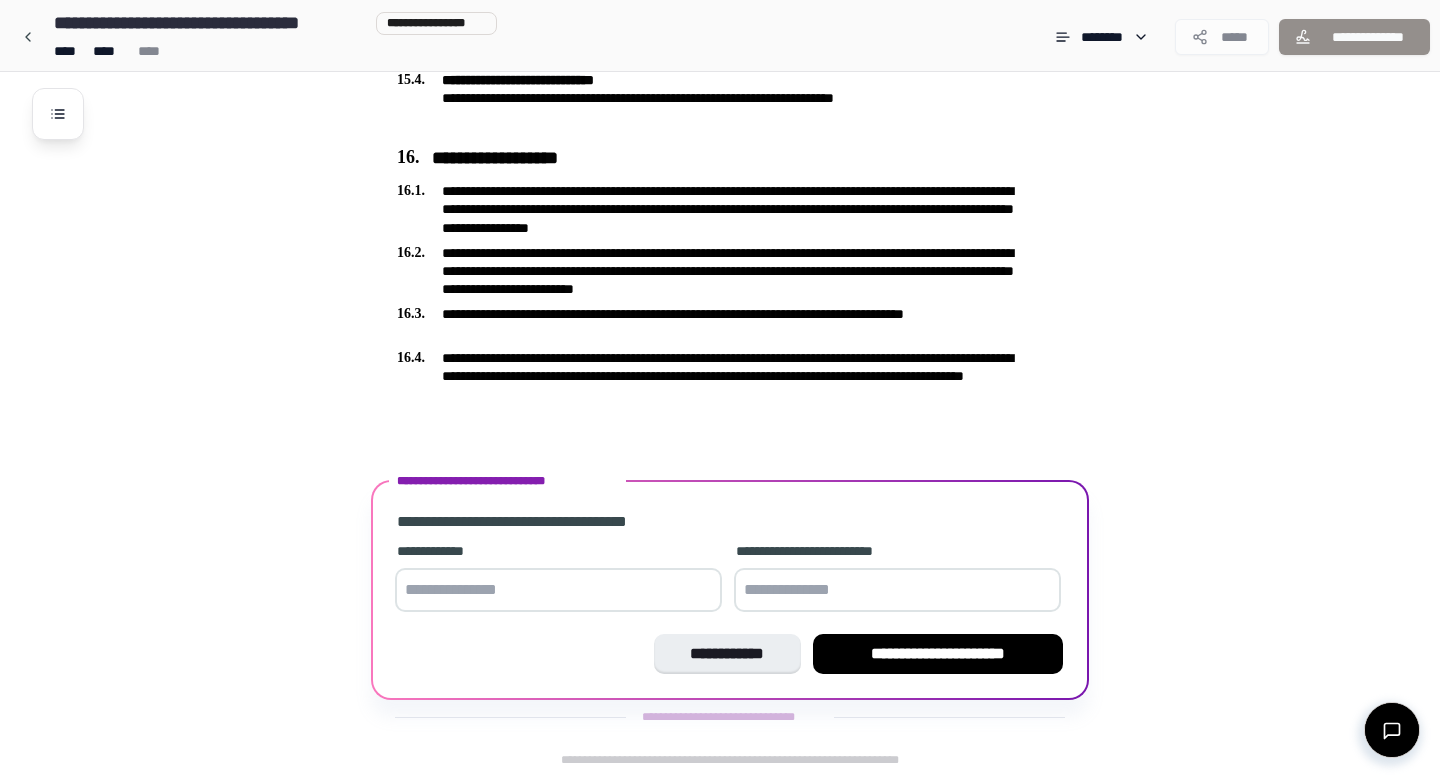 click at bounding box center [558, 590] 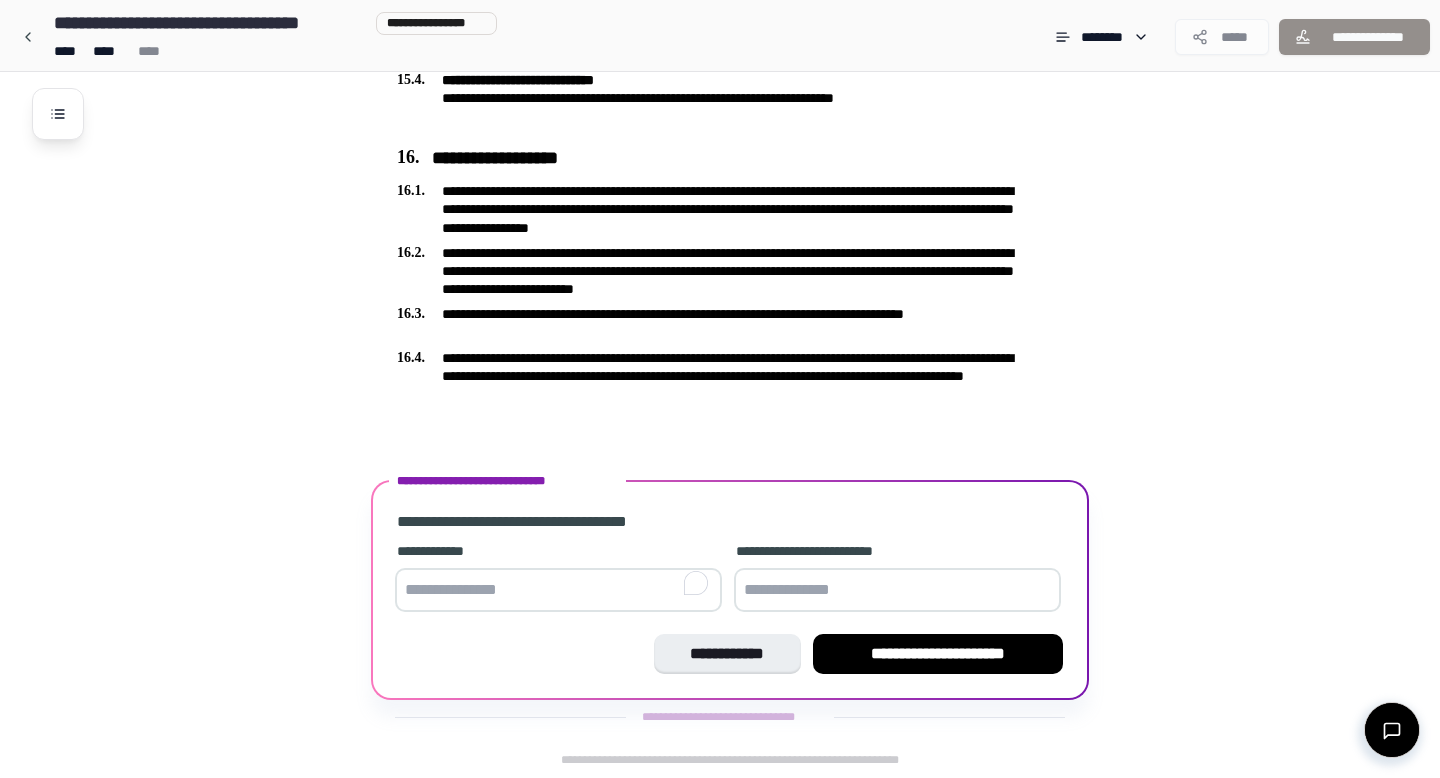 click at bounding box center (558, 590) 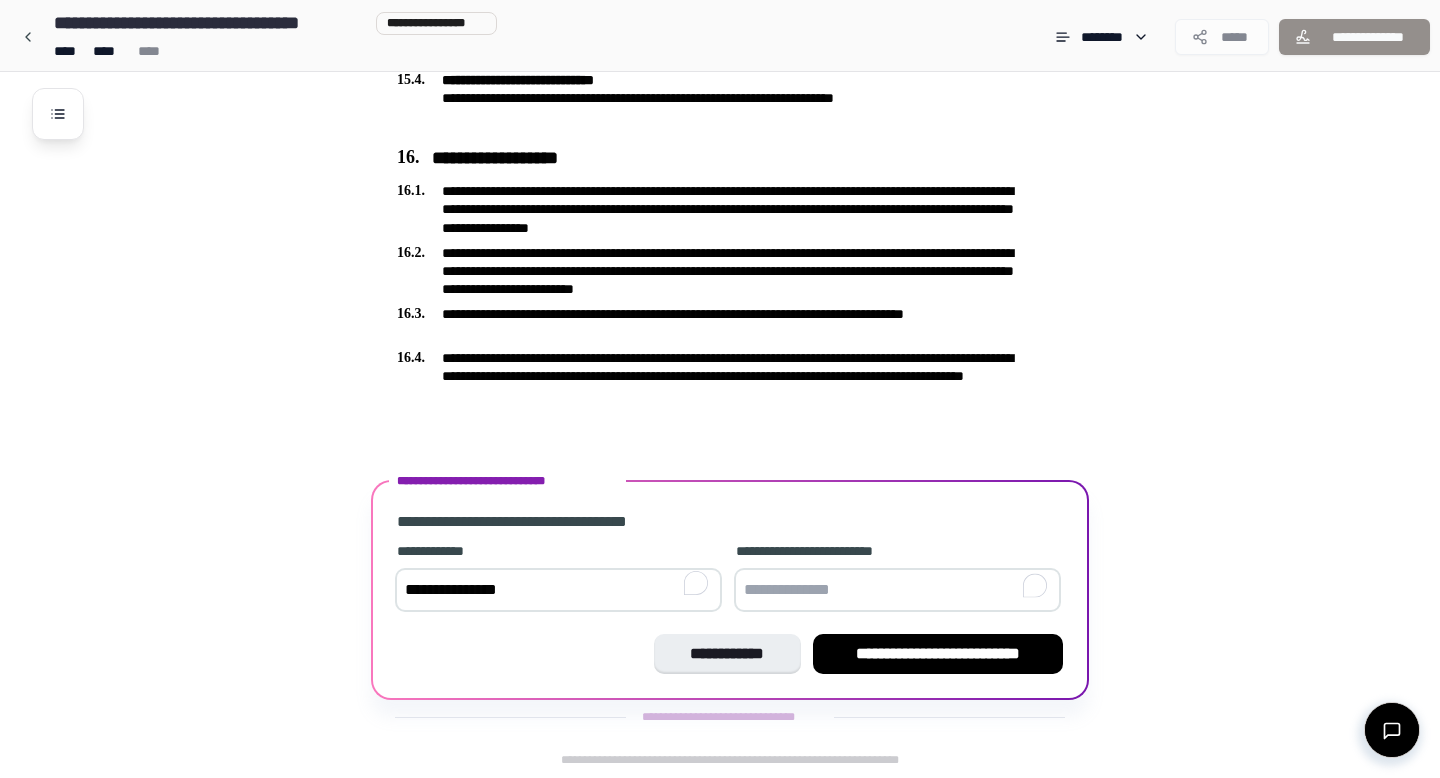 click at bounding box center [897, 590] 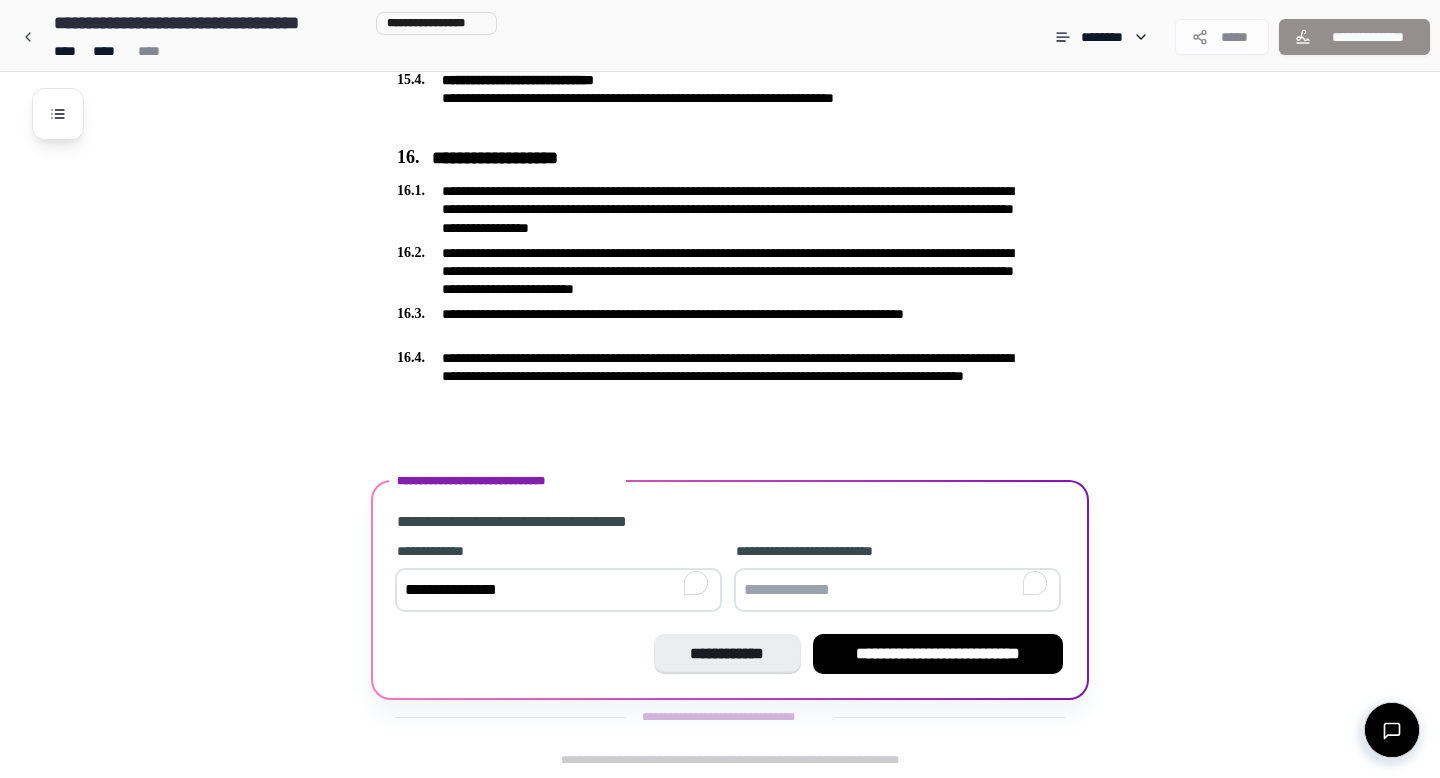 type on "**********" 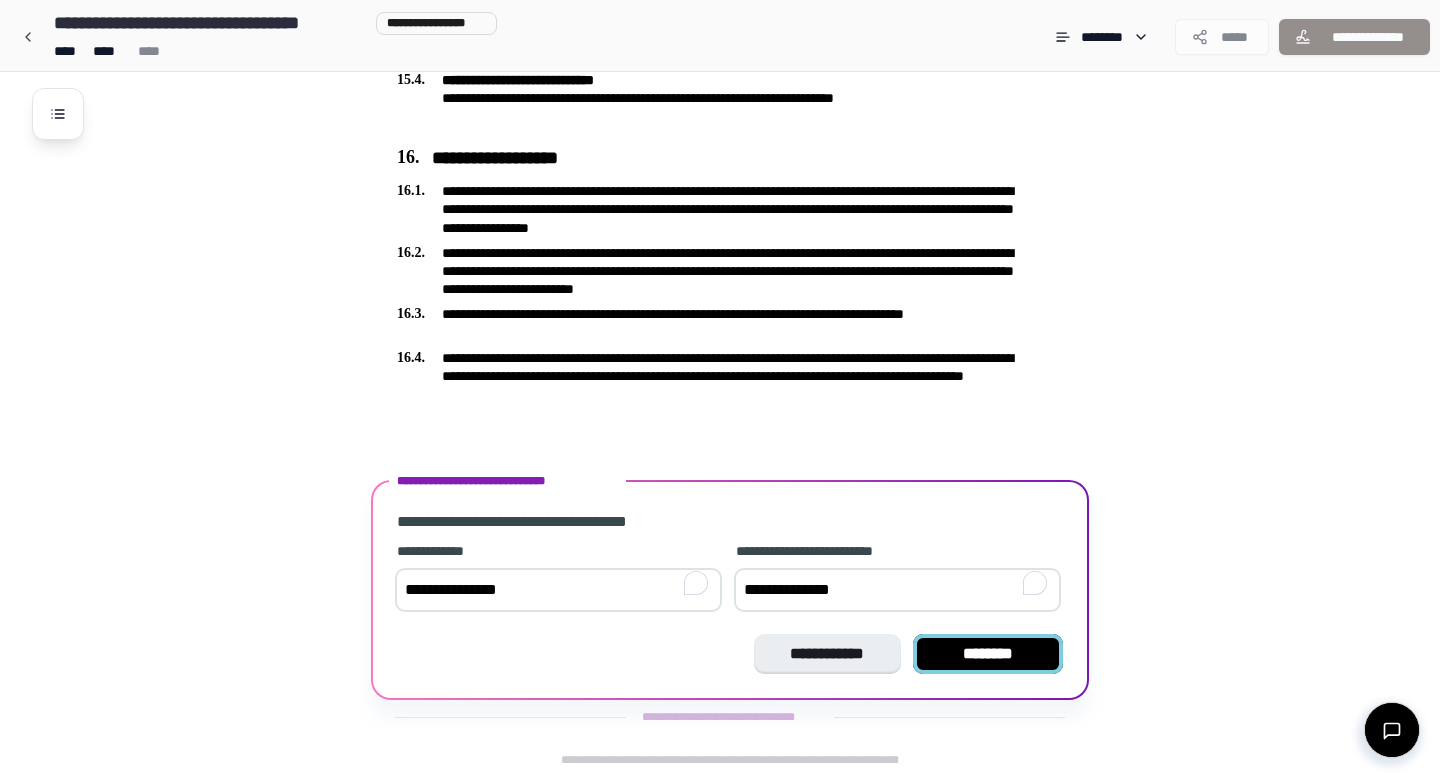 click on "********" at bounding box center (988, 654) 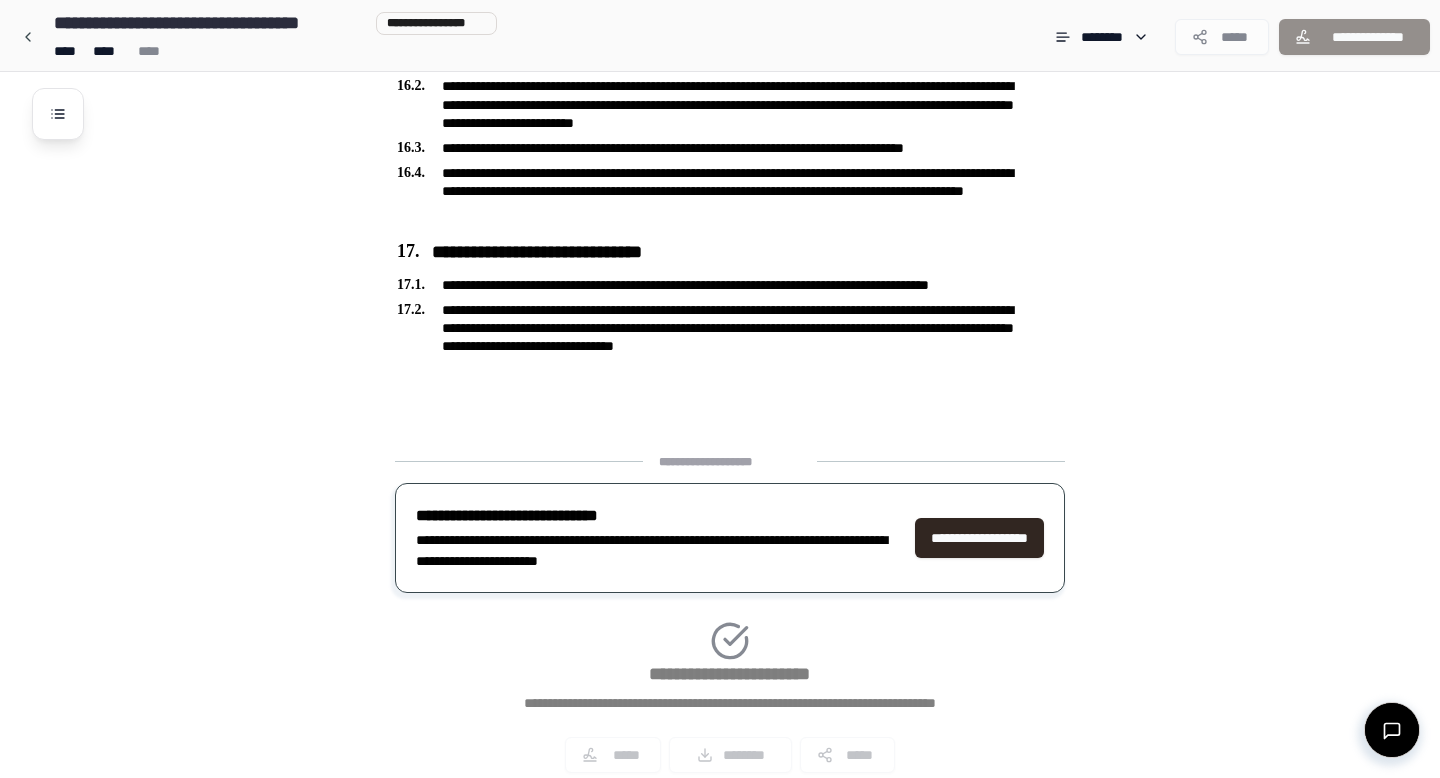 scroll, scrollTop: 5571, scrollLeft: 0, axis: vertical 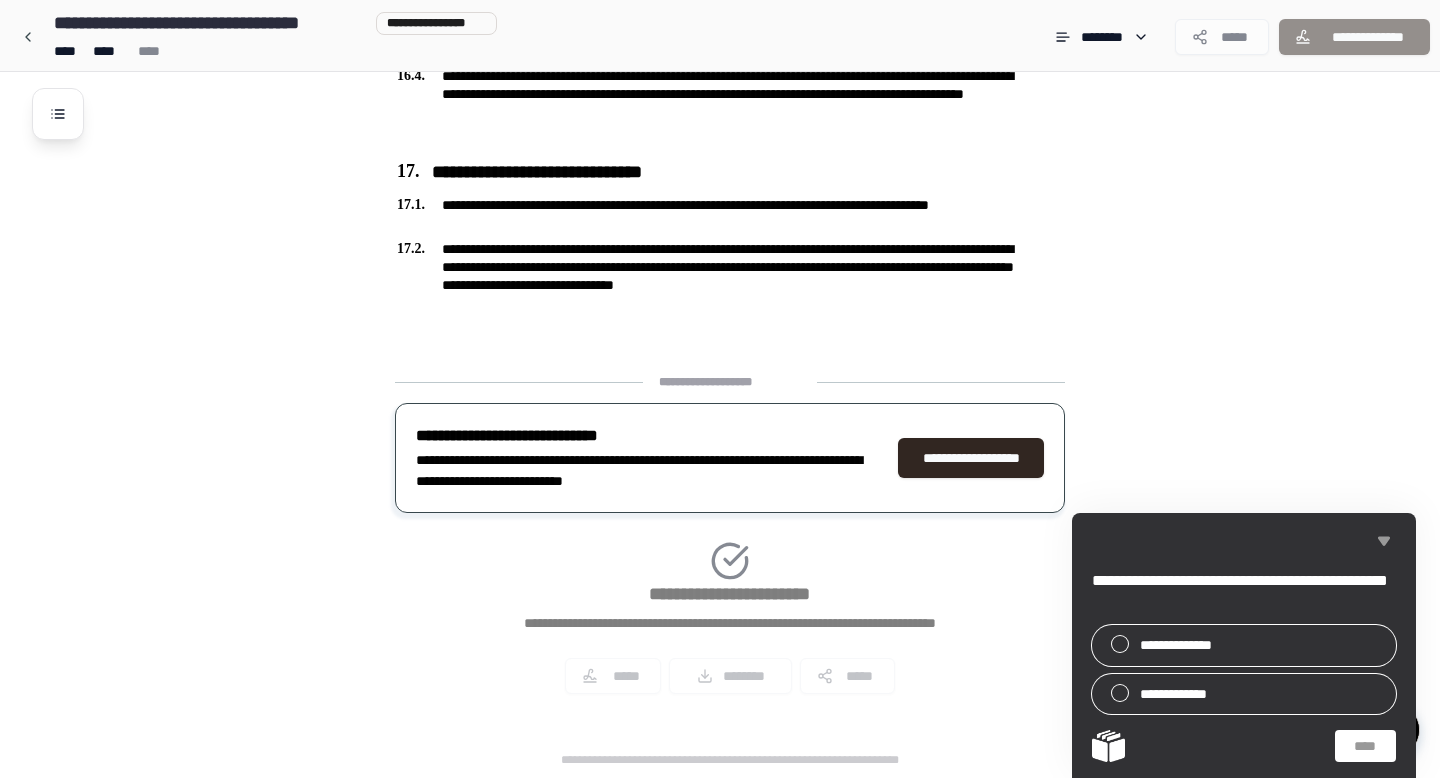 click 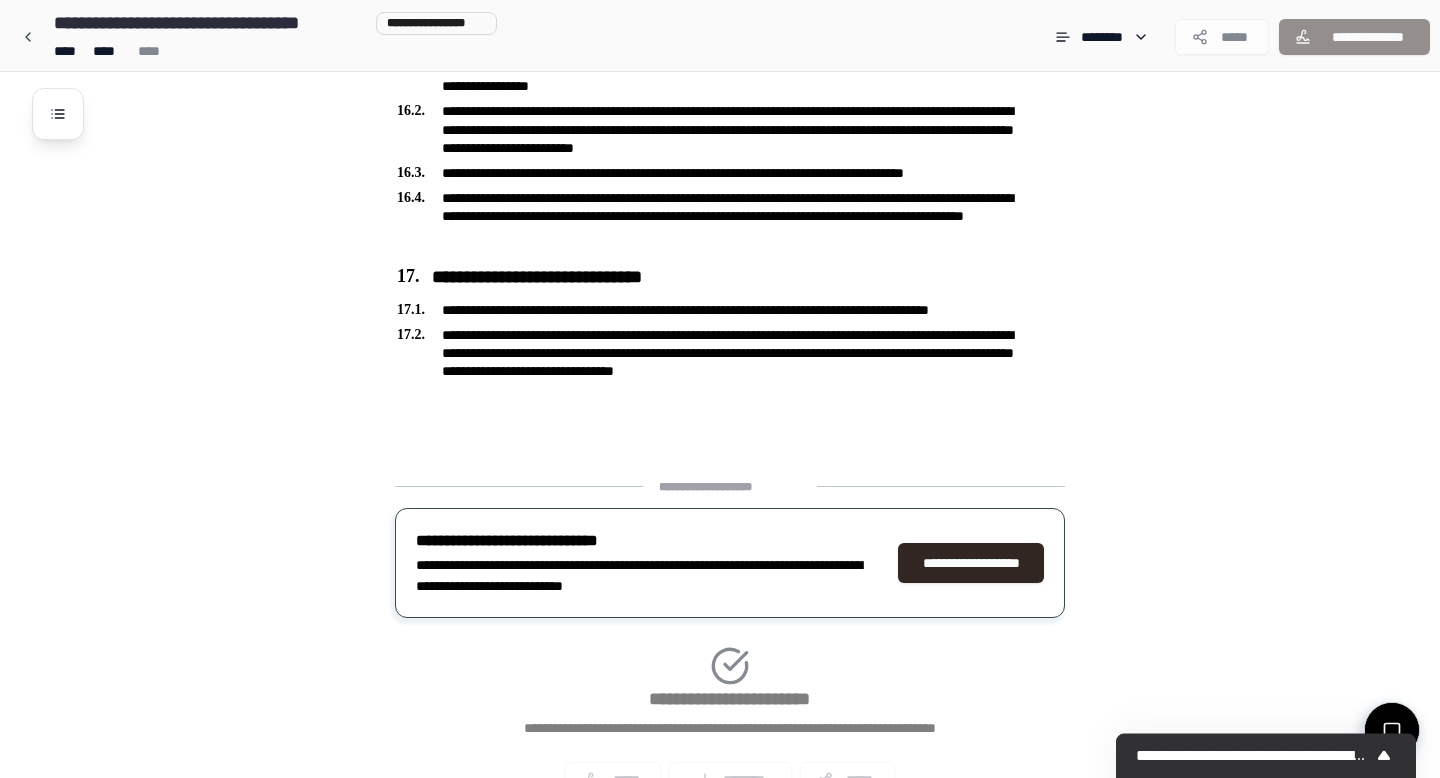 scroll, scrollTop: 5571, scrollLeft: 0, axis: vertical 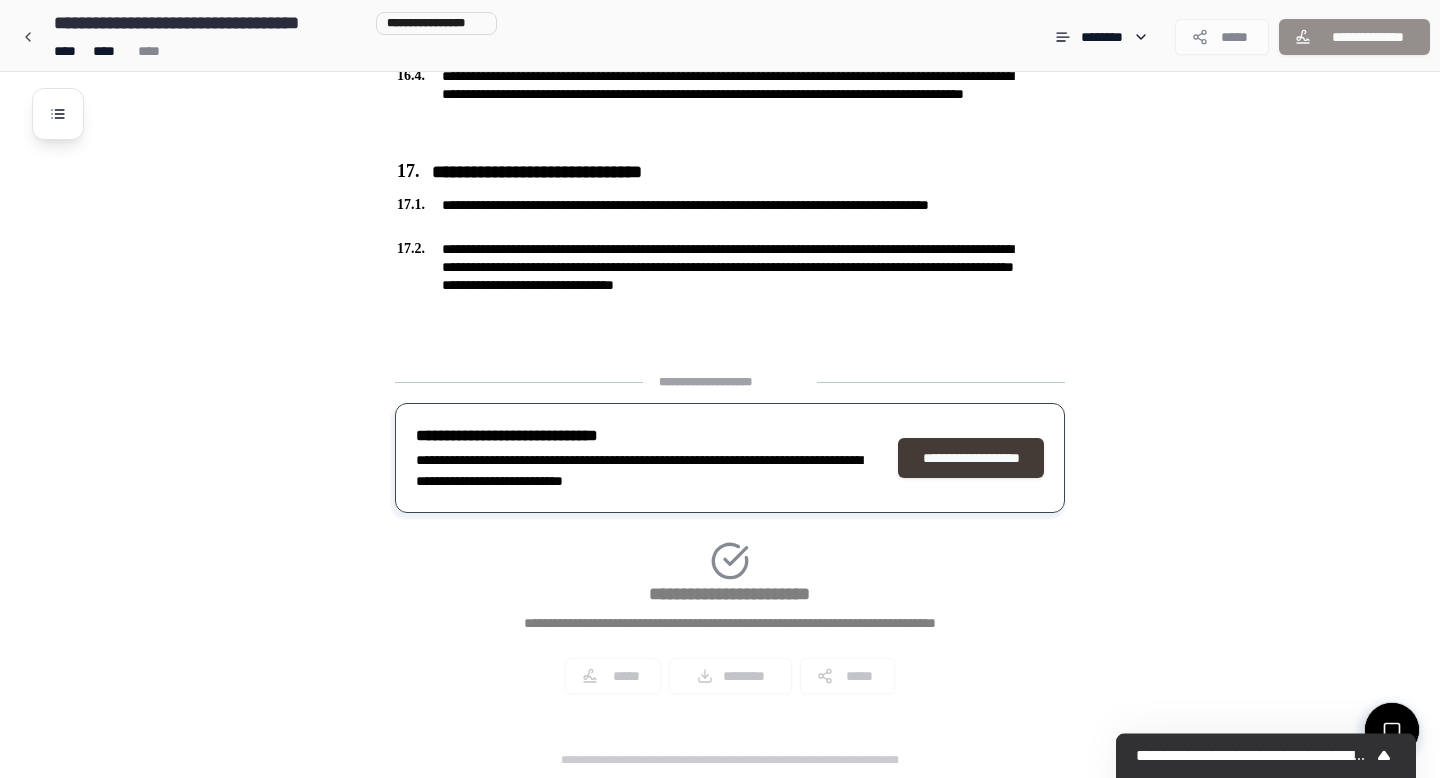 click on "**********" at bounding box center [971, 458] 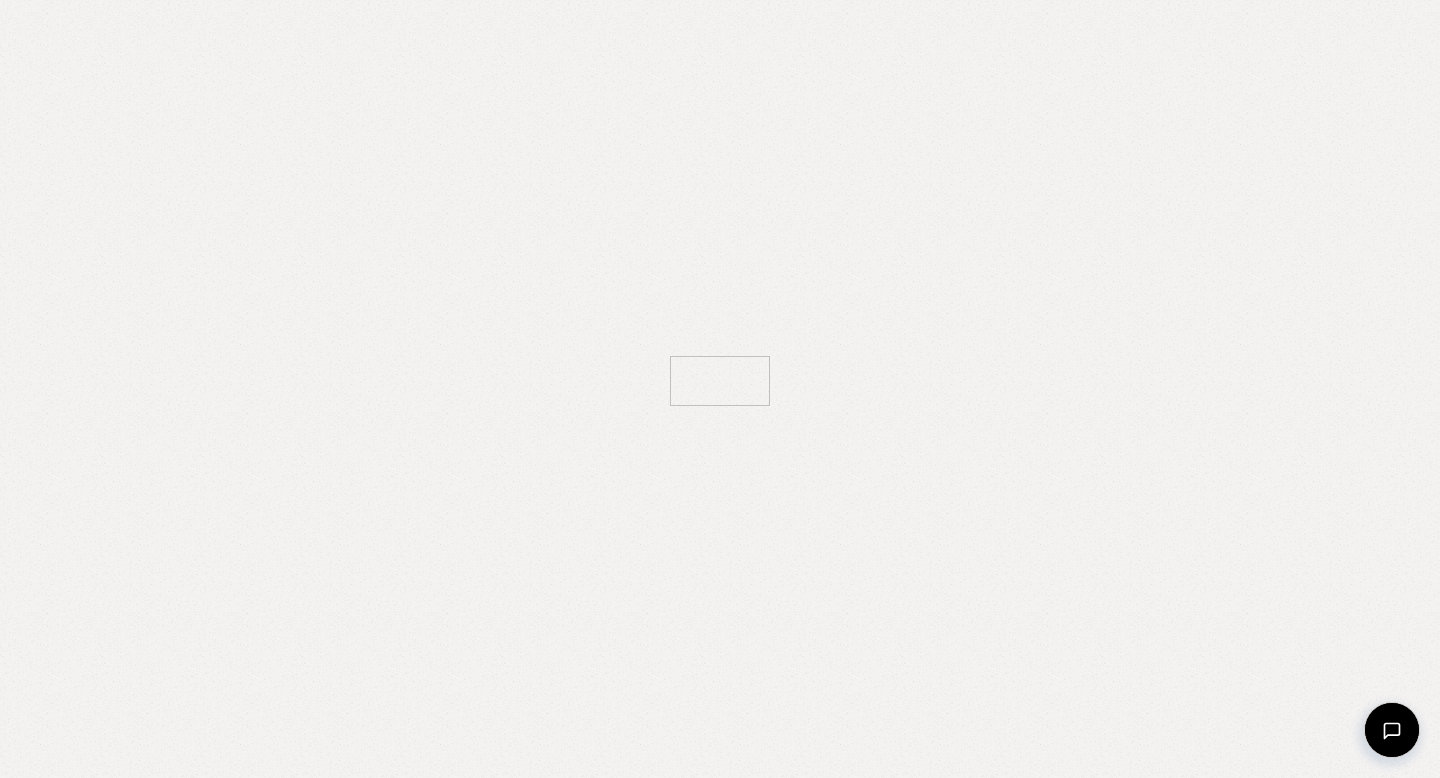 scroll, scrollTop: 0, scrollLeft: 0, axis: both 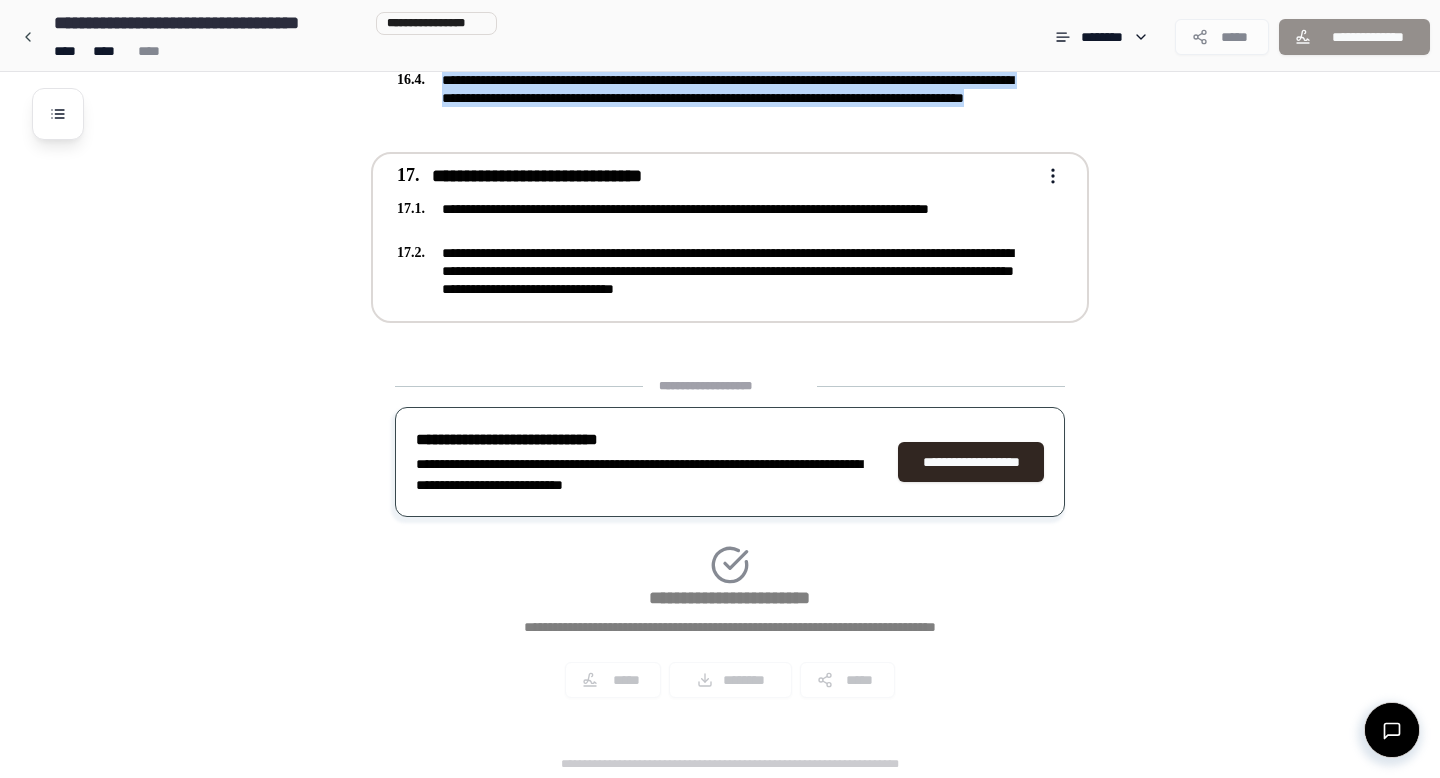 drag, startPoint x: 389, startPoint y: 157, endPoint x: 855, endPoint y: 308, distance: 489.85406 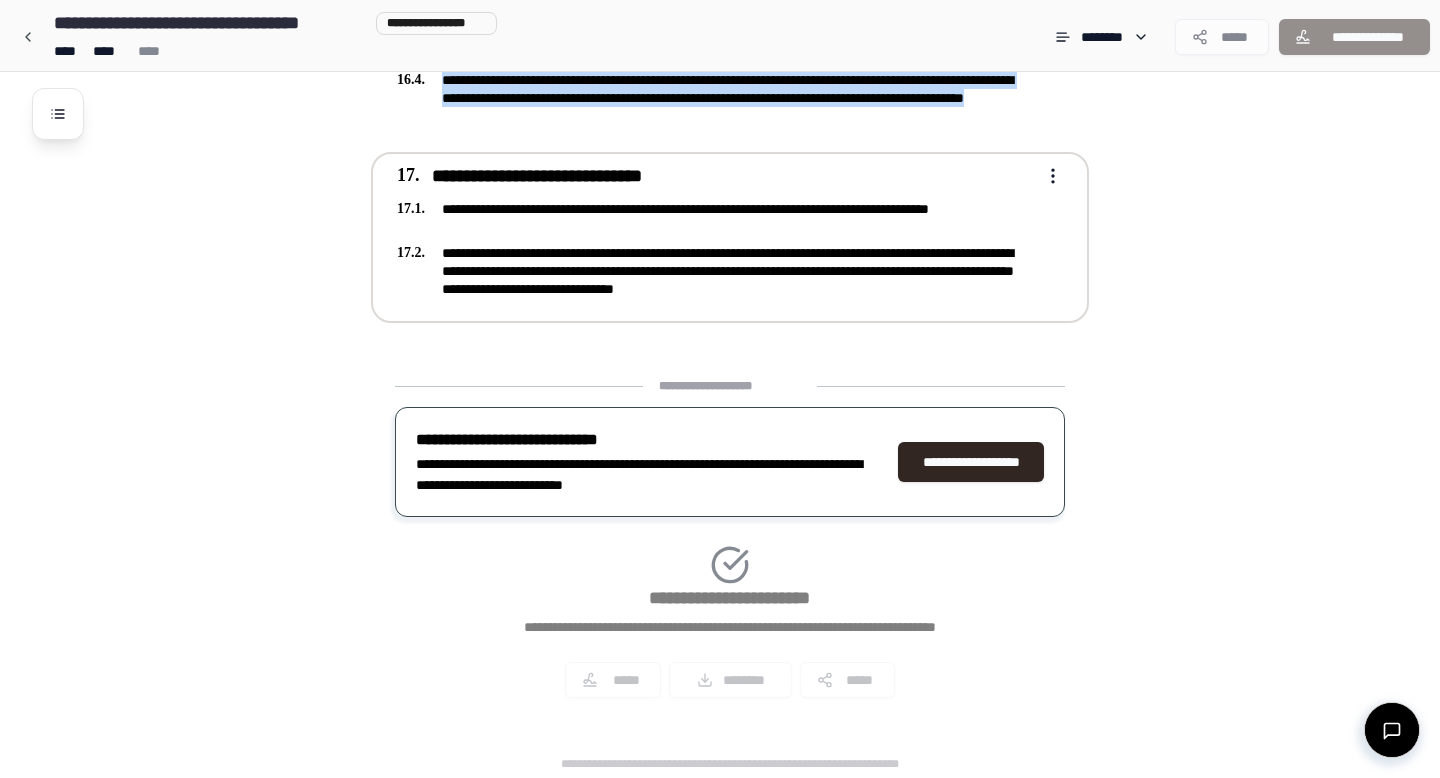 copy on "**********" 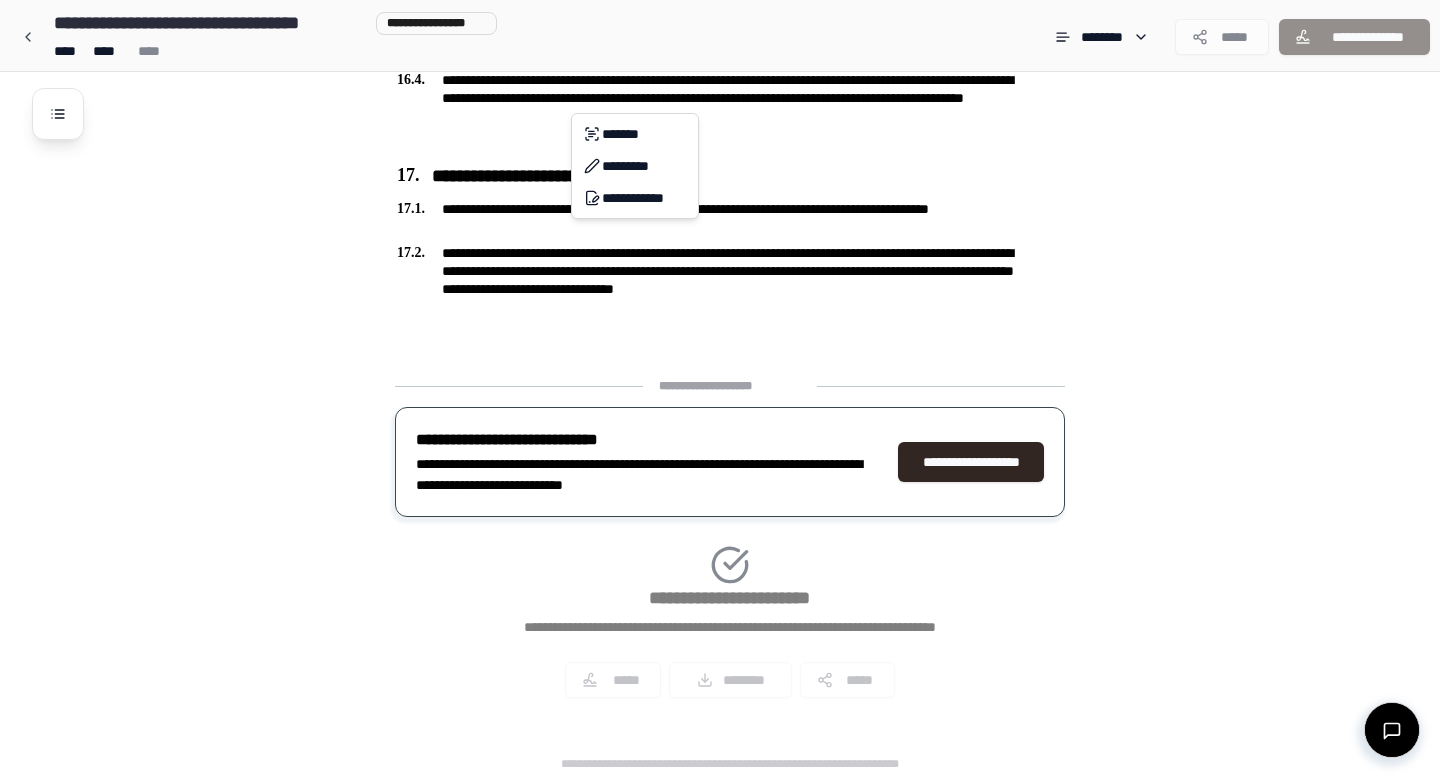 click on "**********" at bounding box center (720, -2393) 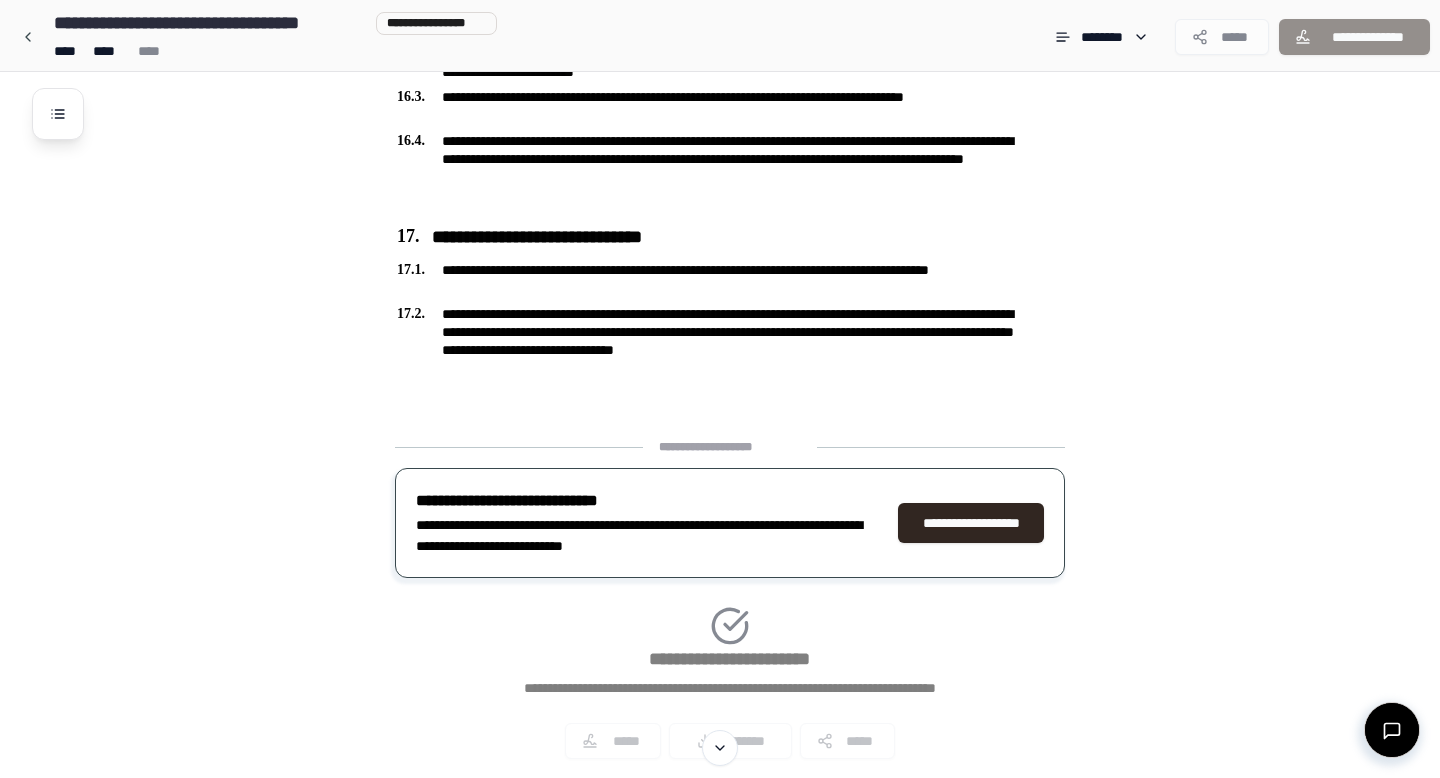 scroll, scrollTop: 5571, scrollLeft: 0, axis: vertical 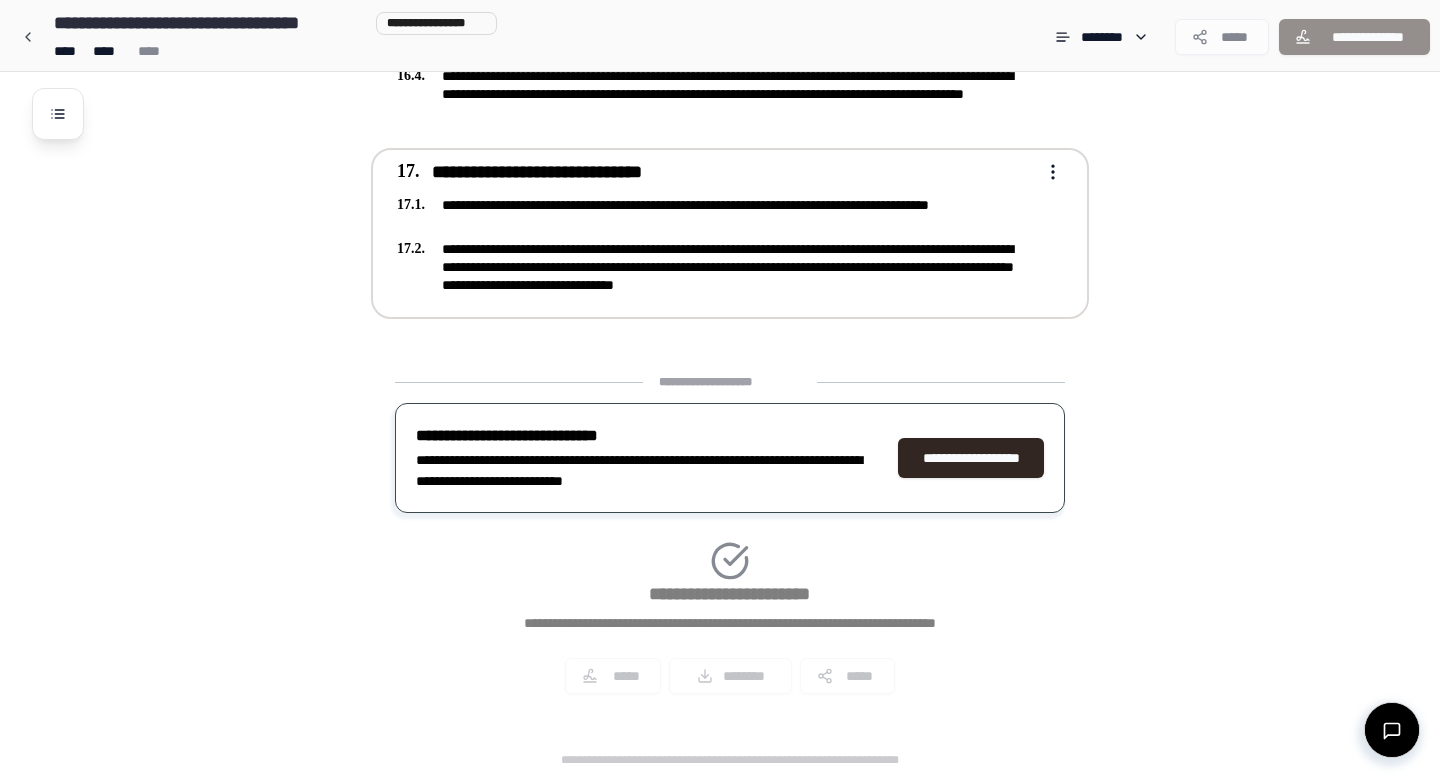 click on "**********" at bounding box center (716, 267) 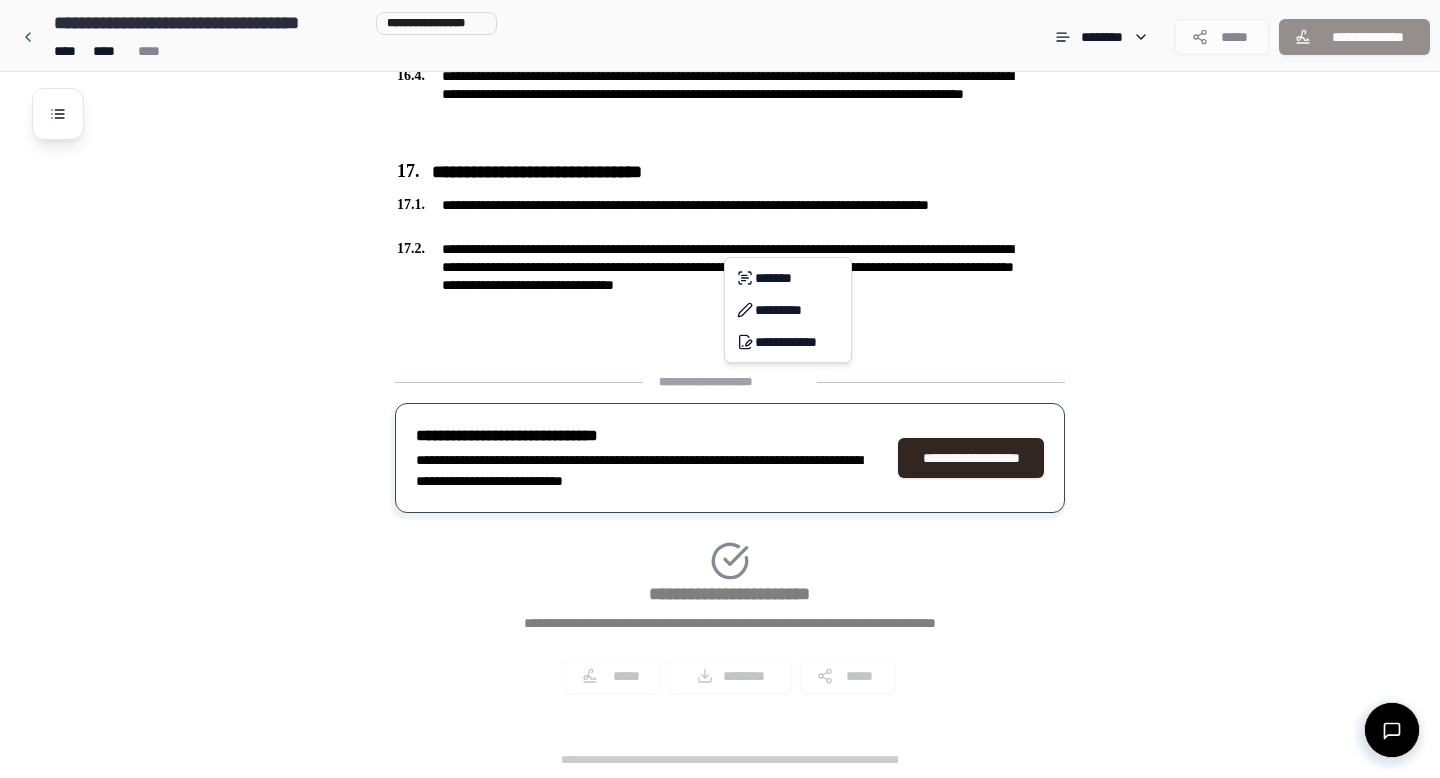 click on "**********" at bounding box center (720, -2397) 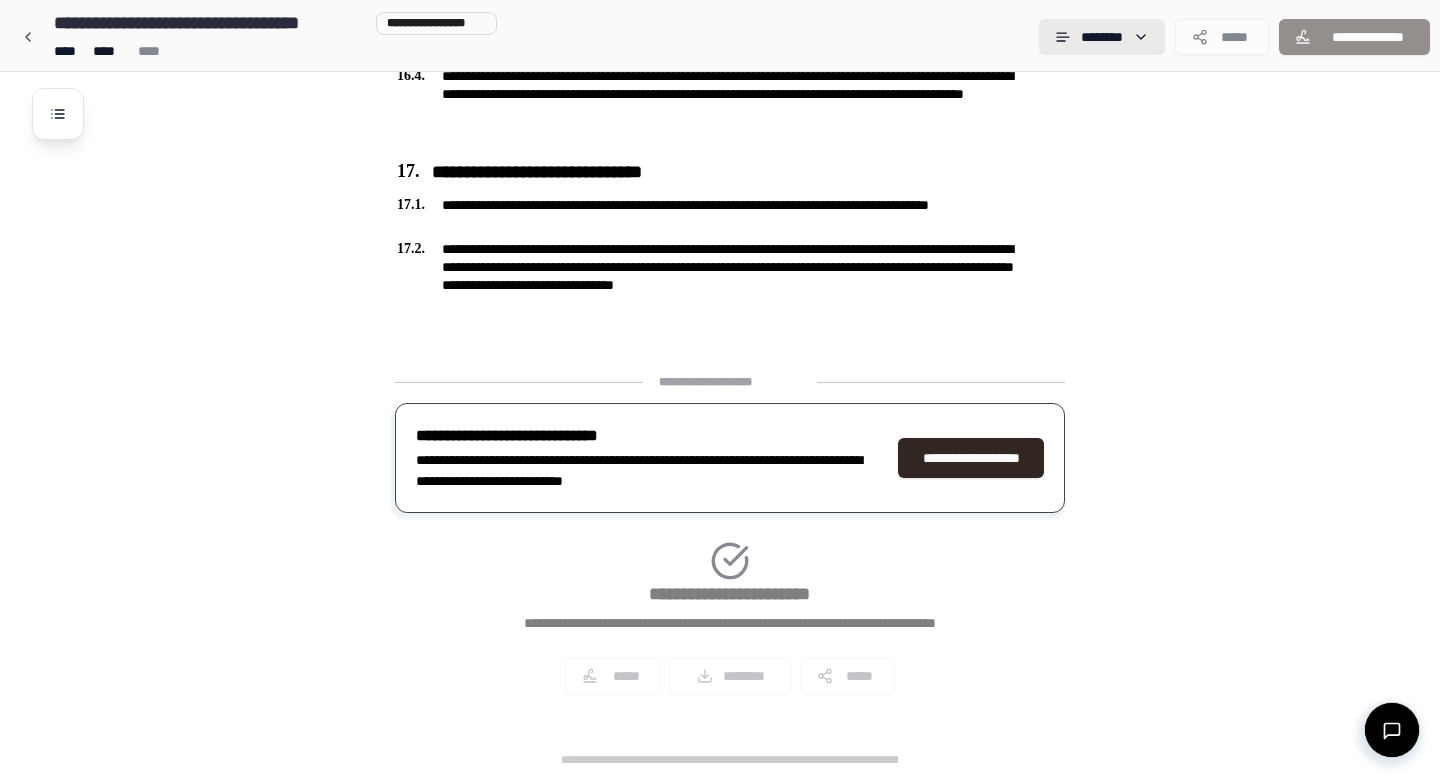 click on "**********" at bounding box center (720, -2397) 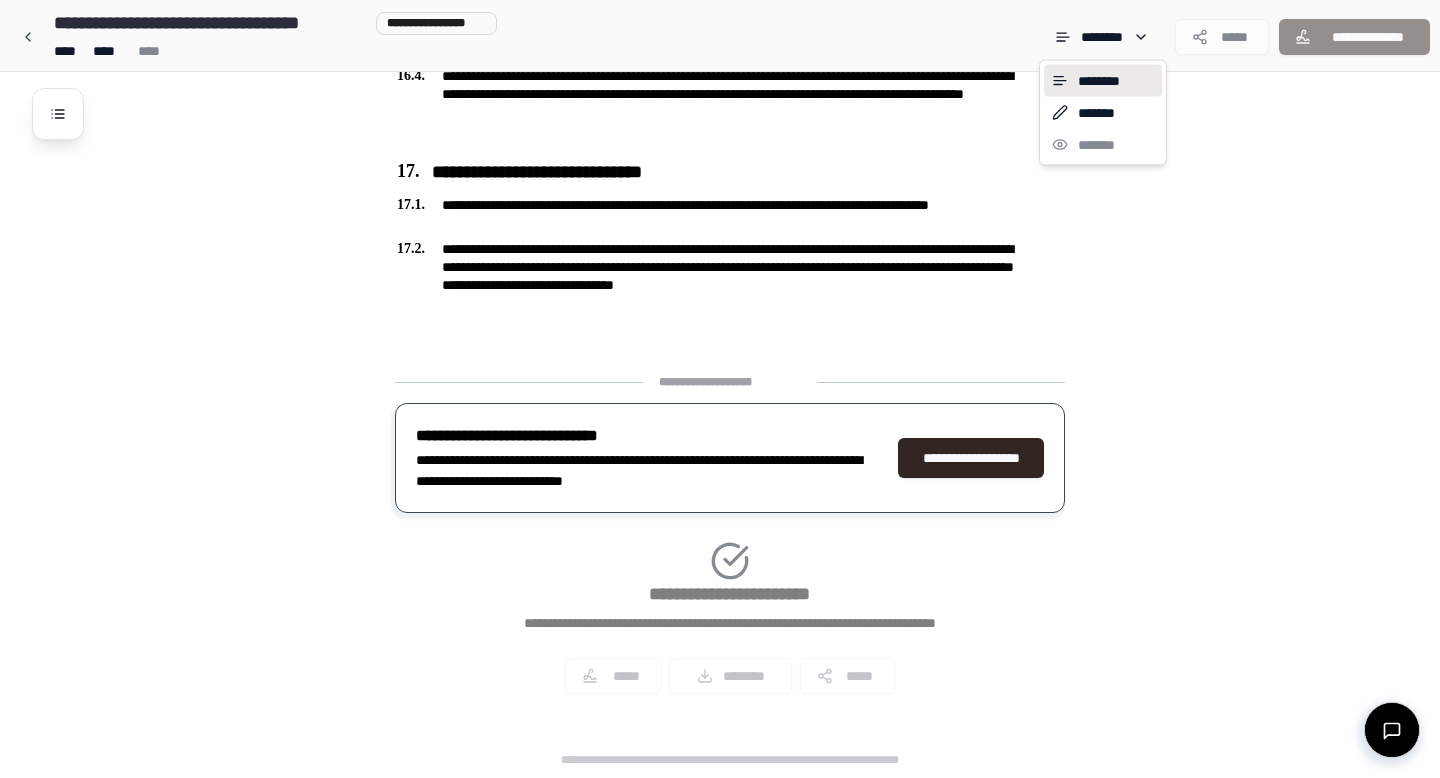 click on "**********" at bounding box center (720, -2397) 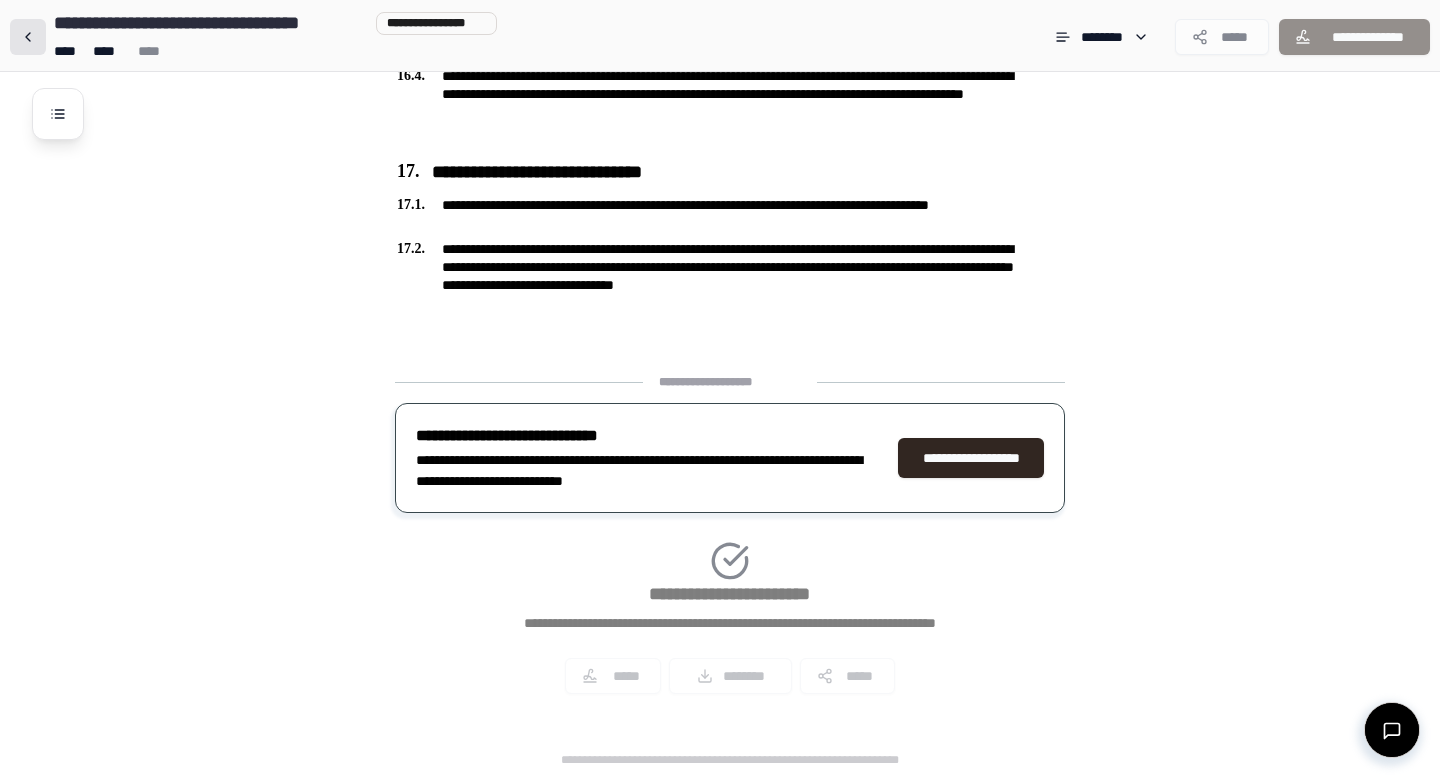 click at bounding box center [28, 37] 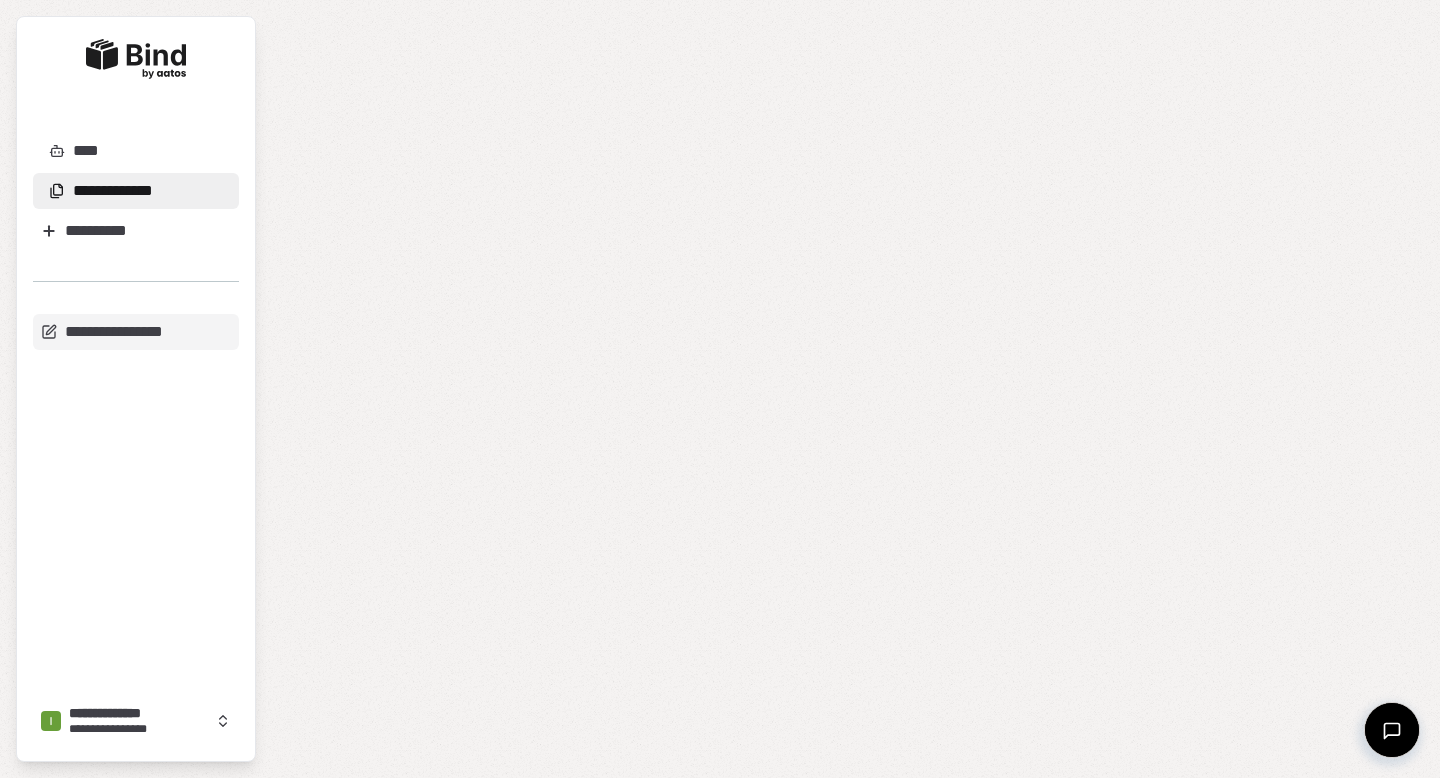 scroll, scrollTop: 0, scrollLeft: 0, axis: both 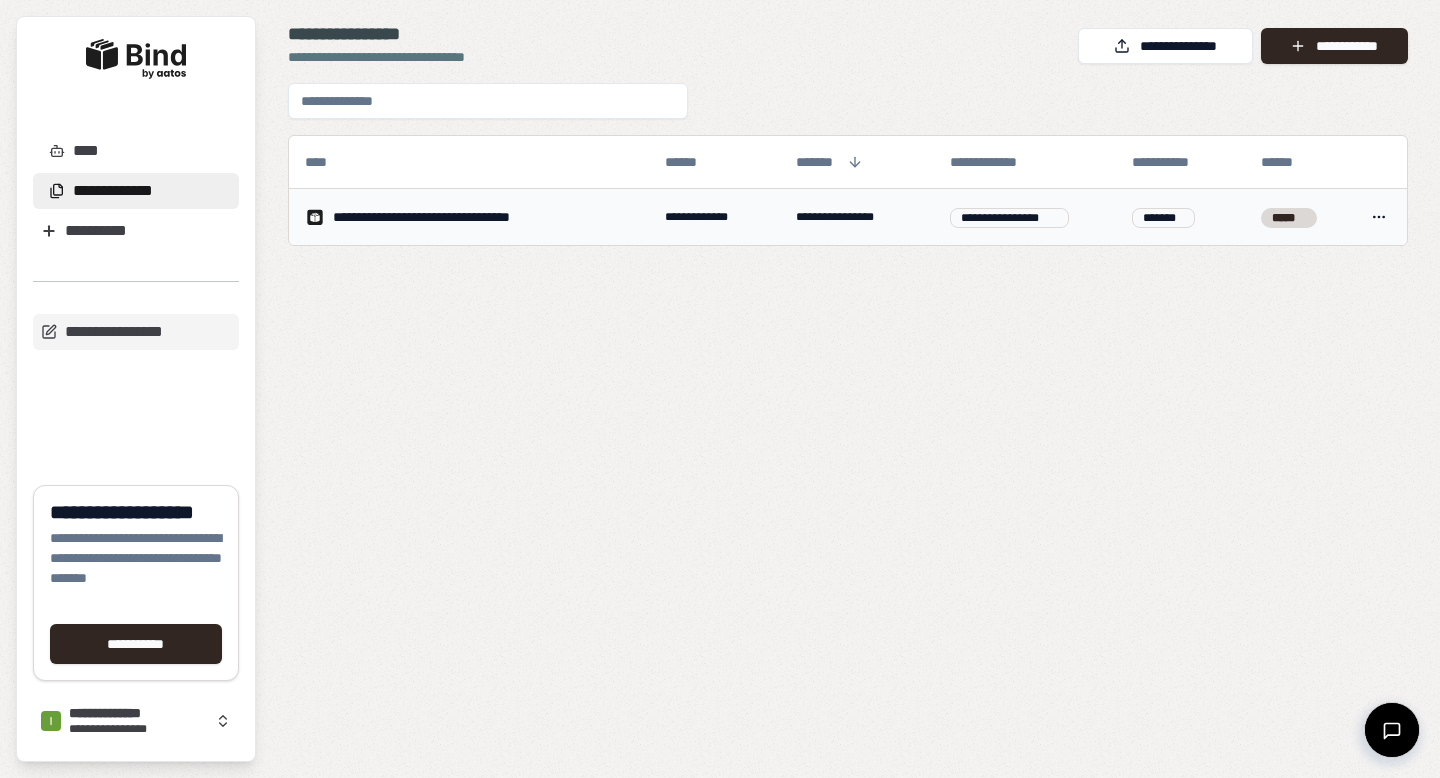 click on "**********" at bounding box center [469, 217] 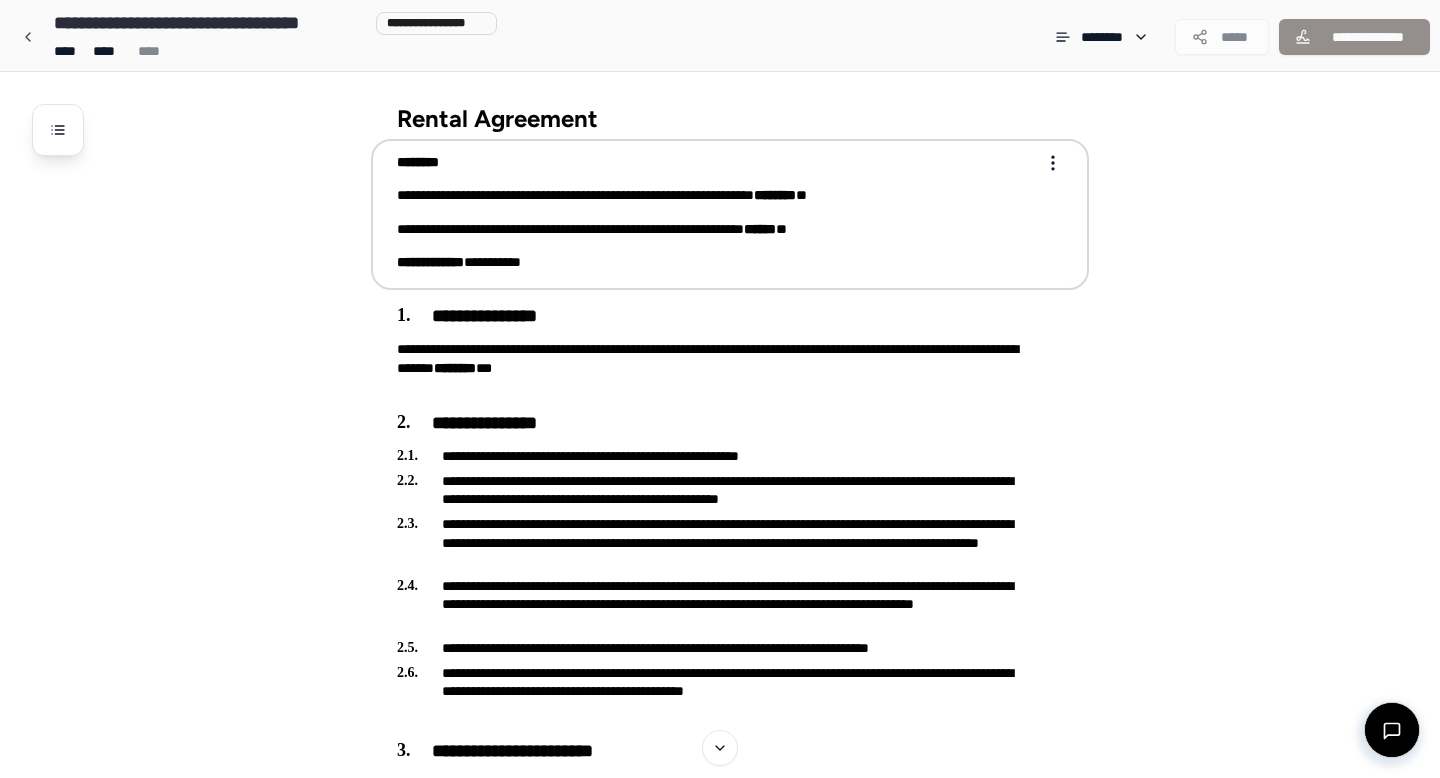 click on "**** **** ****" at bounding box center (271, 51) 